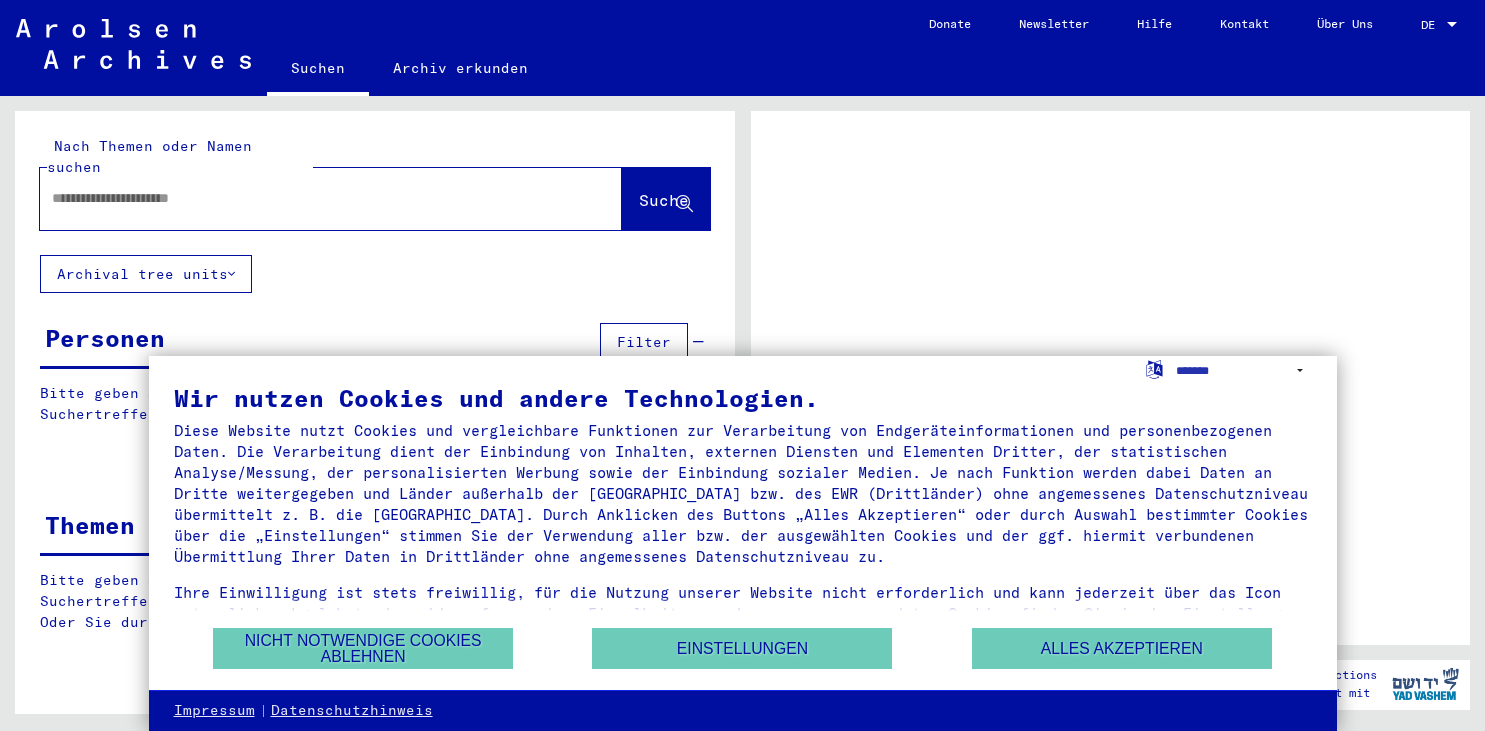 scroll, scrollTop: 0, scrollLeft: 0, axis: both 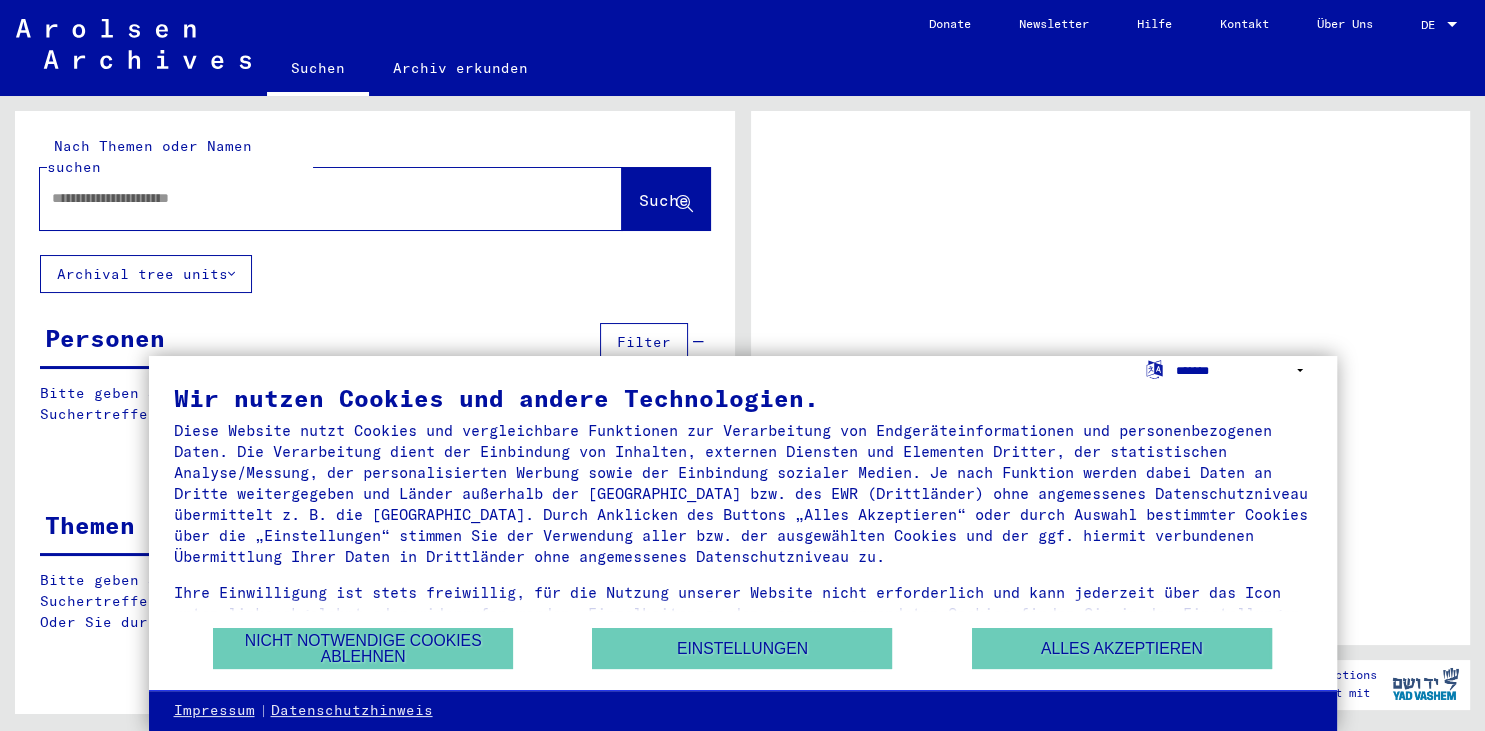 click on "**********" at bounding box center [1244, 370] 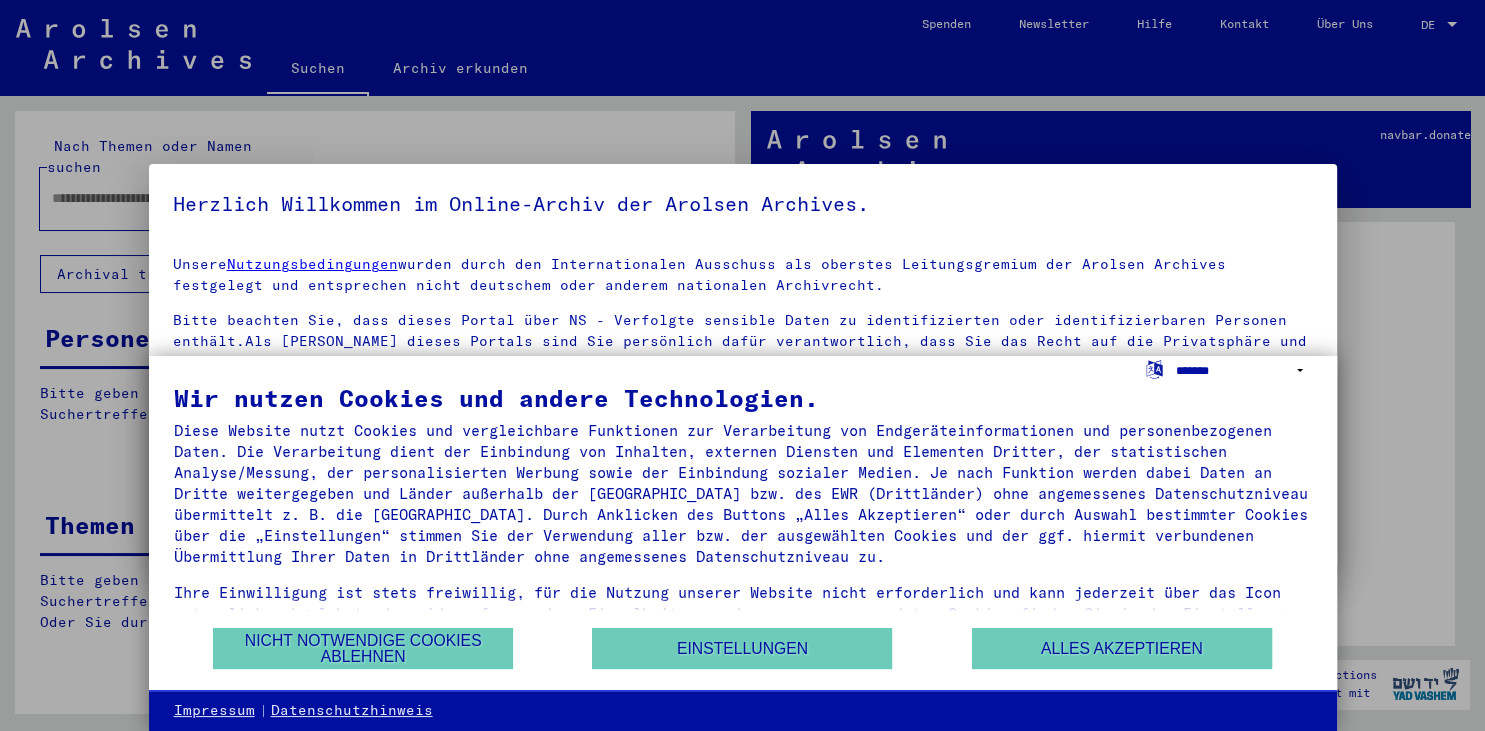 click on "**********" at bounding box center (1244, 370) 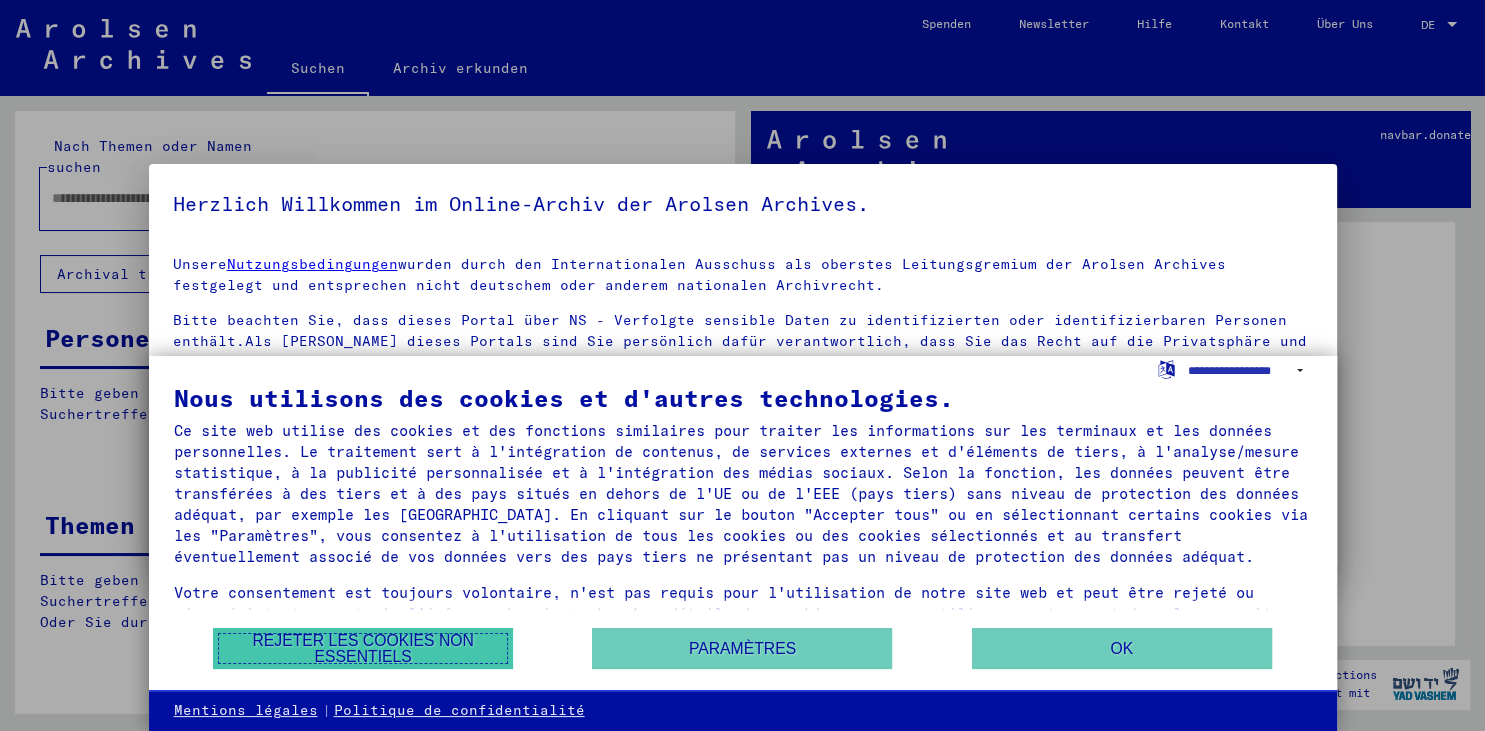 click on "Rejeter les cookies non essentiels" at bounding box center (363, 648) 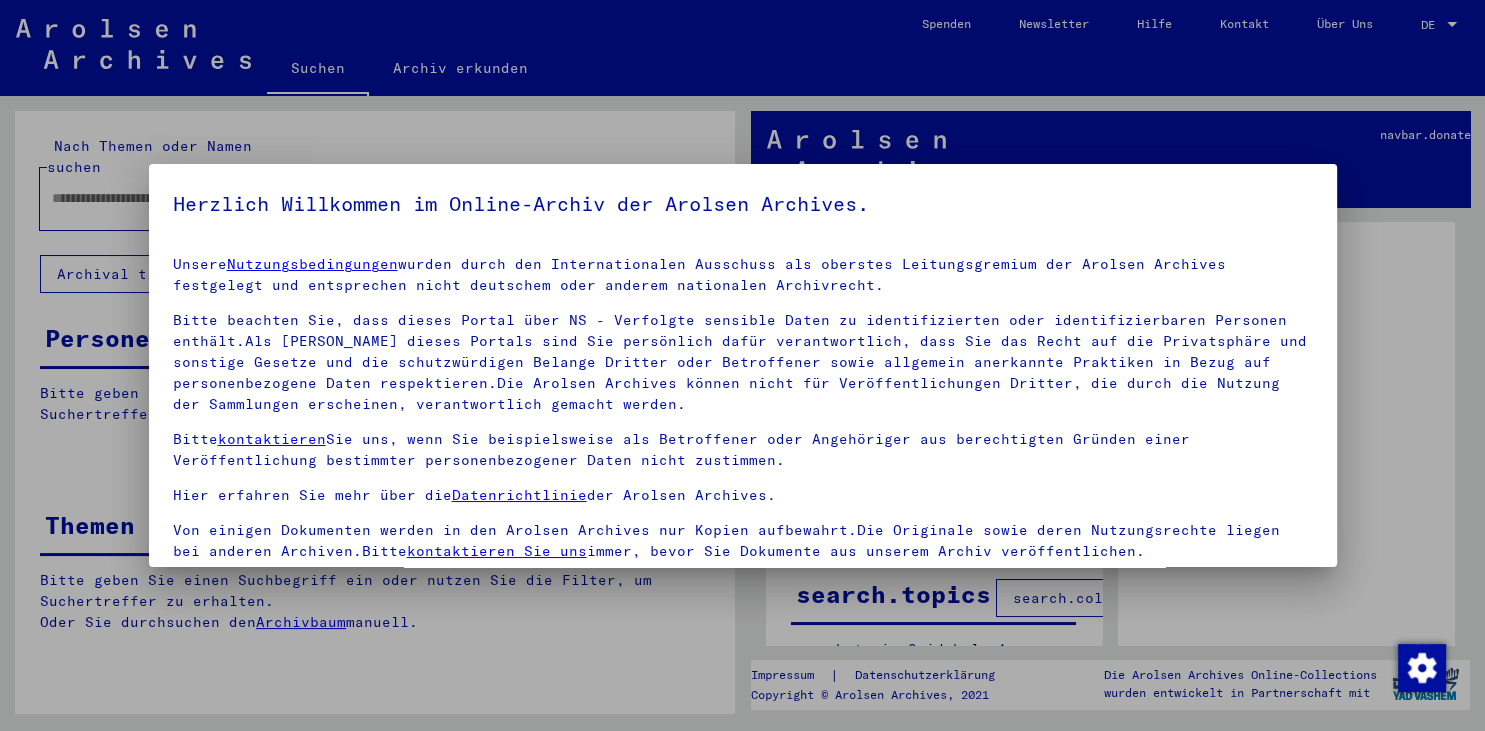 scroll, scrollTop: 4, scrollLeft: 0, axis: vertical 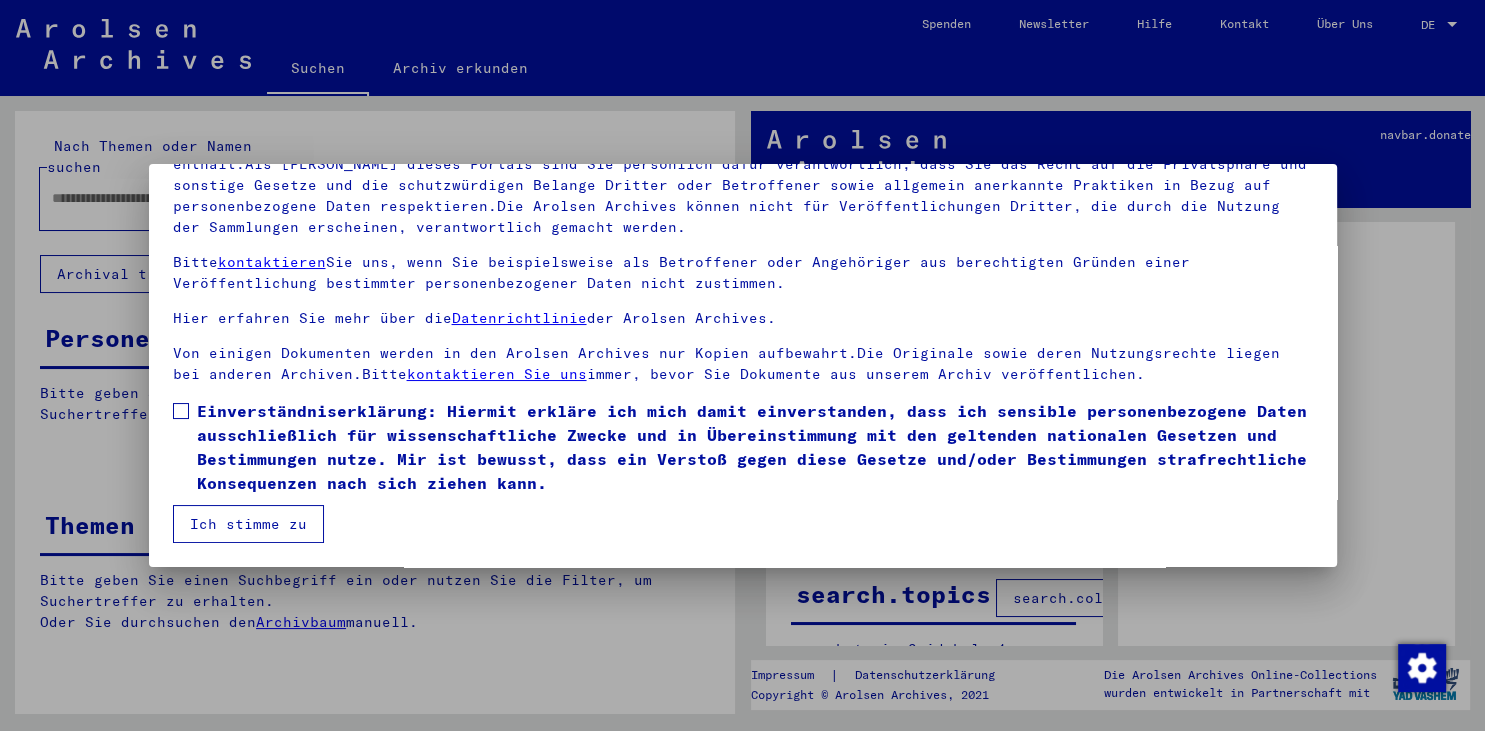 click on "Unsere  Nutzungsbedingungen  wurden durch den Internationalen Ausschuss als oberstes Leitungsgremium der Arolsen Archives festgelegt und entsprechen nicht deutschem oder anderem nationalen Archivrecht. Bitte beachten Sie, dass dieses Portal über NS - Verfolgte sensible Daten zu identifizierten oder identifizierbaren Personen enthält.Als [PERSON_NAME] dieses Portals sind Sie persönlich dafür verantwortlich, dass Sie das Recht auf die Privatsphäre und sonstige Gesetze und die schutzwürdigen Belange Dritter oder Betroffener sowie allgemein anerkannte Praktiken in Bezug auf personenbezogene Daten respektieren.Die Arolsen Archives können nicht für Veröffentlichungen Dritter, die durch die Nutzung der Sammlungen erscheinen, verantwortlich gemacht werden. Bitte  kontaktieren  Sie uns, wenn Sie beispielsweise als Betroffener oder Angehöriger aus berechtigten Gründen einer Veröffentlichung bestimmter personenbezogener Daten nicht zustimmen. Hier erfahren Sie mehr über die  Datenrichtlinie  der Arolsen Archives." at bounding box center [743, 304] 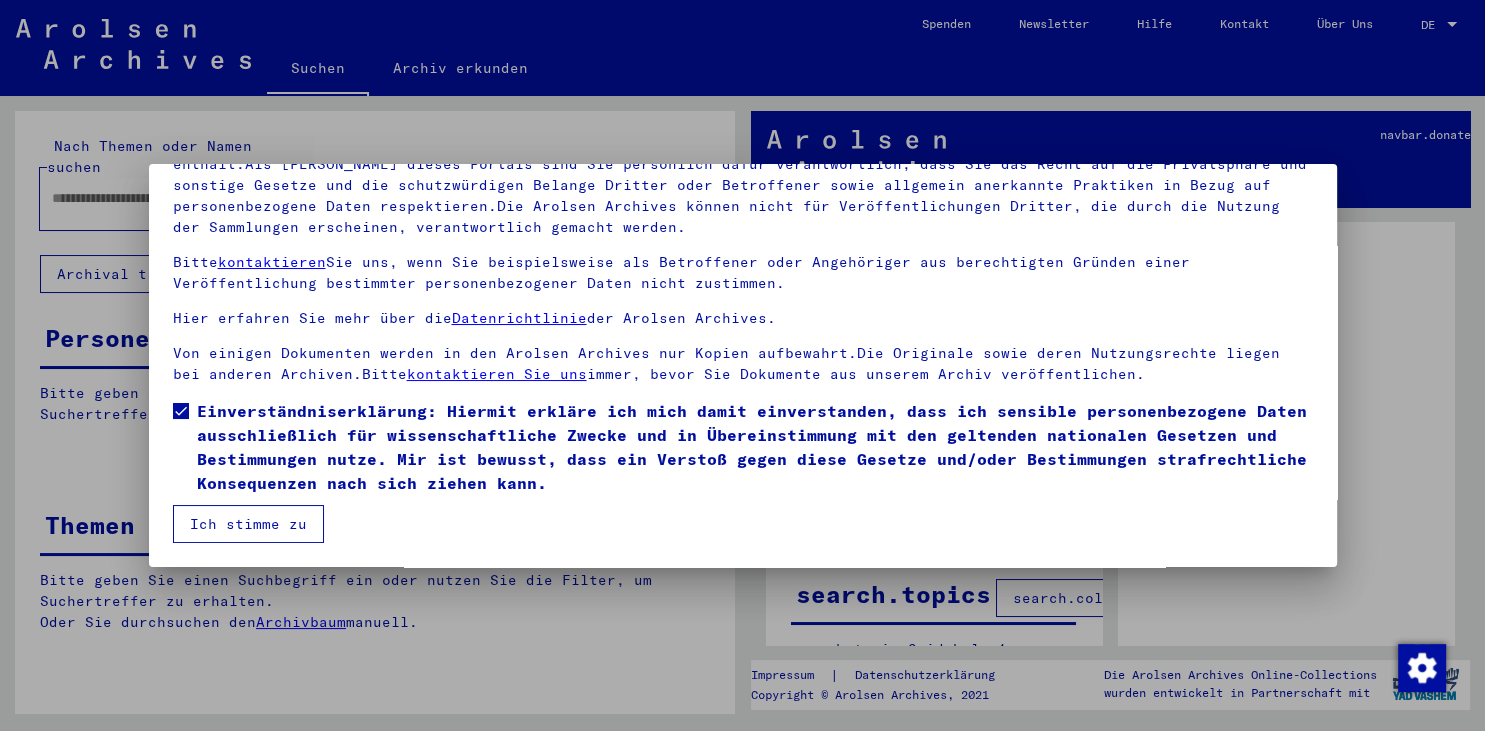 click on "Ich stimme zu" at bounding box center (248, 524) 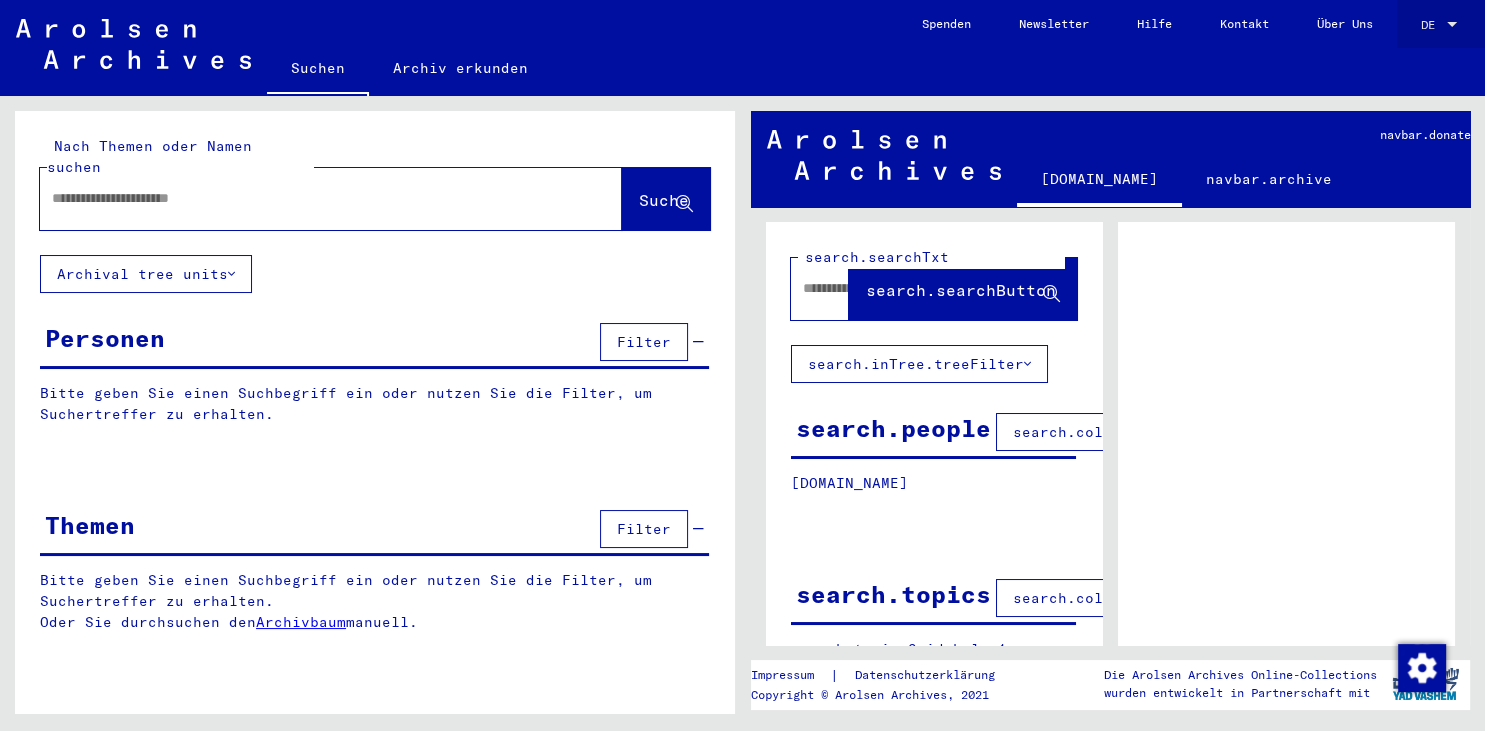 click on "DE DE" 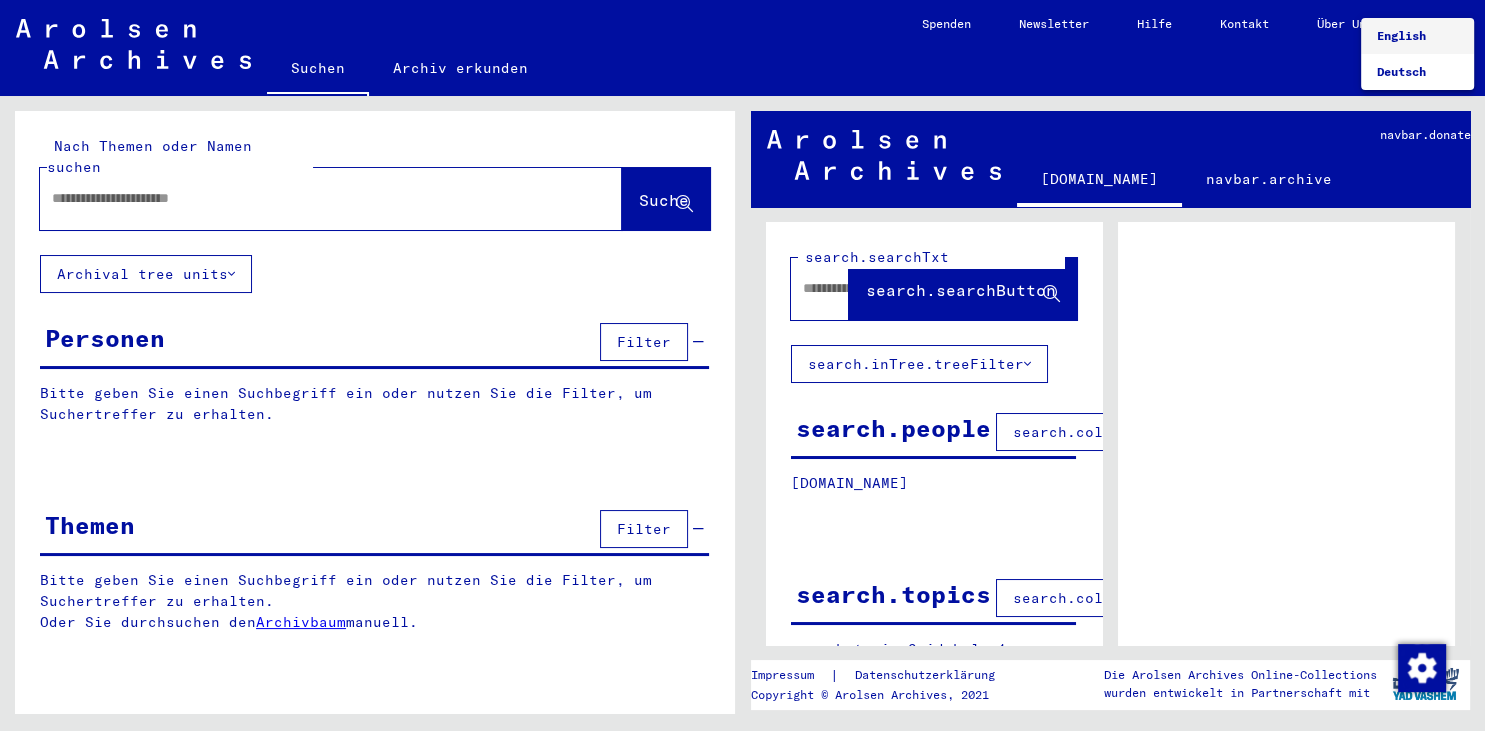 click on "English" at bounding box center (1401, 35) 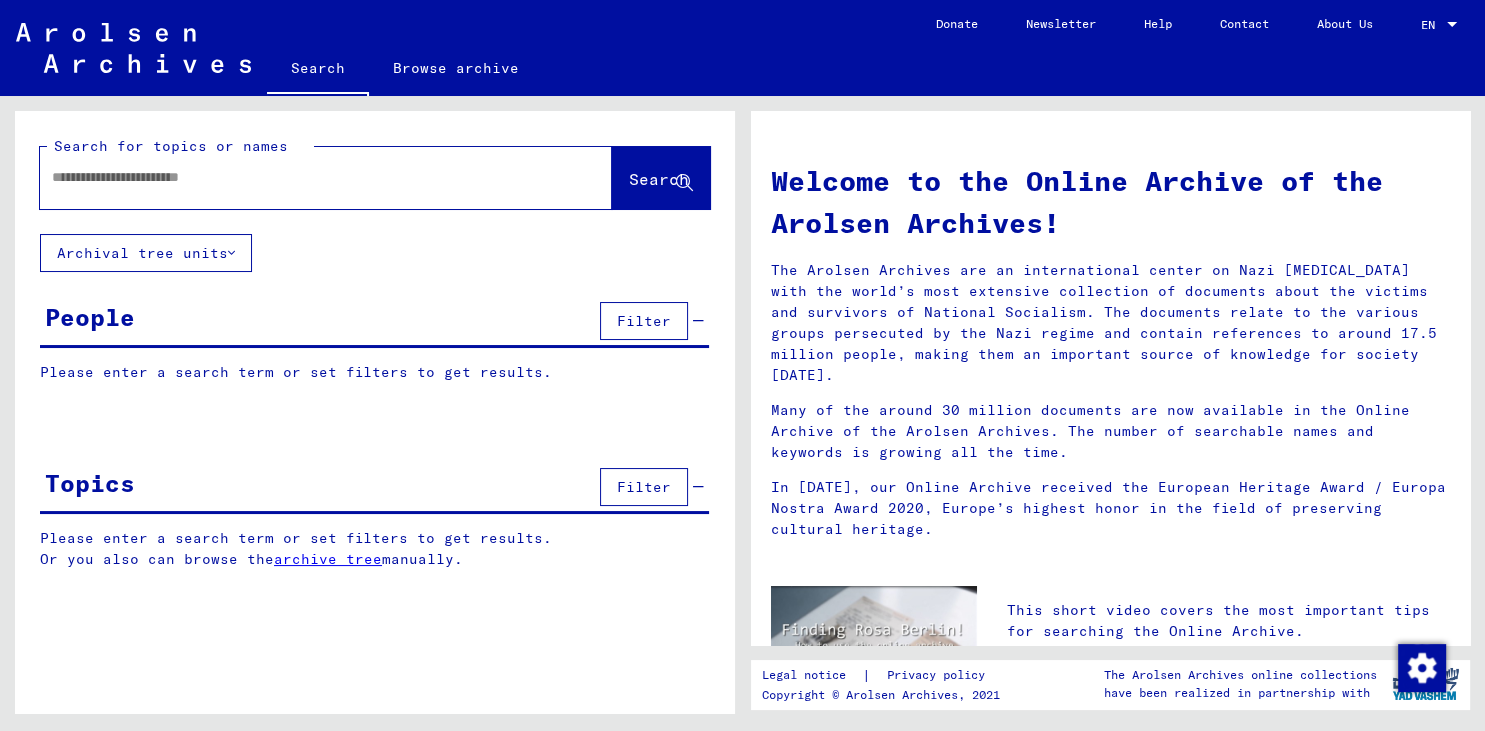 click on "Please enter a search term or set filters to get results." at bounding box center [374, 372] 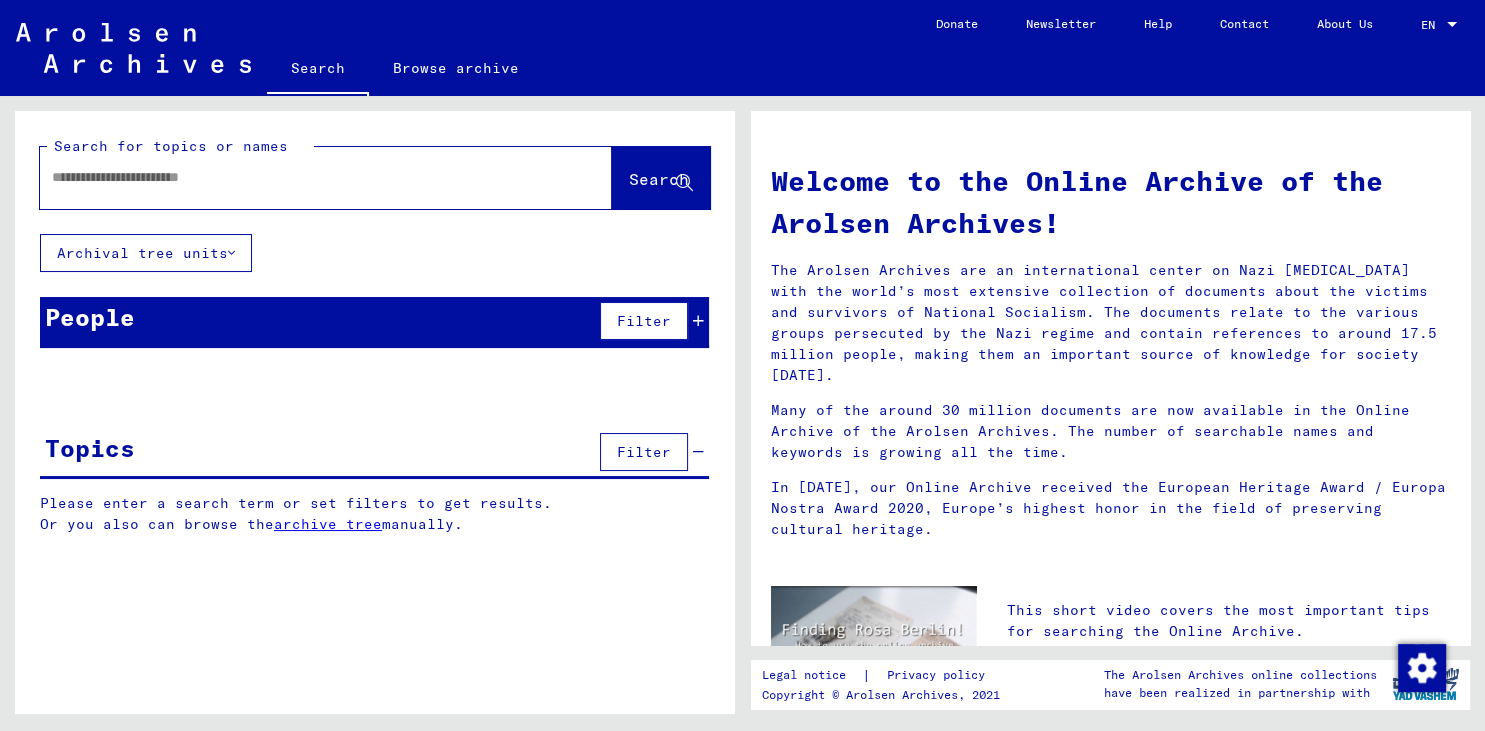 click on "People  Filter" at bounding box center [374, 322] 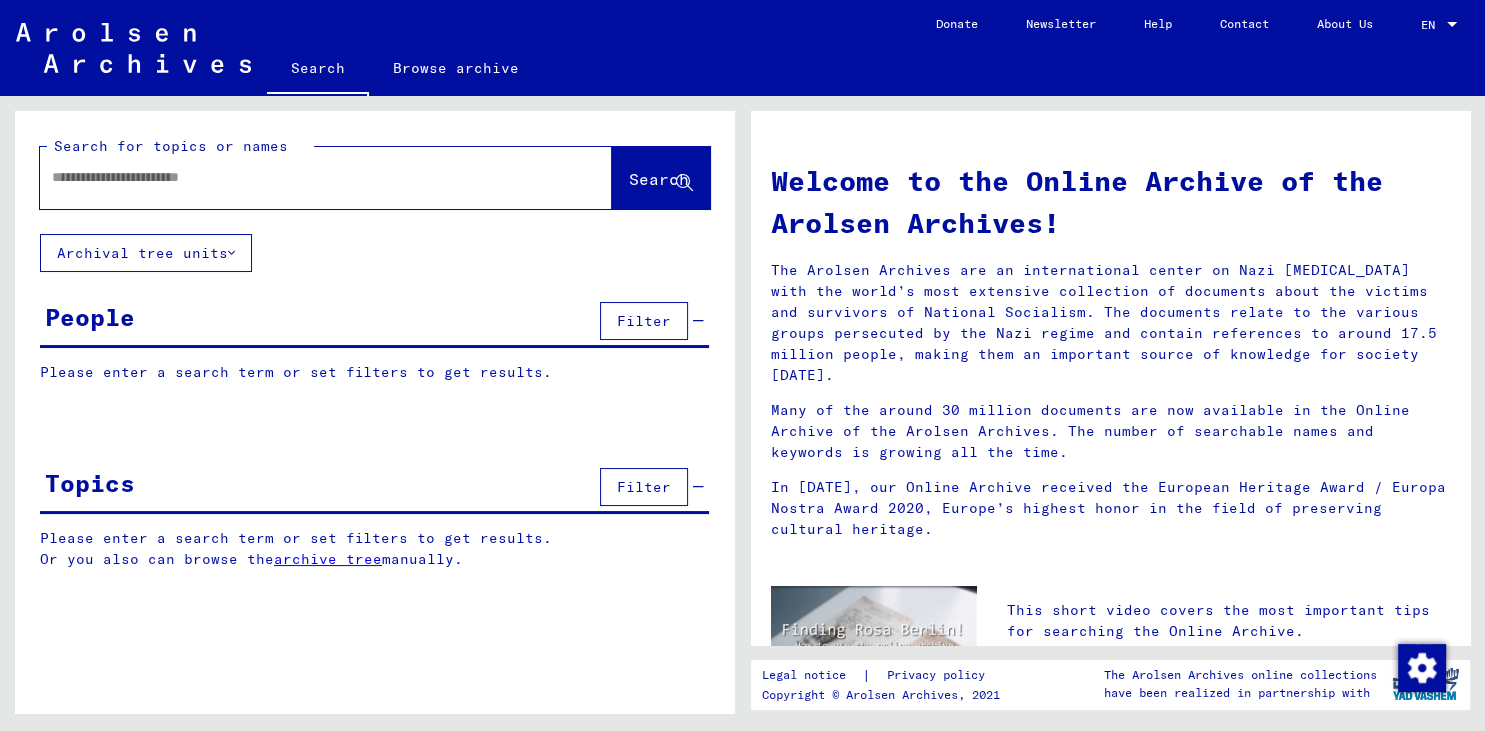 click 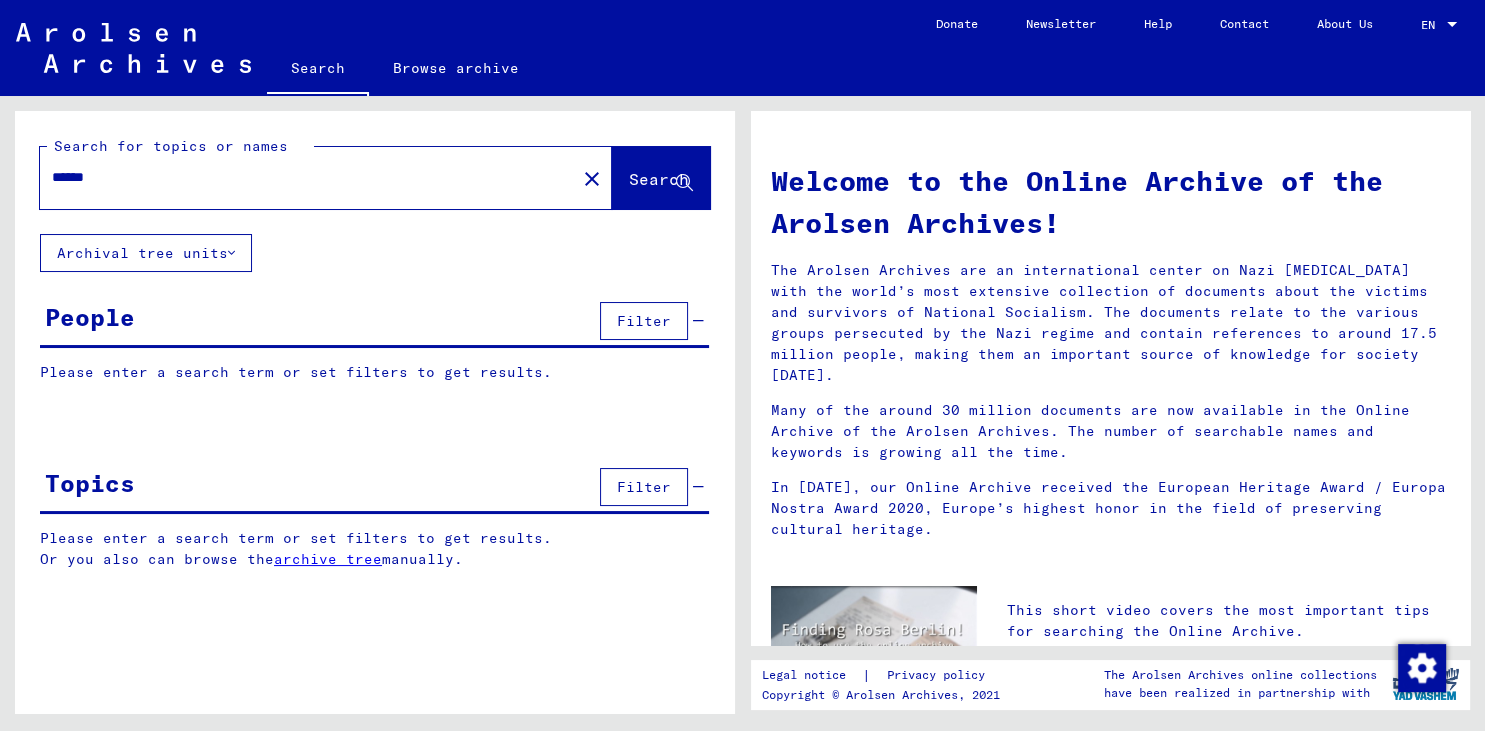 type on "******" 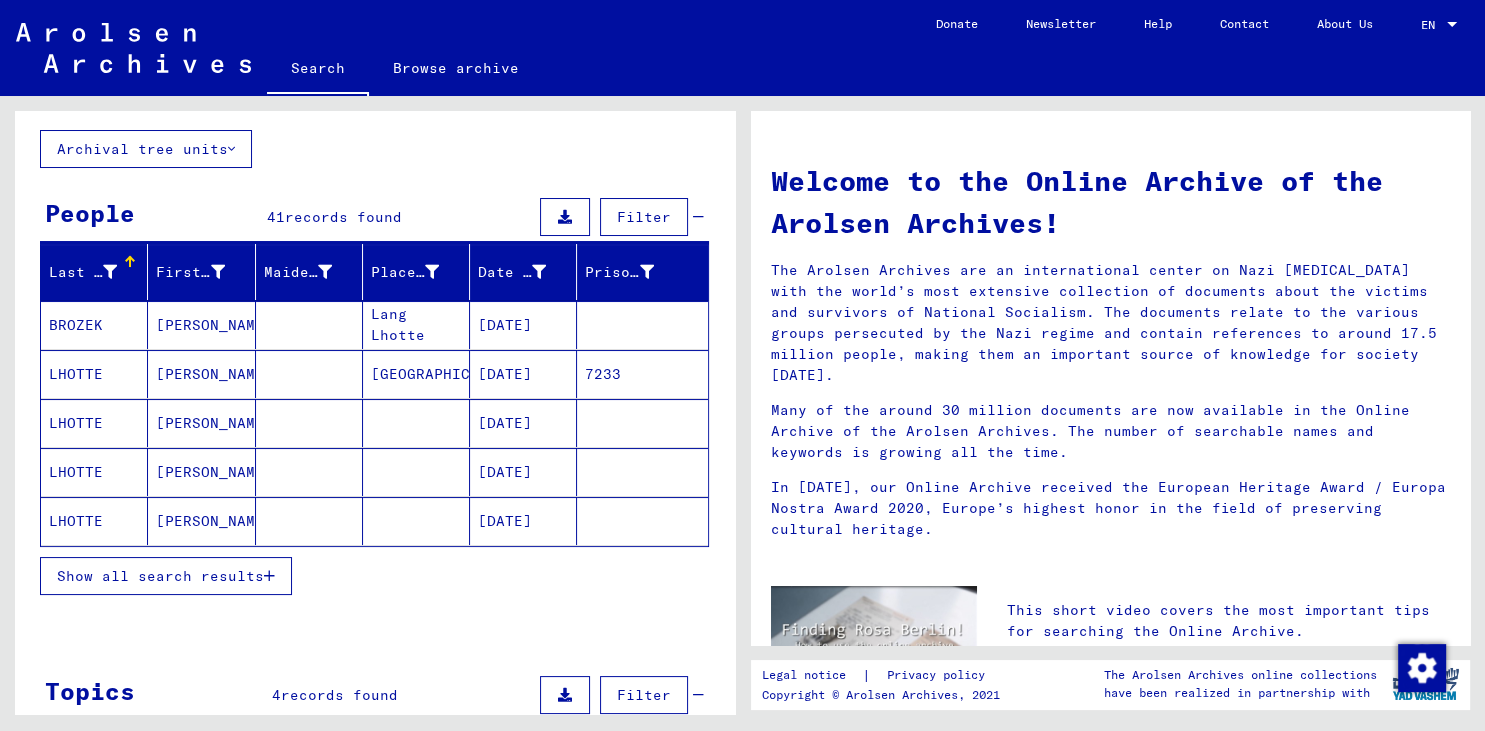scroll, scrollTop: 110, scrollLeft: 0, axis: vertical 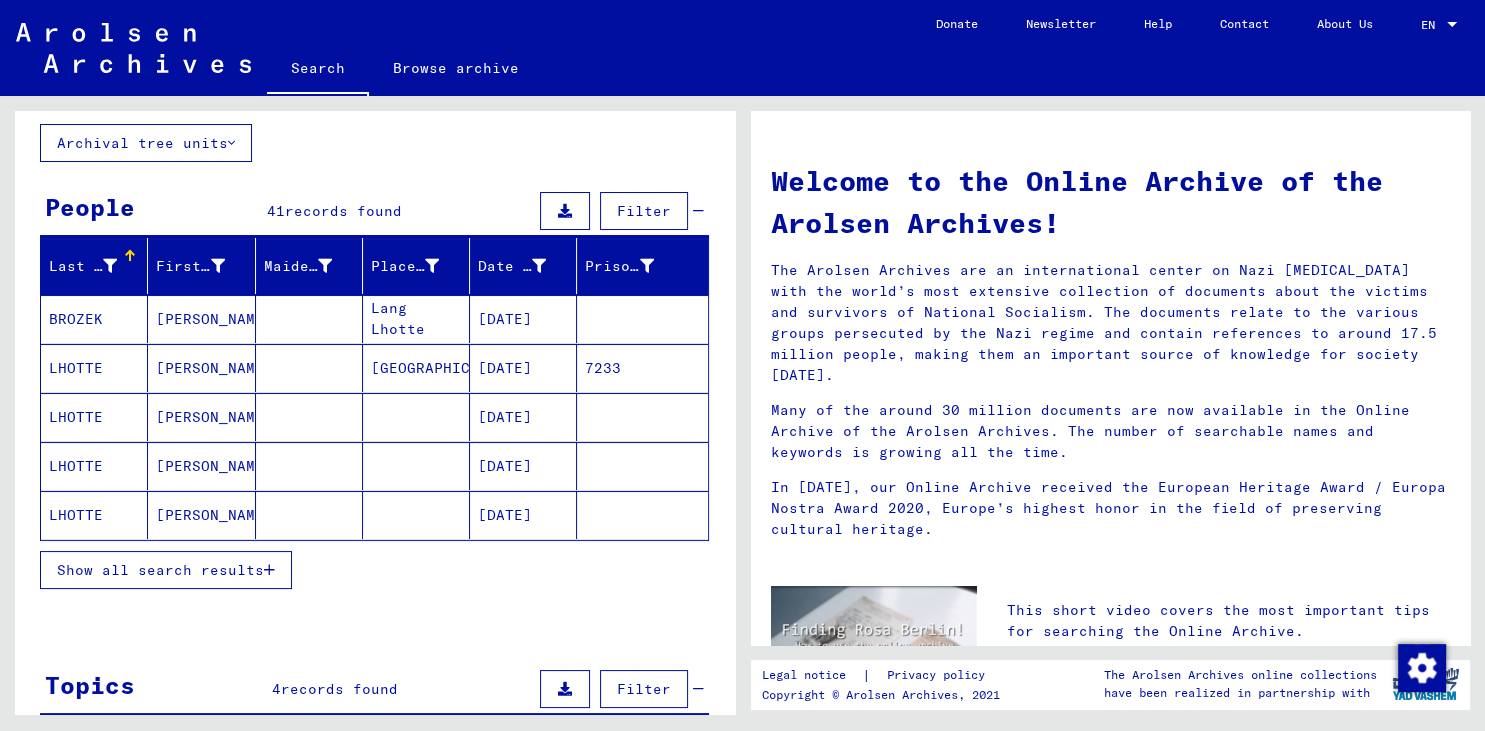 click on "Show all search results" at bounding box center (160, 570) 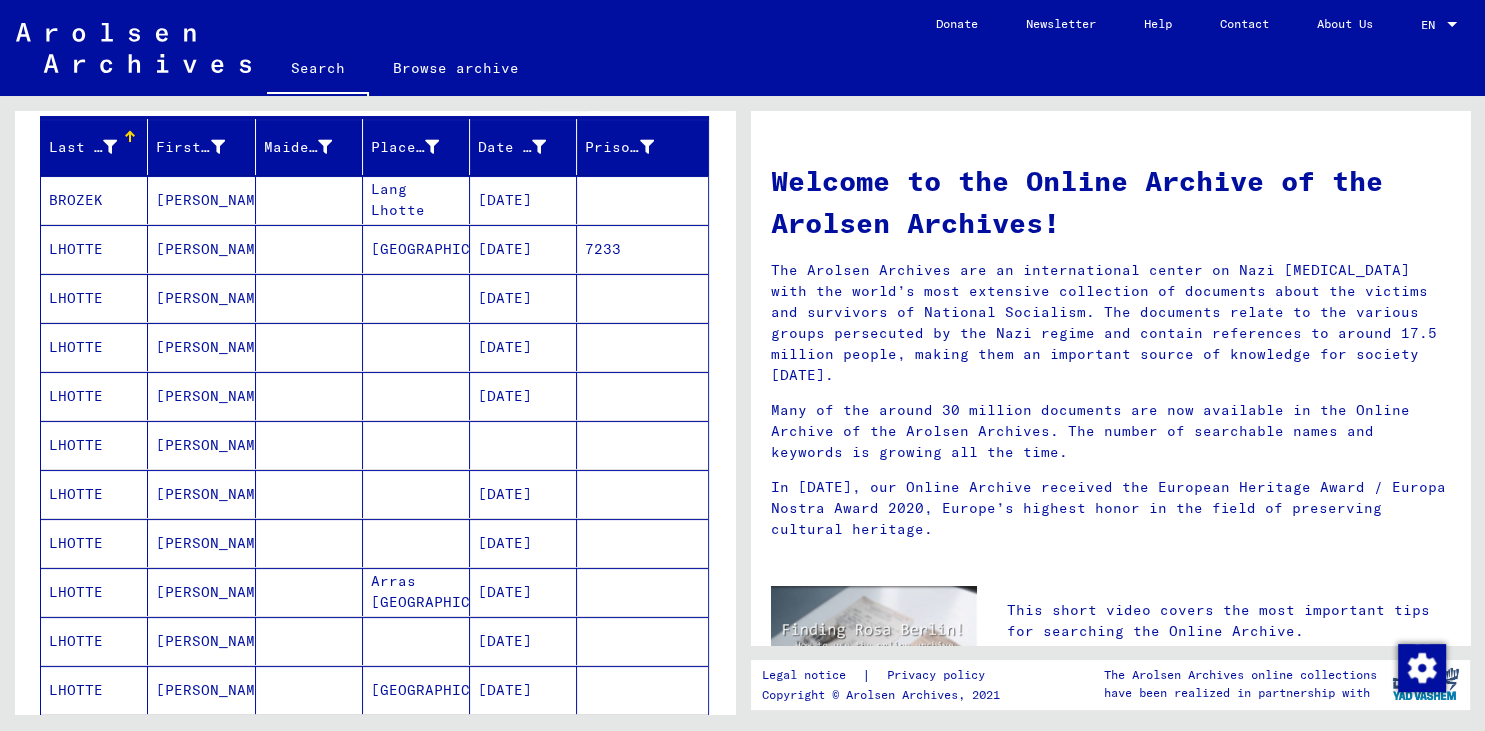 scroll, scrollTop: 221, scrollLeft: 0, axis: vertical 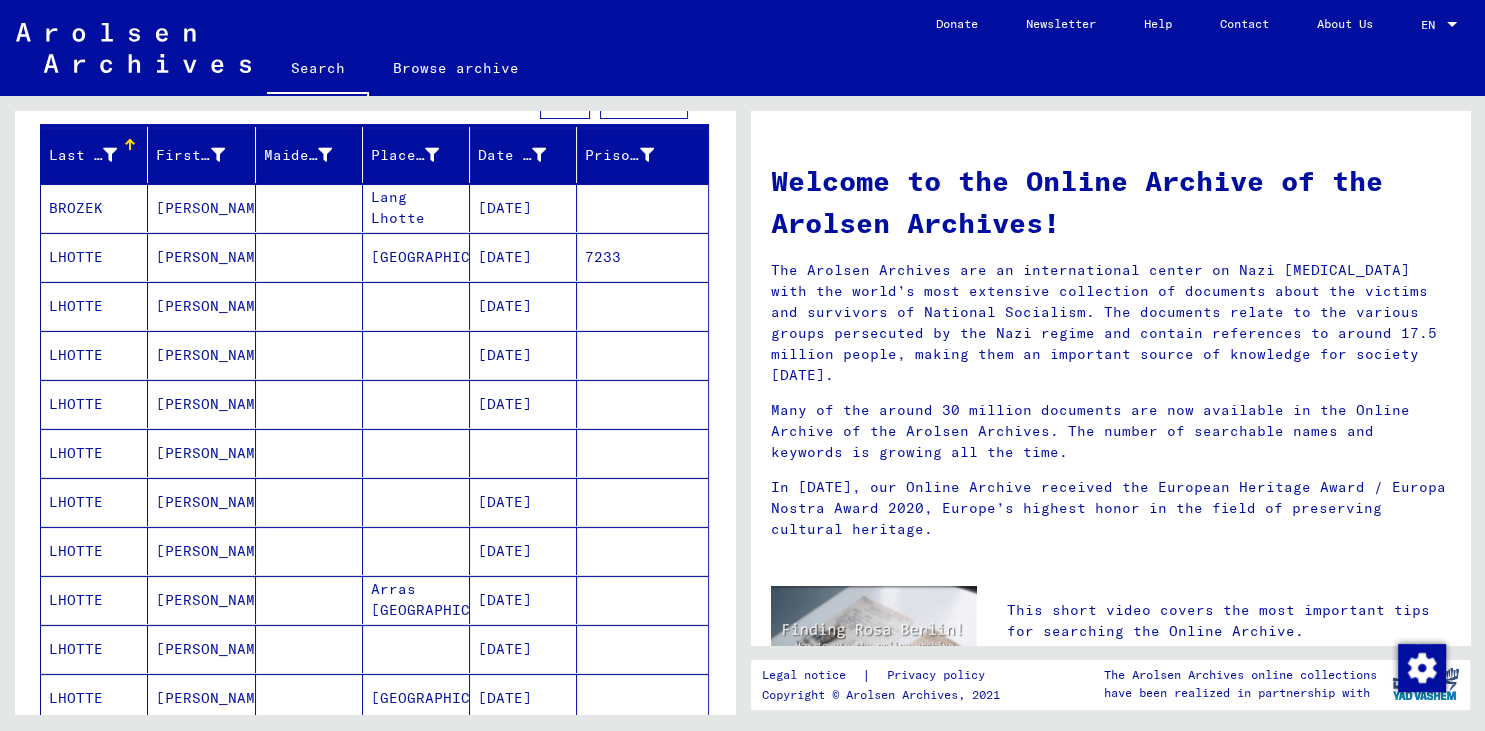 click on "LHOTTE" at bounding box center (94, 355) 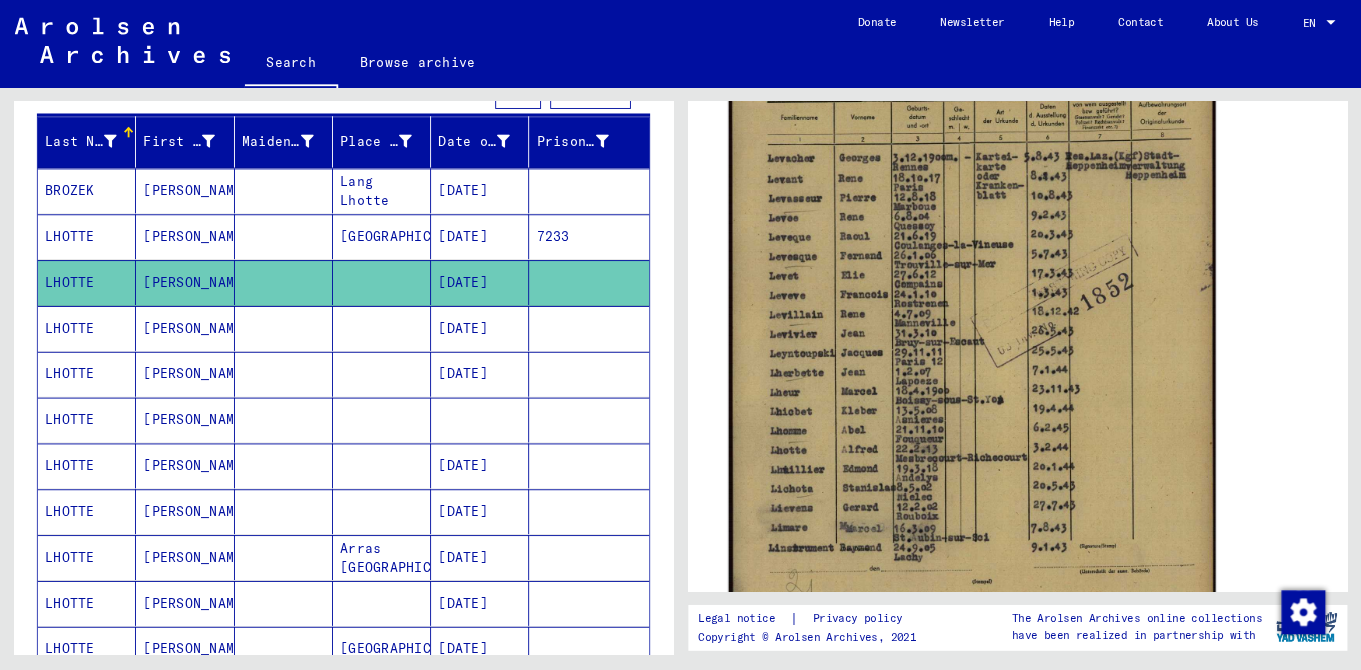 scroll, scrollTop: 442, scrollLeft: 0, axis: vertical 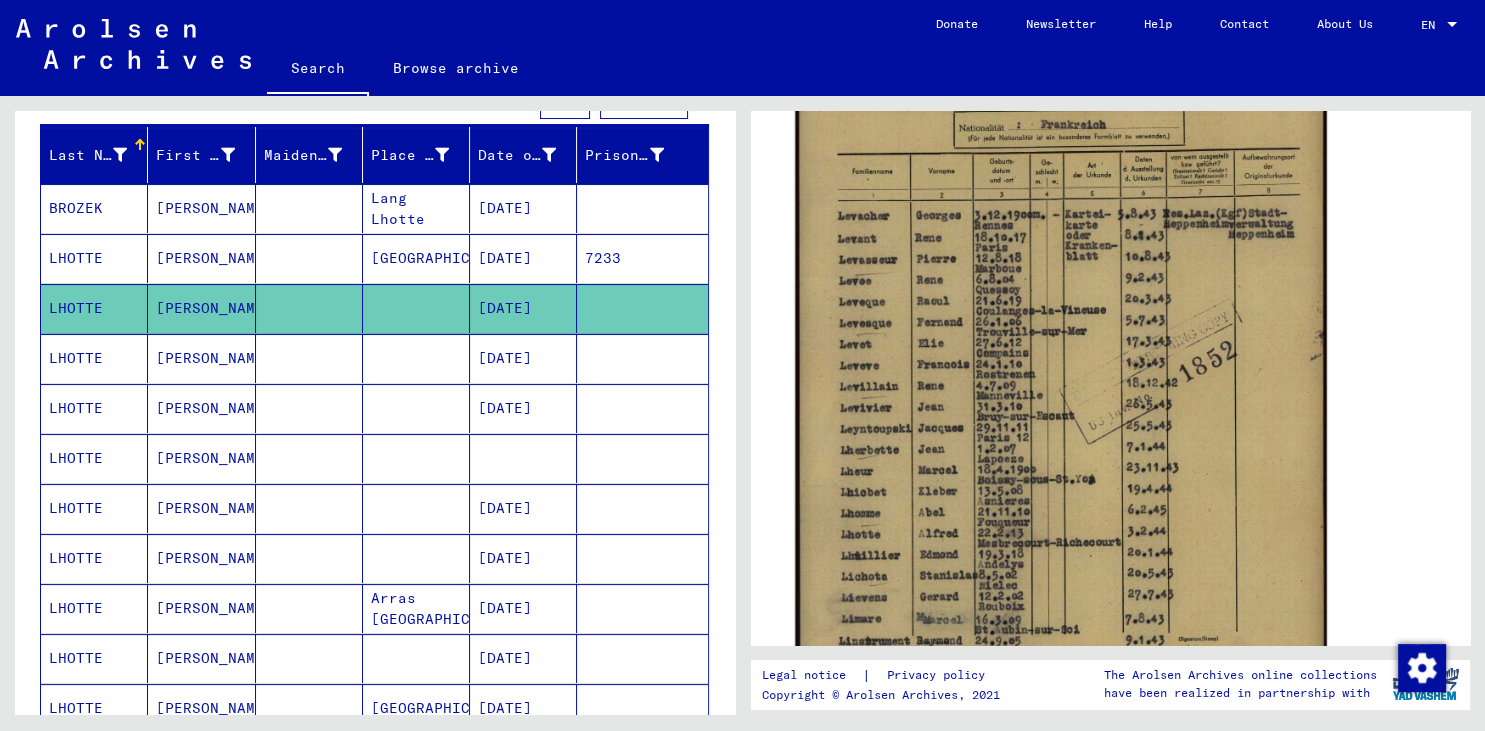 click 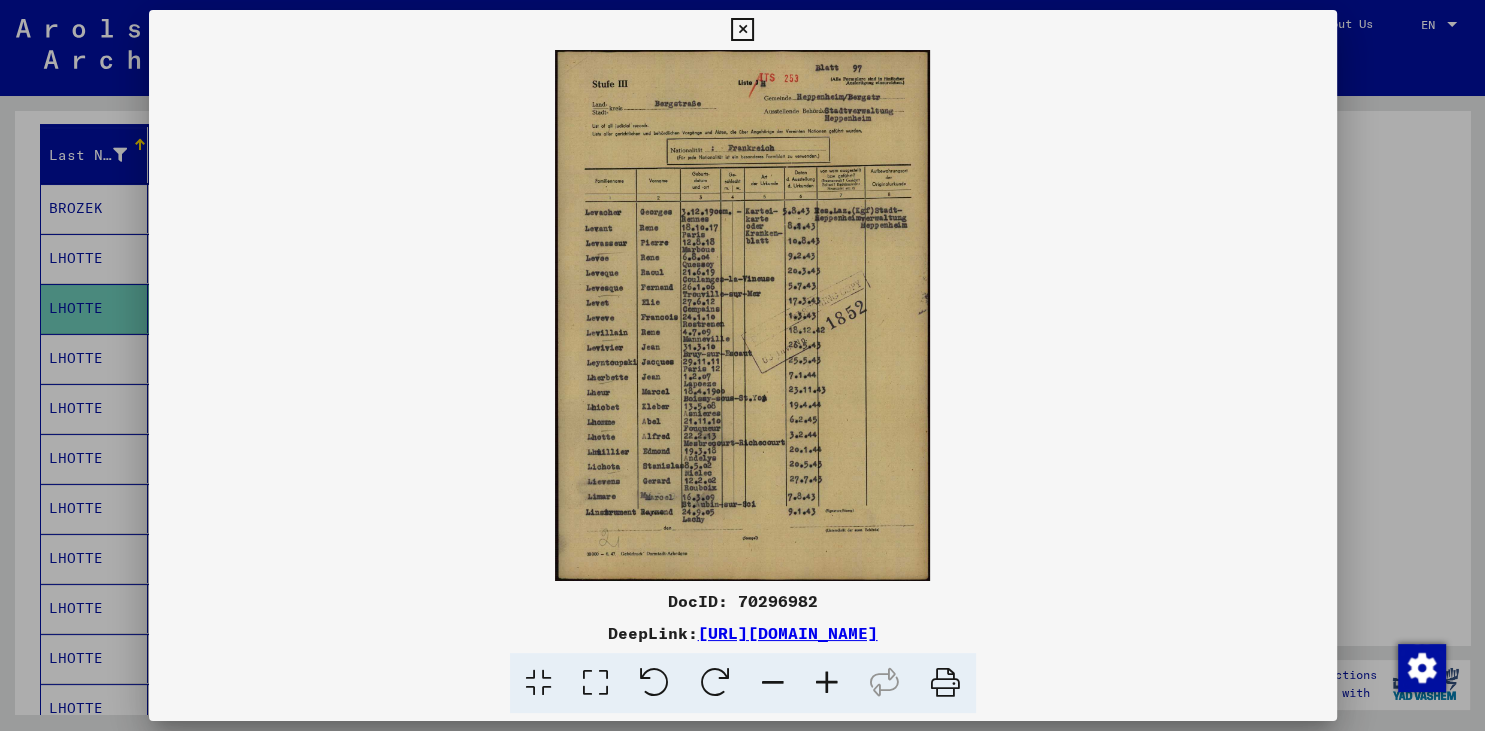 click at bounding box center (827, 683) 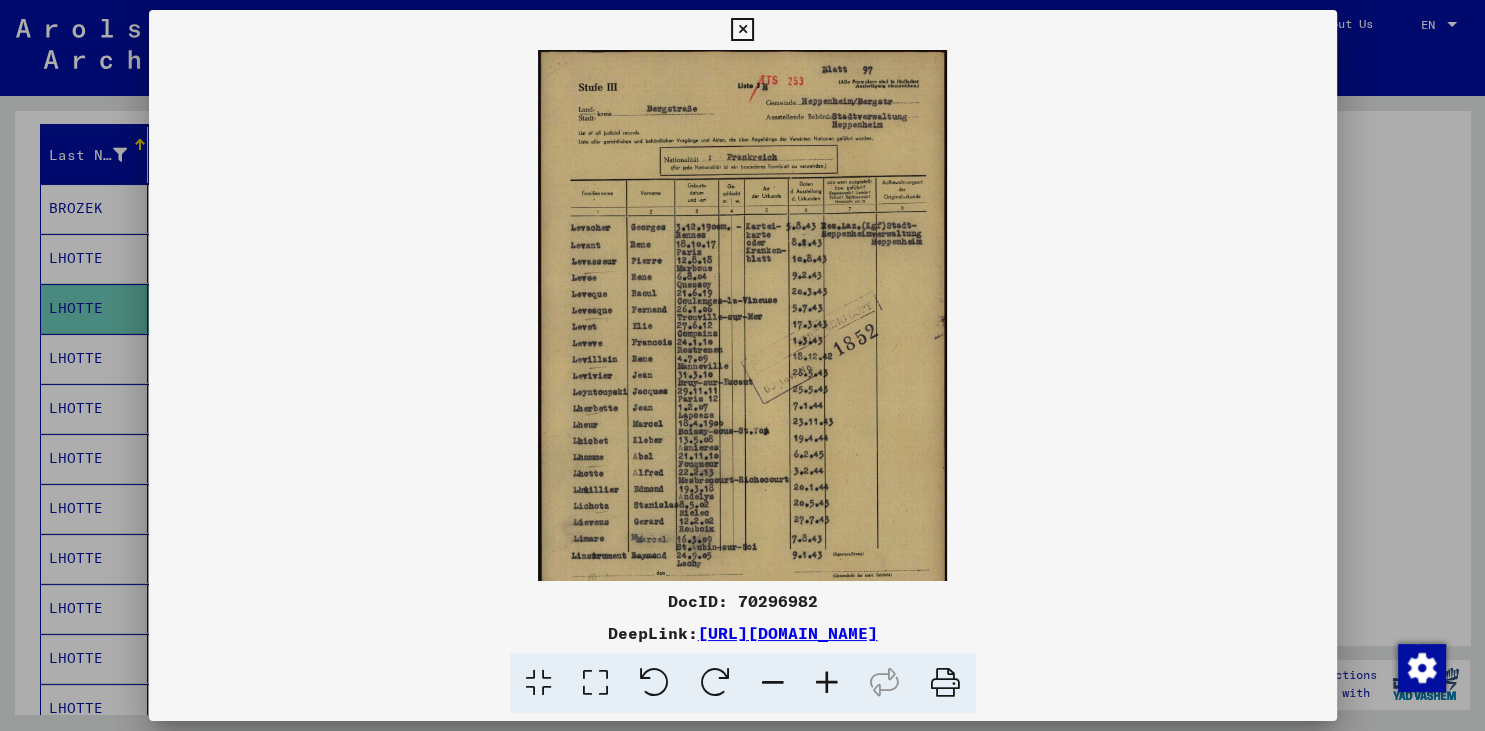 click at bounding box center [827, 683] 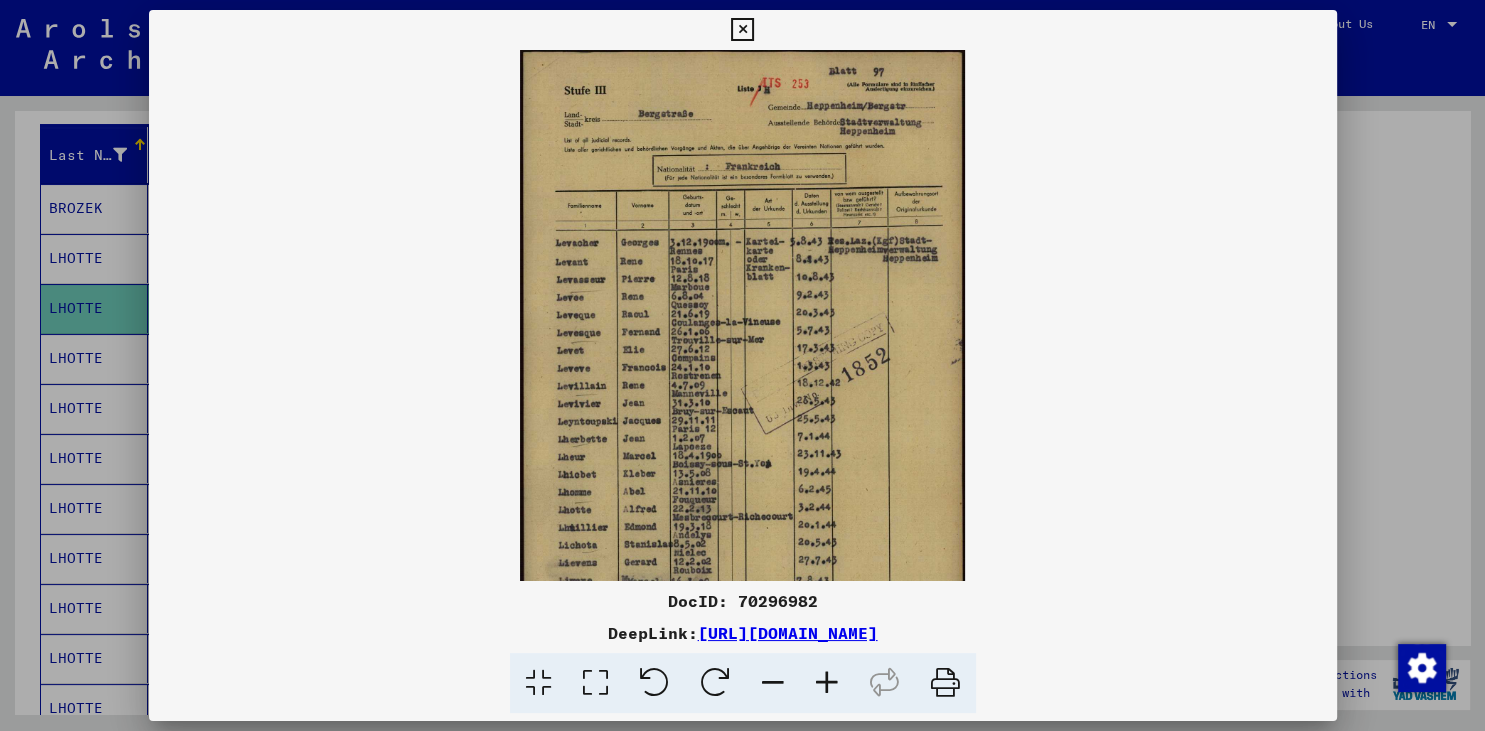 click at bounding box center [827, 683] 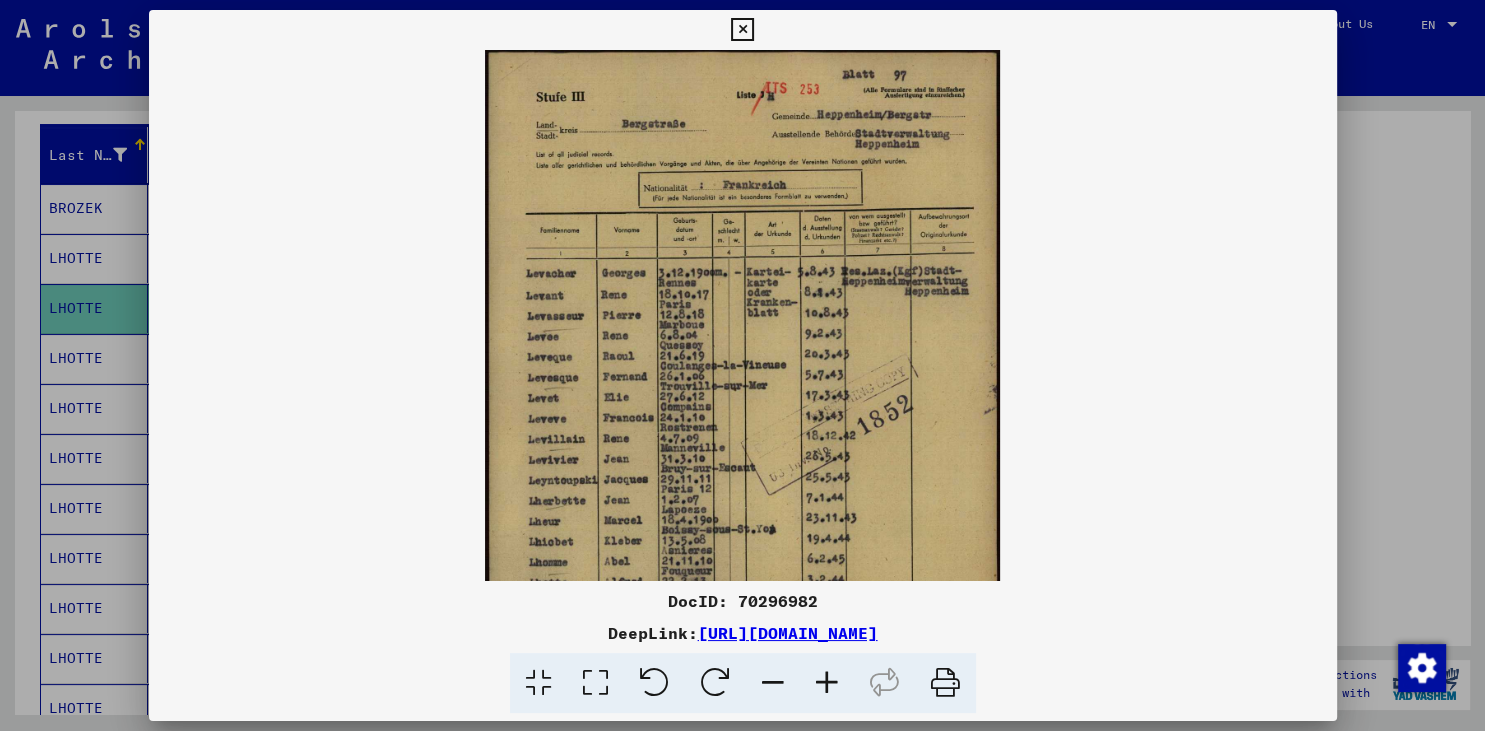 click at bounding box center [827, 683] 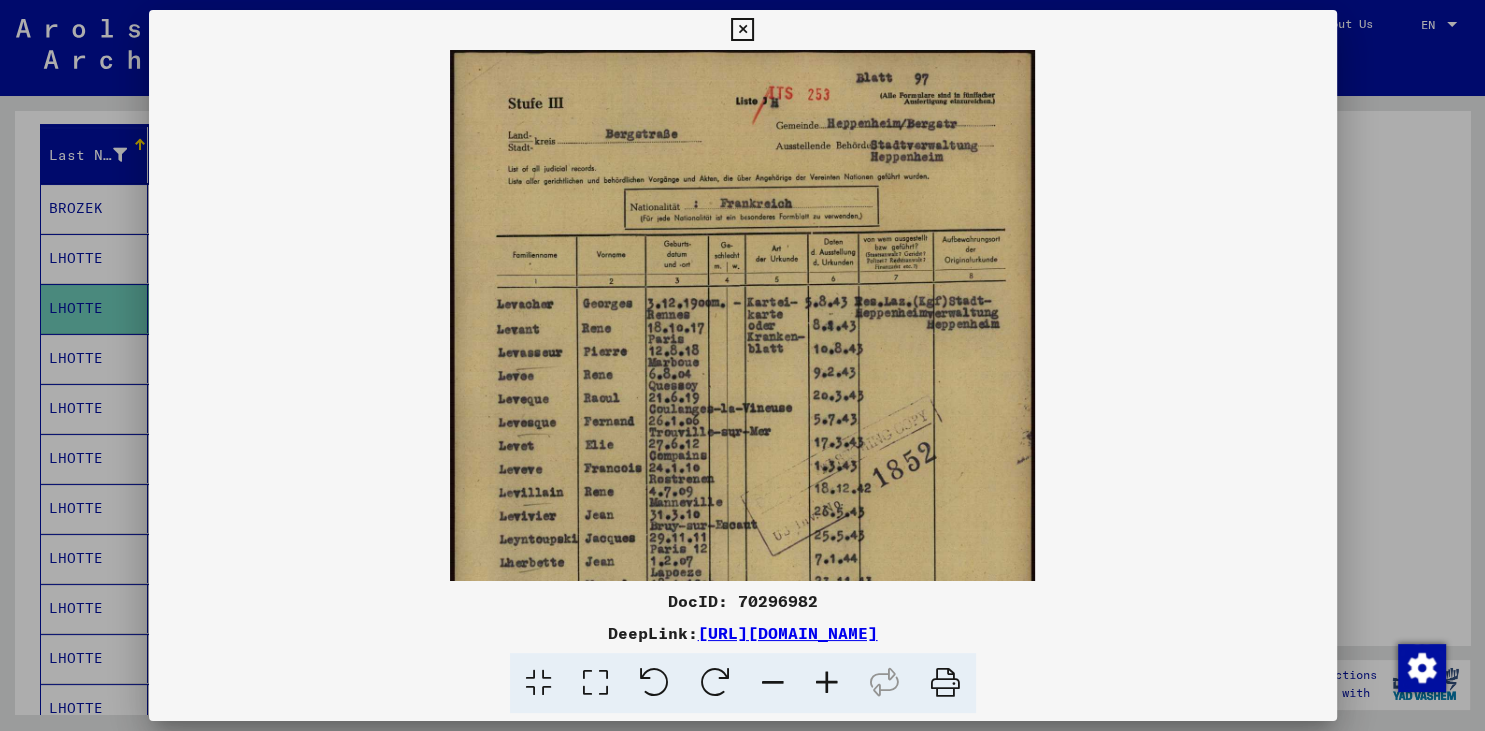click at bounding box center [827, 683] 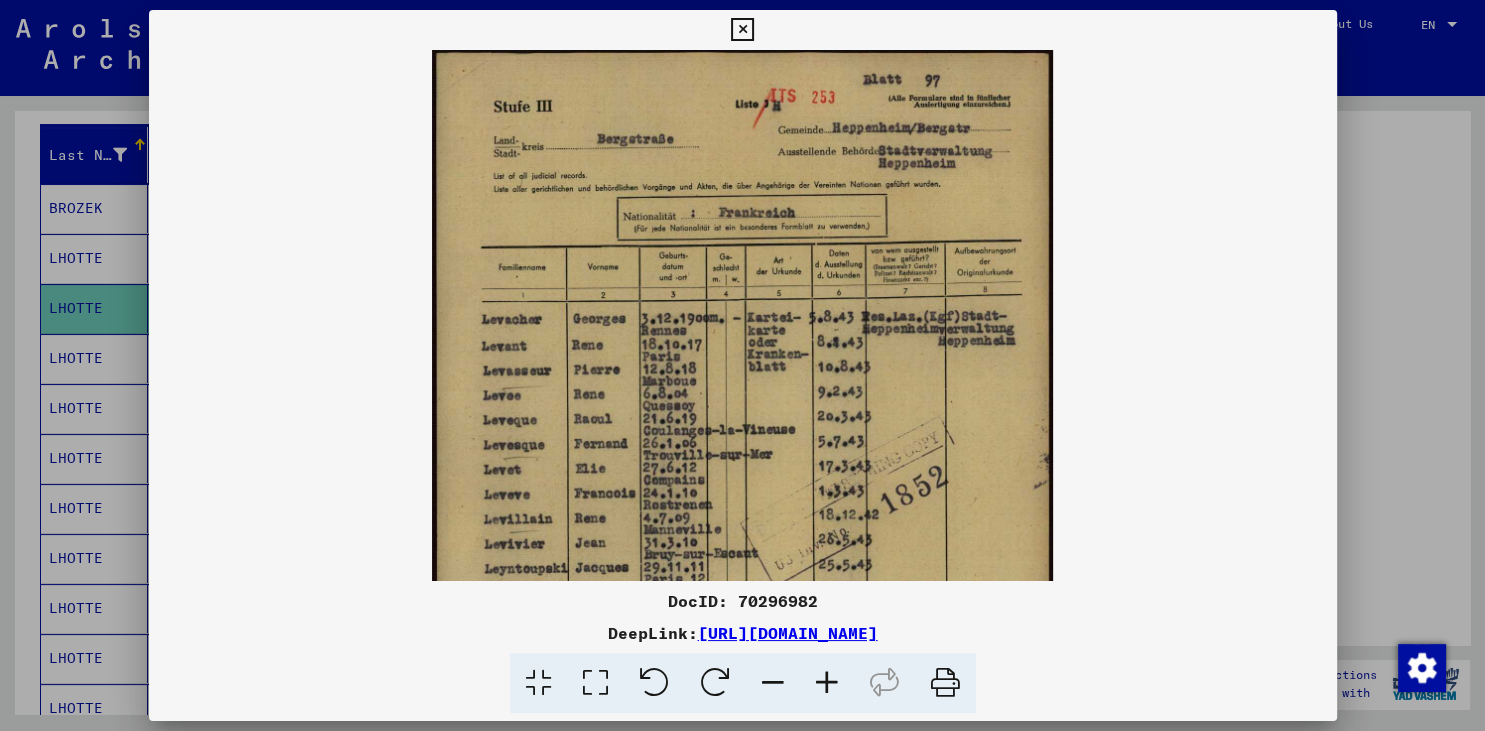 click at bounding box center (827, 683) 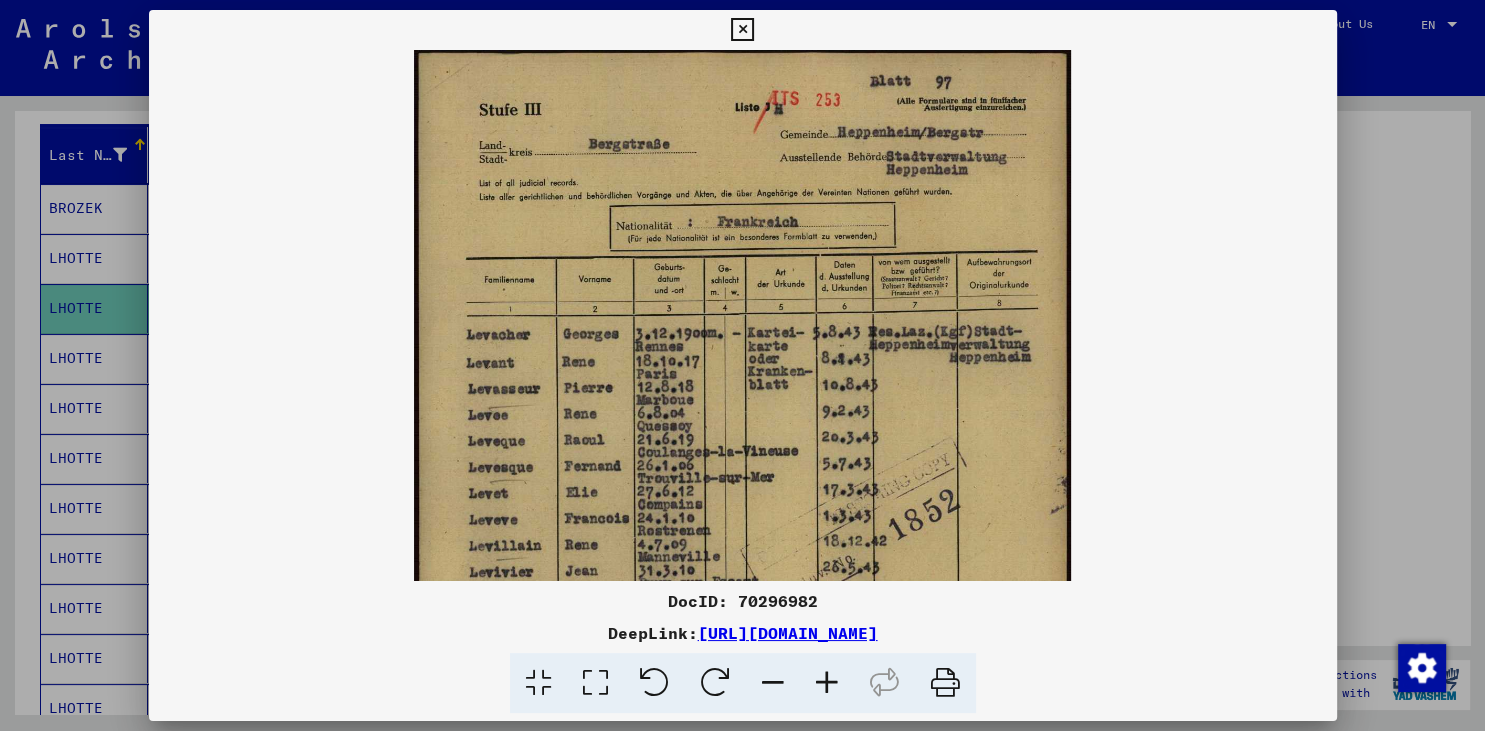 click at bounding box center [827, 683] 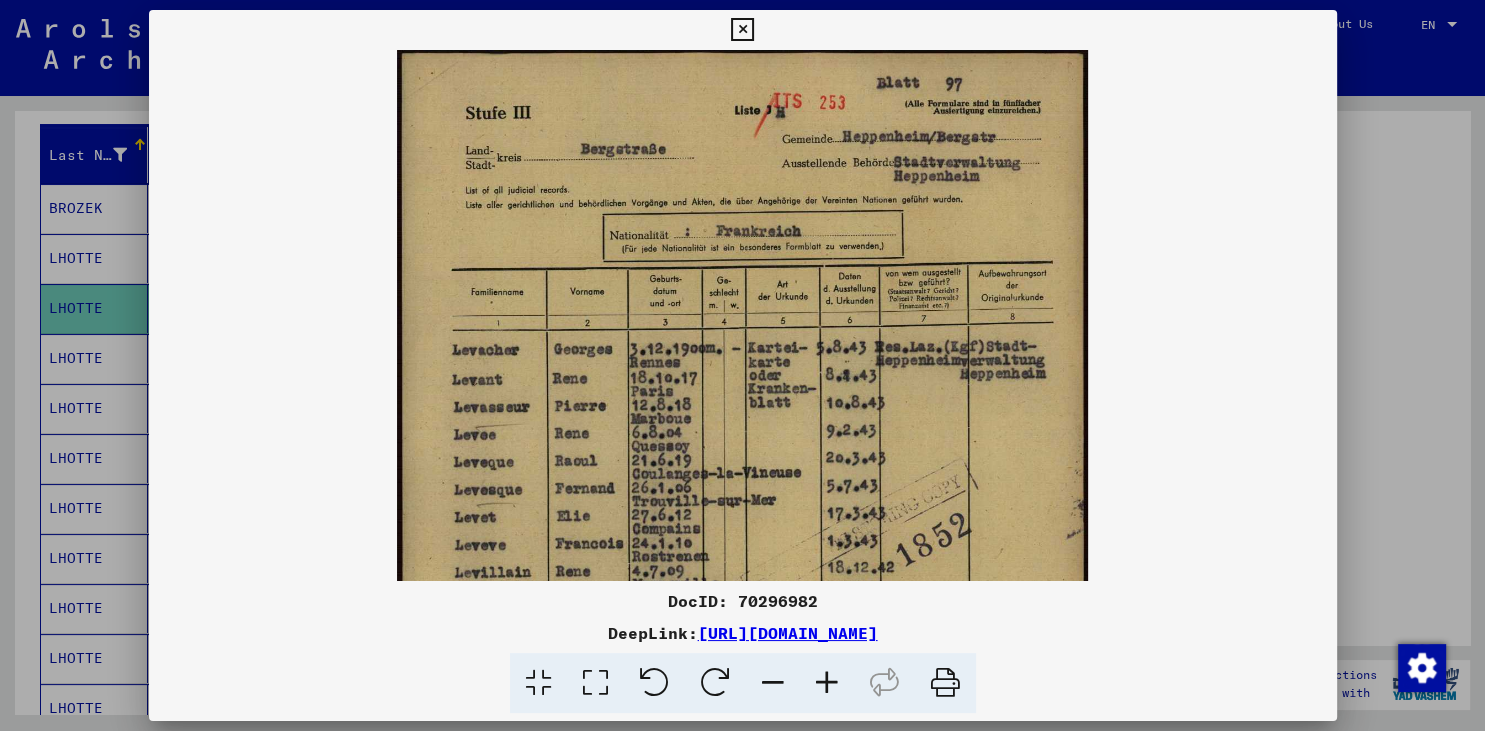 click at bounding box center (827, 683) 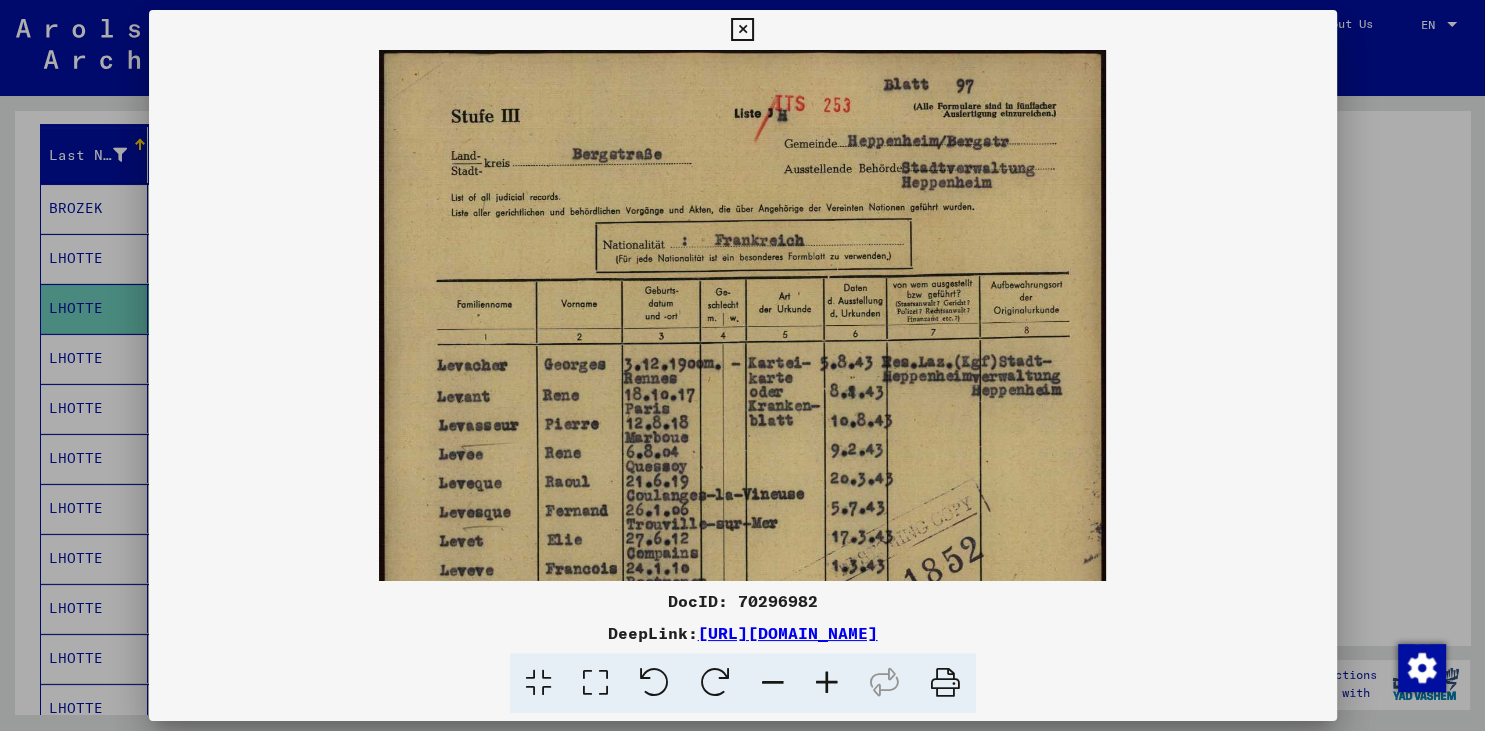 click at bounding box center [827, 683] 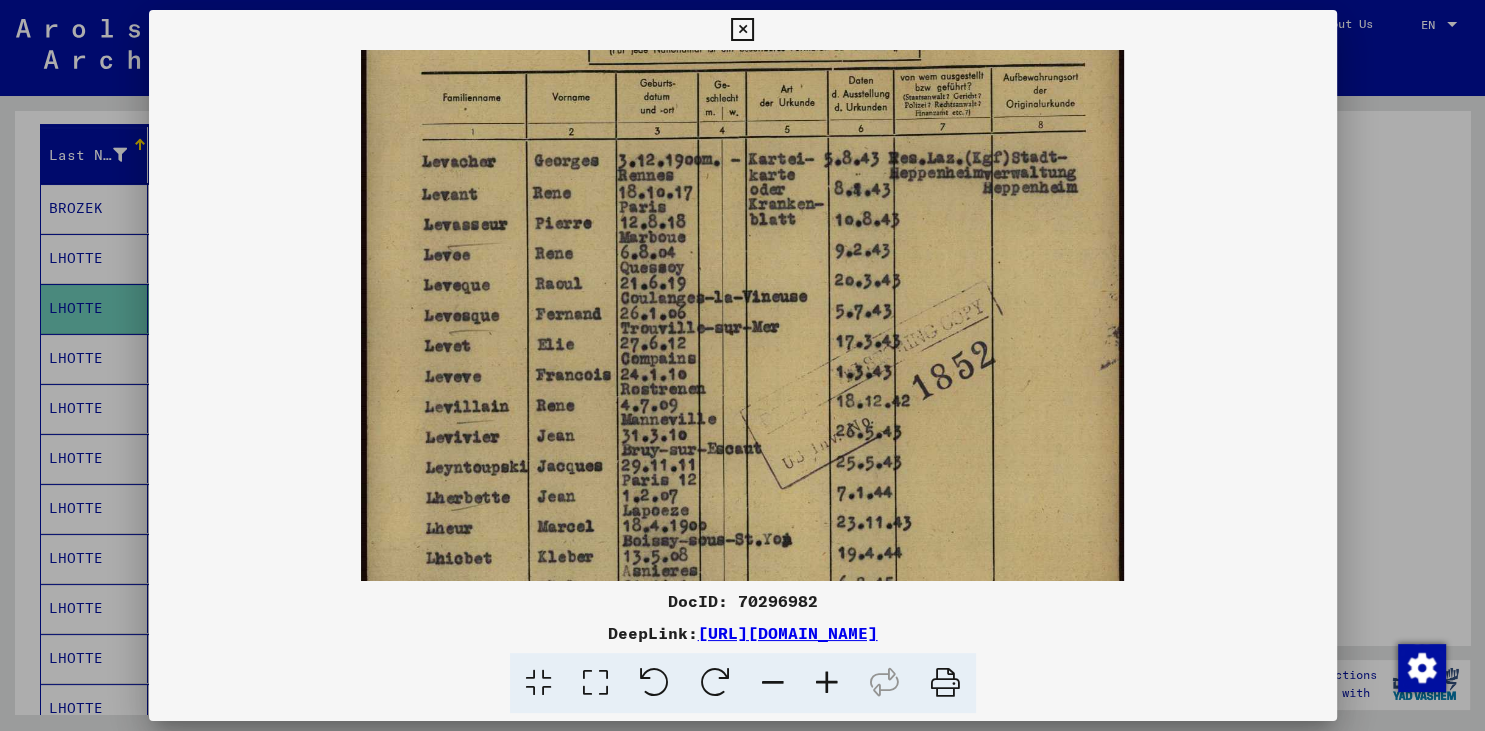 drag, startPoint x: 640, startPoint y: 333, endPoint x: 618, endPoint y: 175, distance: 159.52429 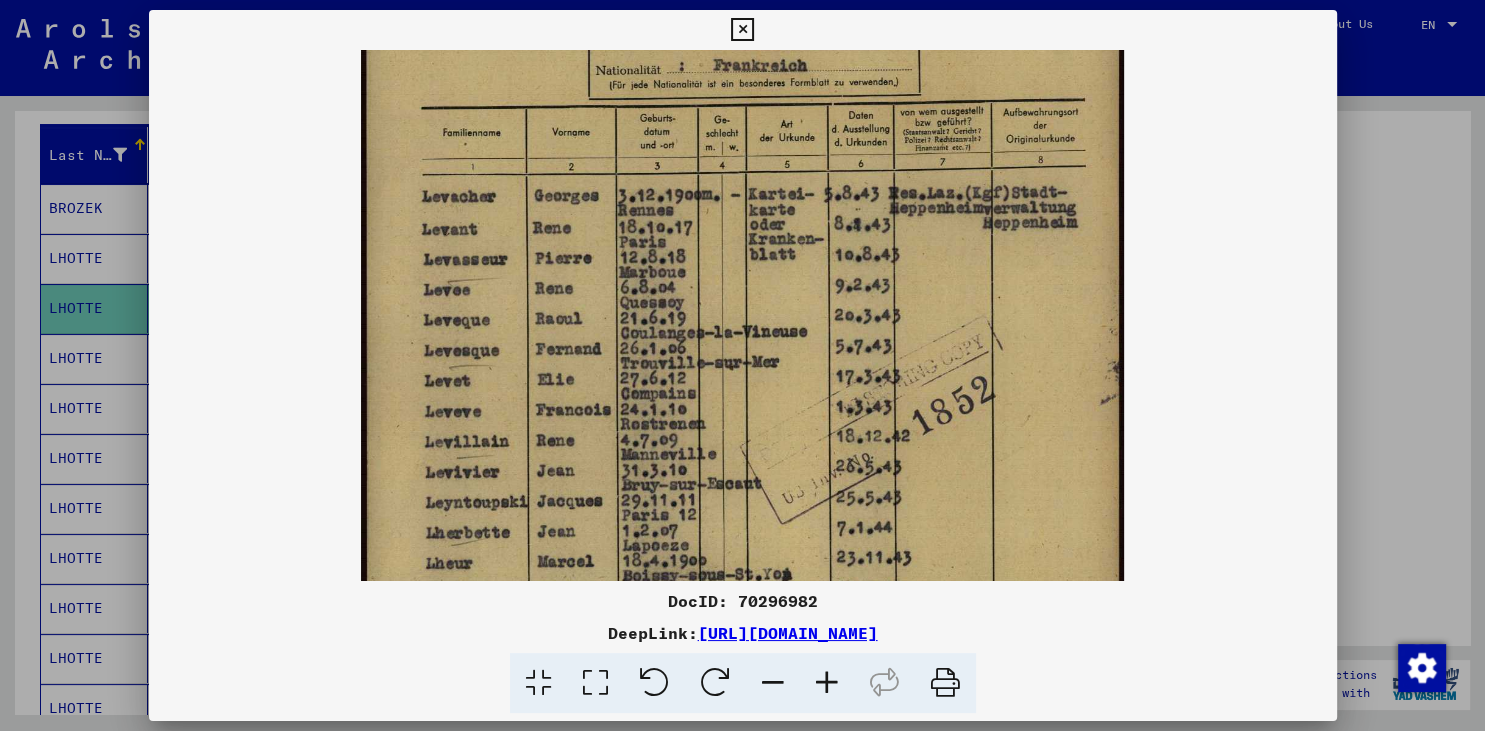 scroll, scrollTop: 173, scrollLeft: 0, axis: vertical 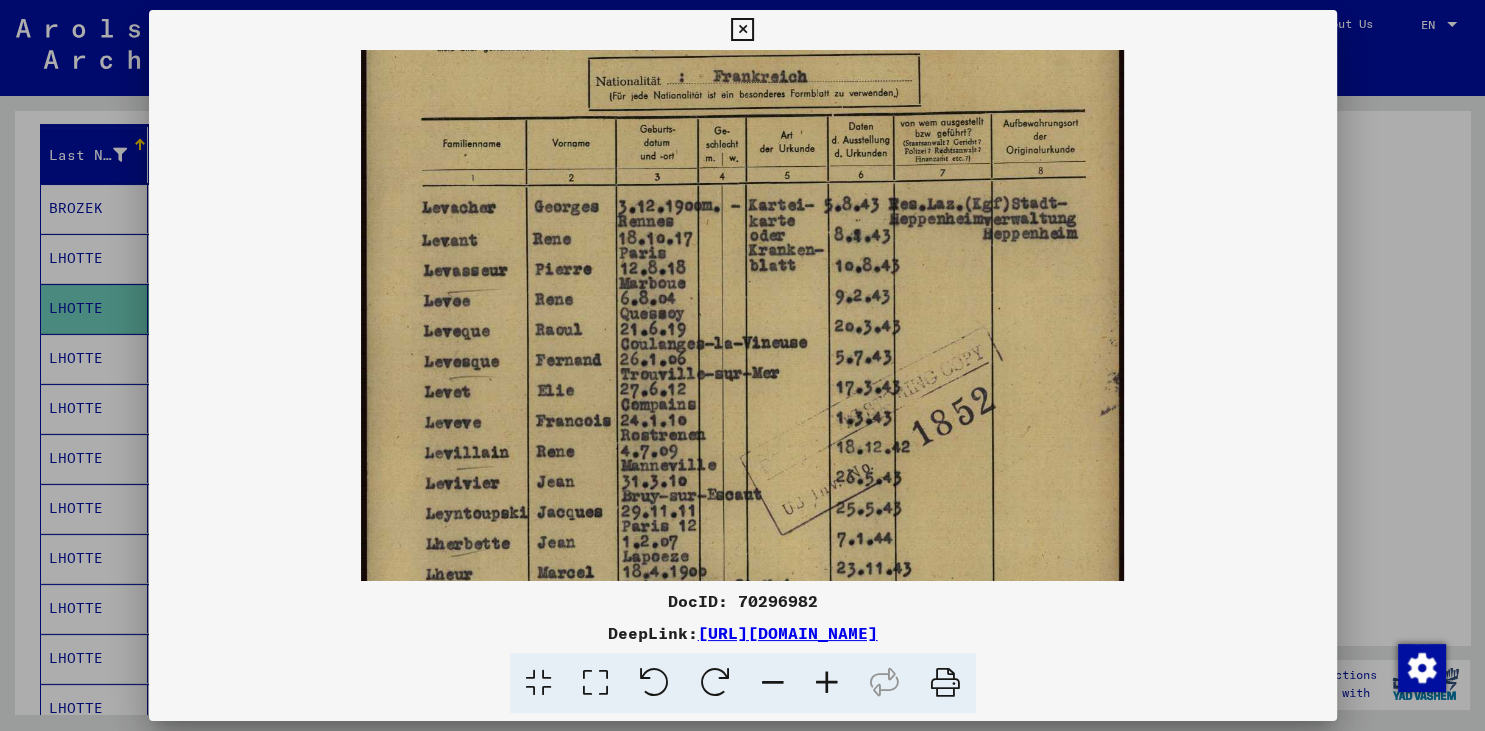 drag, startPoint x: 660, startPoint y: 346, endPoint x: 630, endPoint y: 443, distance: 101.53325 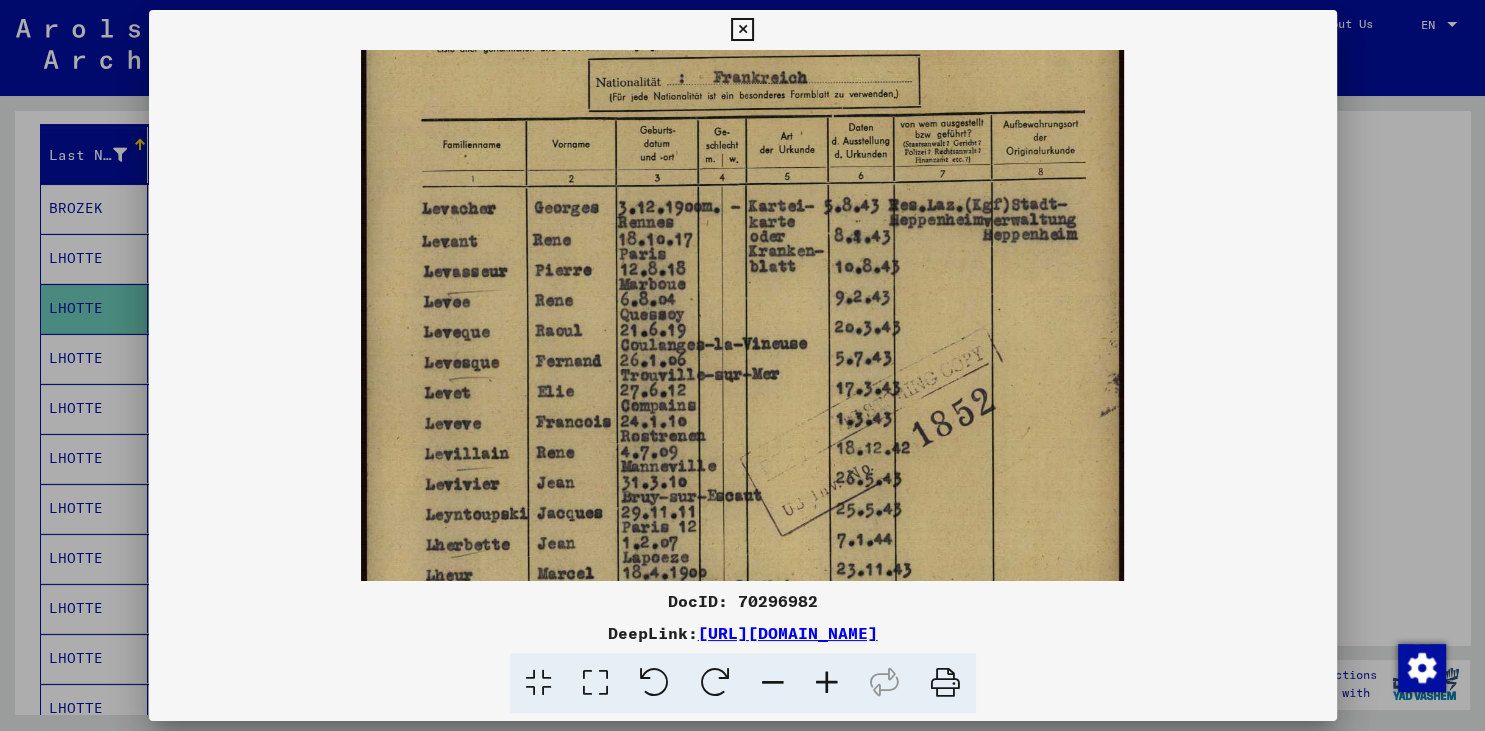 drag, startPoint x: 881, startPoint y: 153, endPoint x: 837, endPoint y: 154, distance: 44.011364 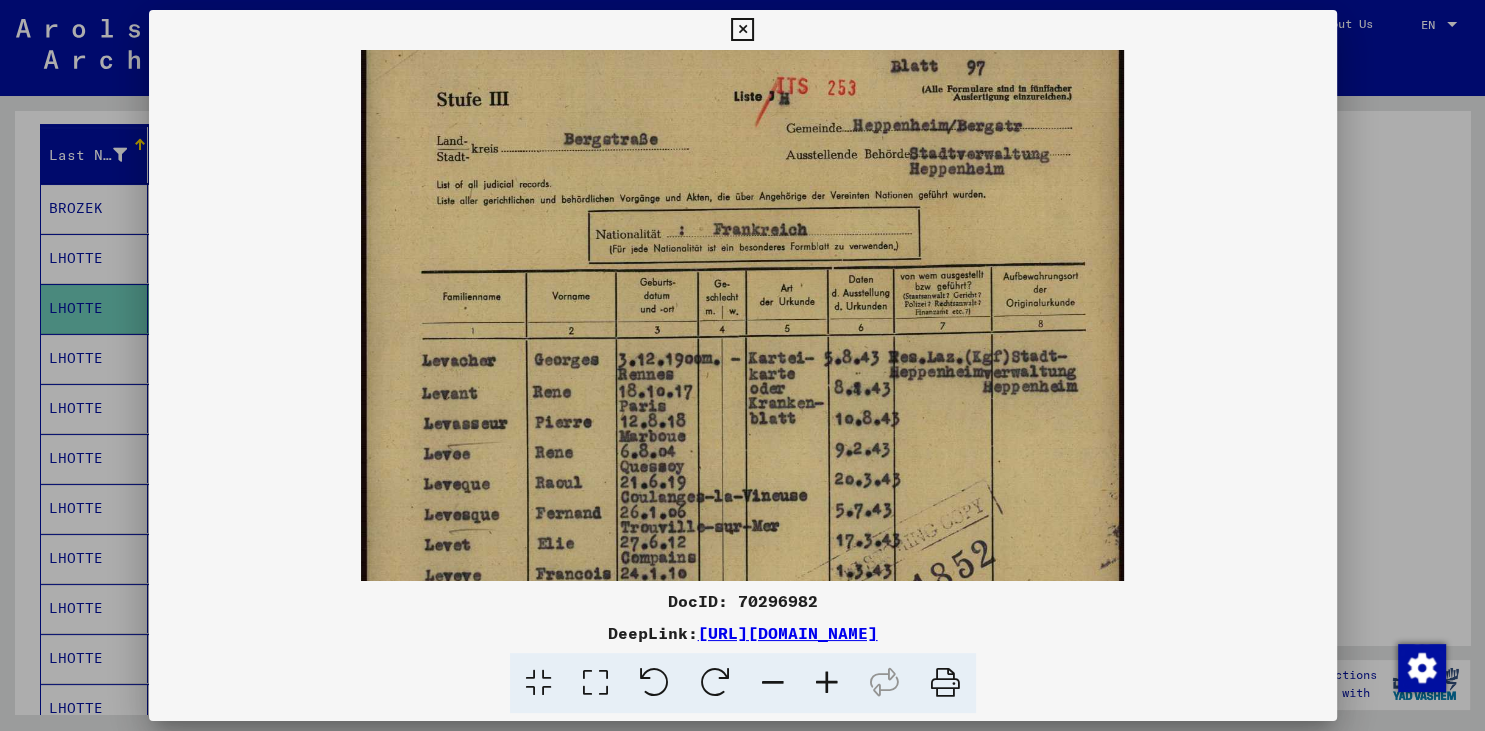 scroll, scrollTop: 8, scrollLeft: 0, axis: vertical 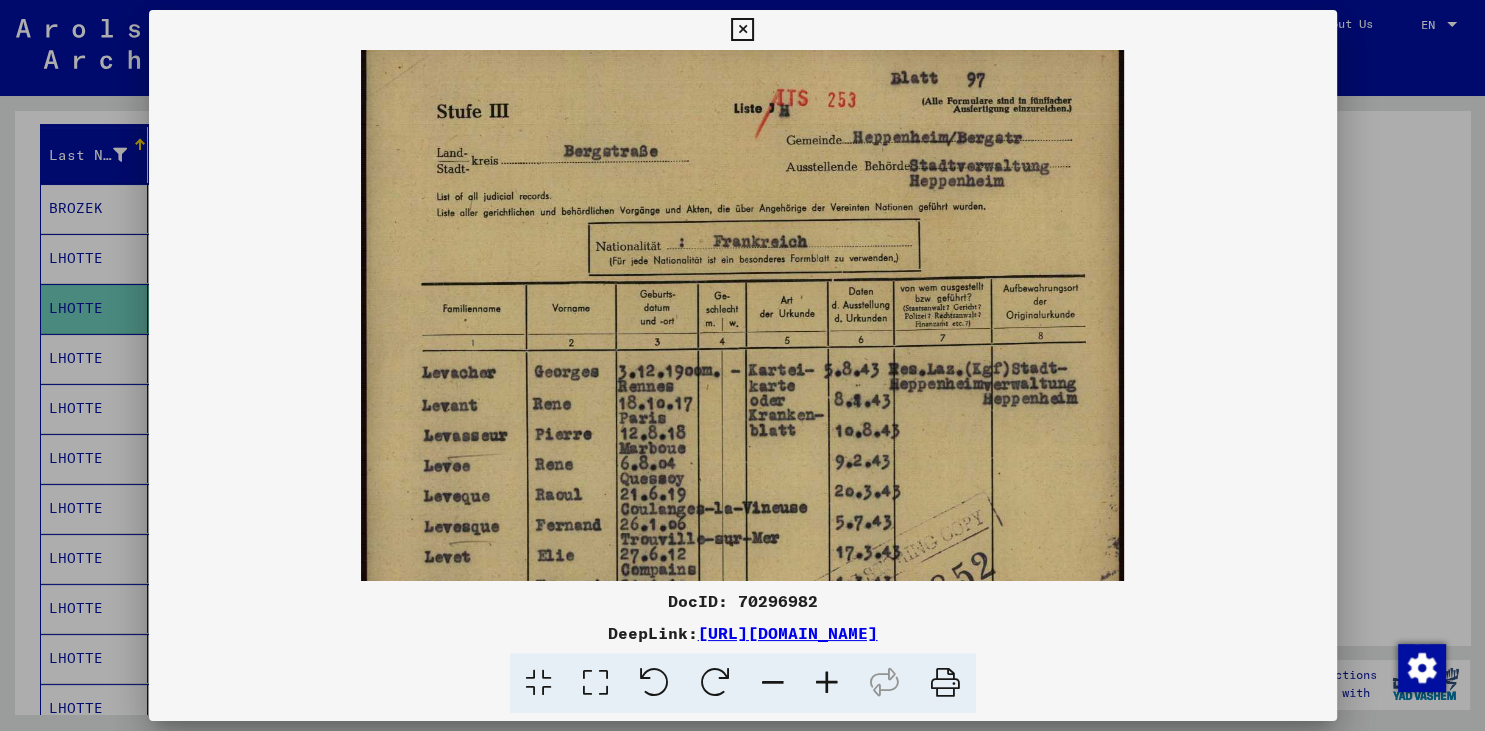 drag, startPoint x: 907, startPoint y: 226, endPoint x: 914, endPoint y: 390, distance: 164.14932 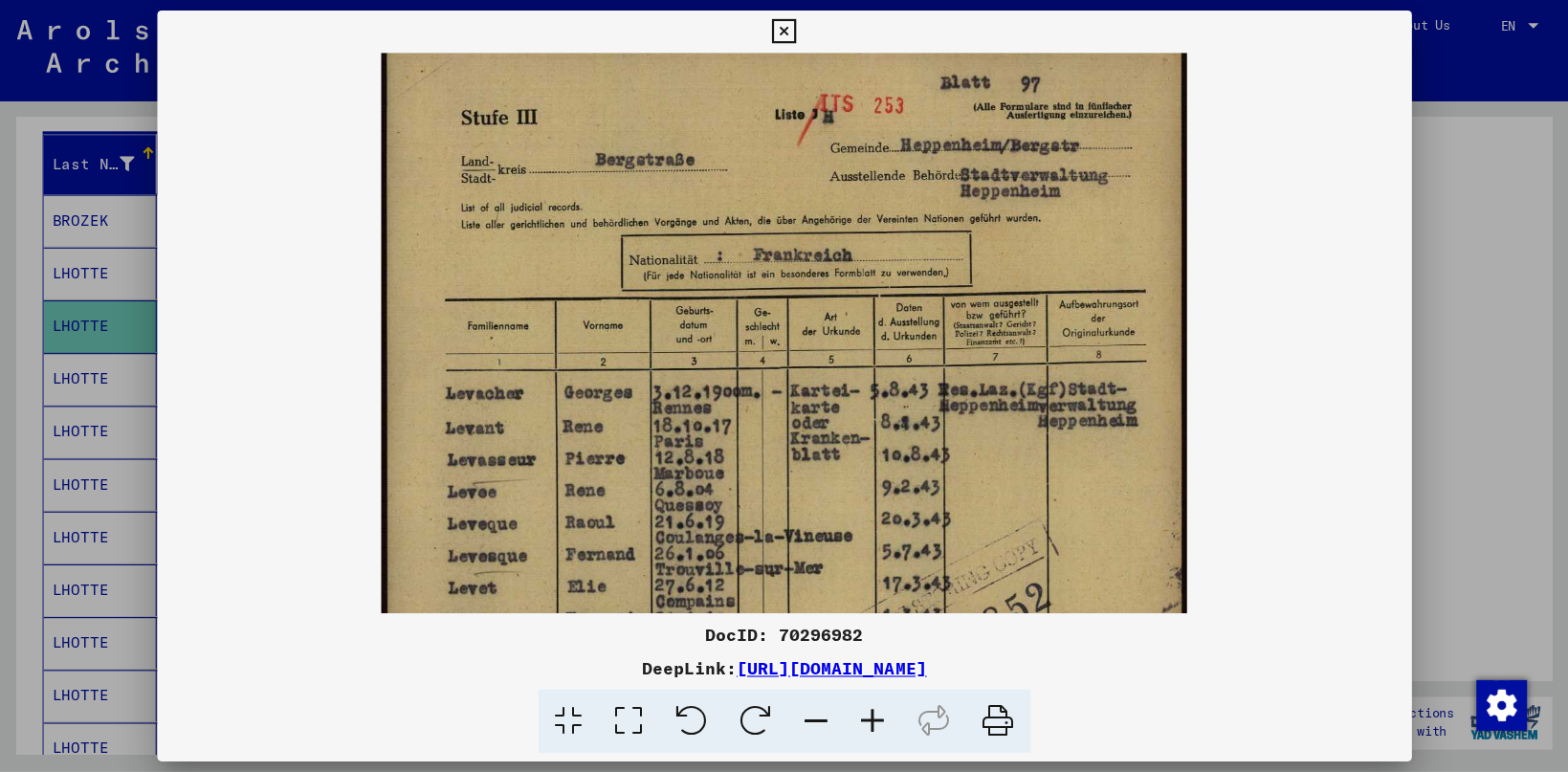 scroll, scrollTop: 0, scrollLeft: 0, axis: both 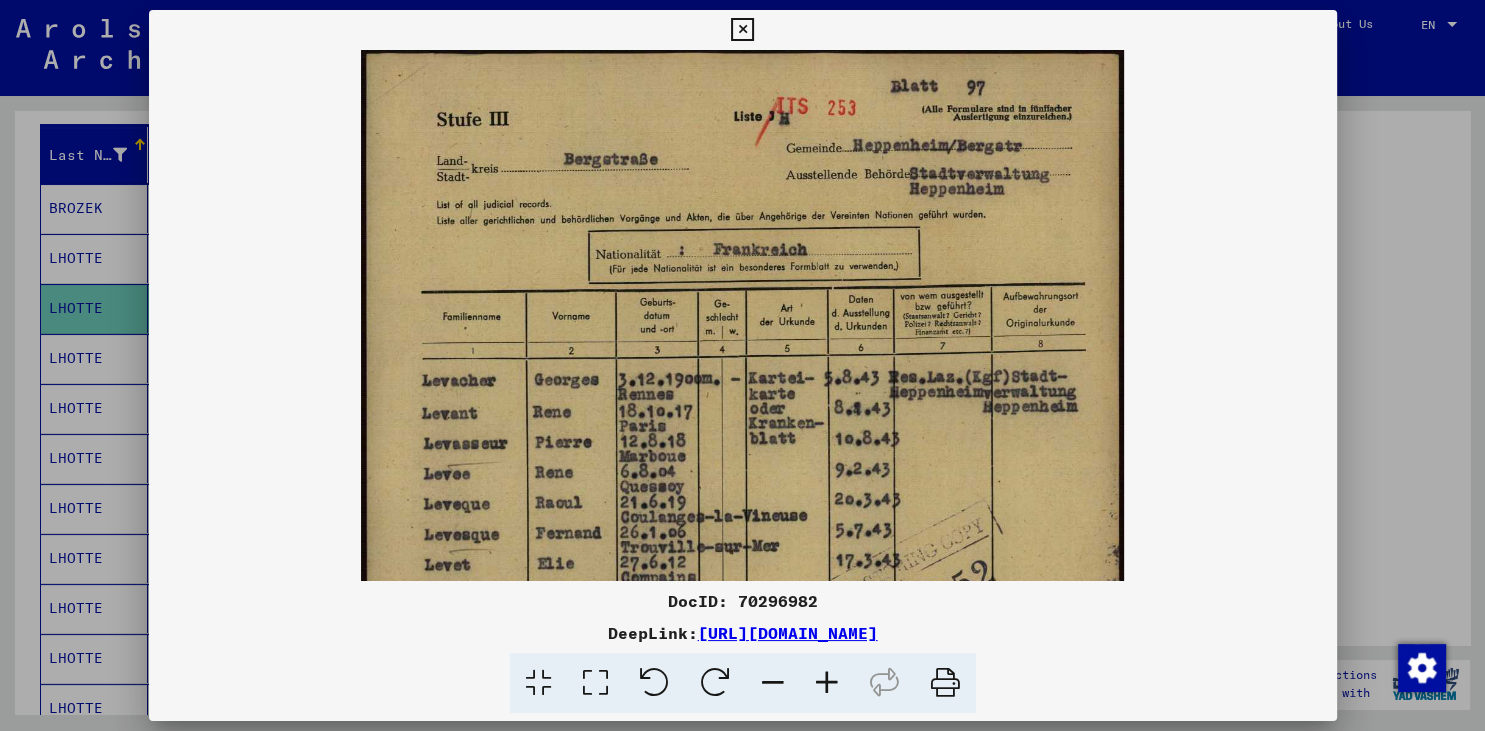 drag, startPoint x: 867, startPoint y: 285, endPoint x: 886, endPoint y: 396, distance: 112.61439 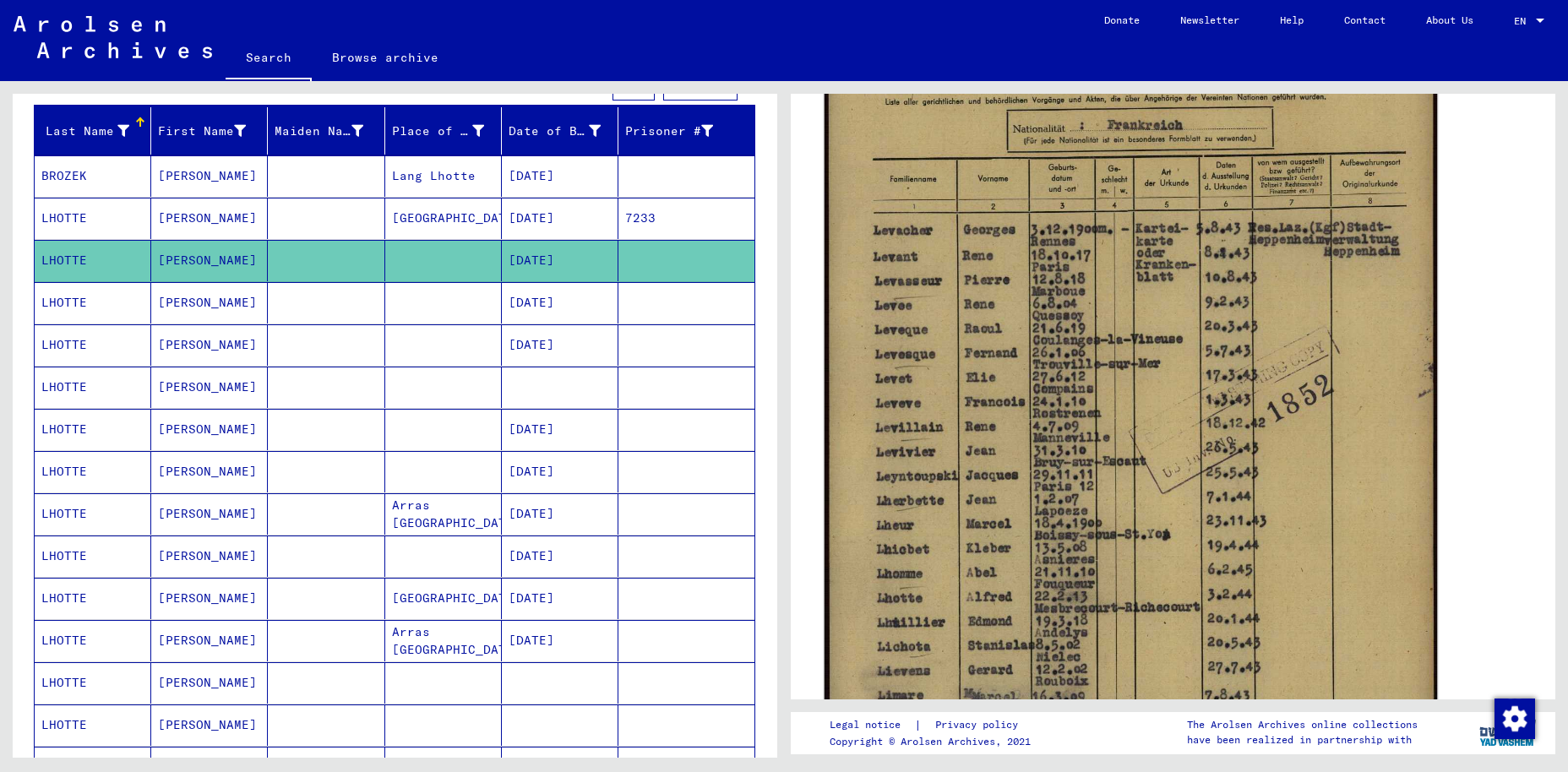 scroll, scrollTop: 187, scrollLeft: 0, axis: vertical 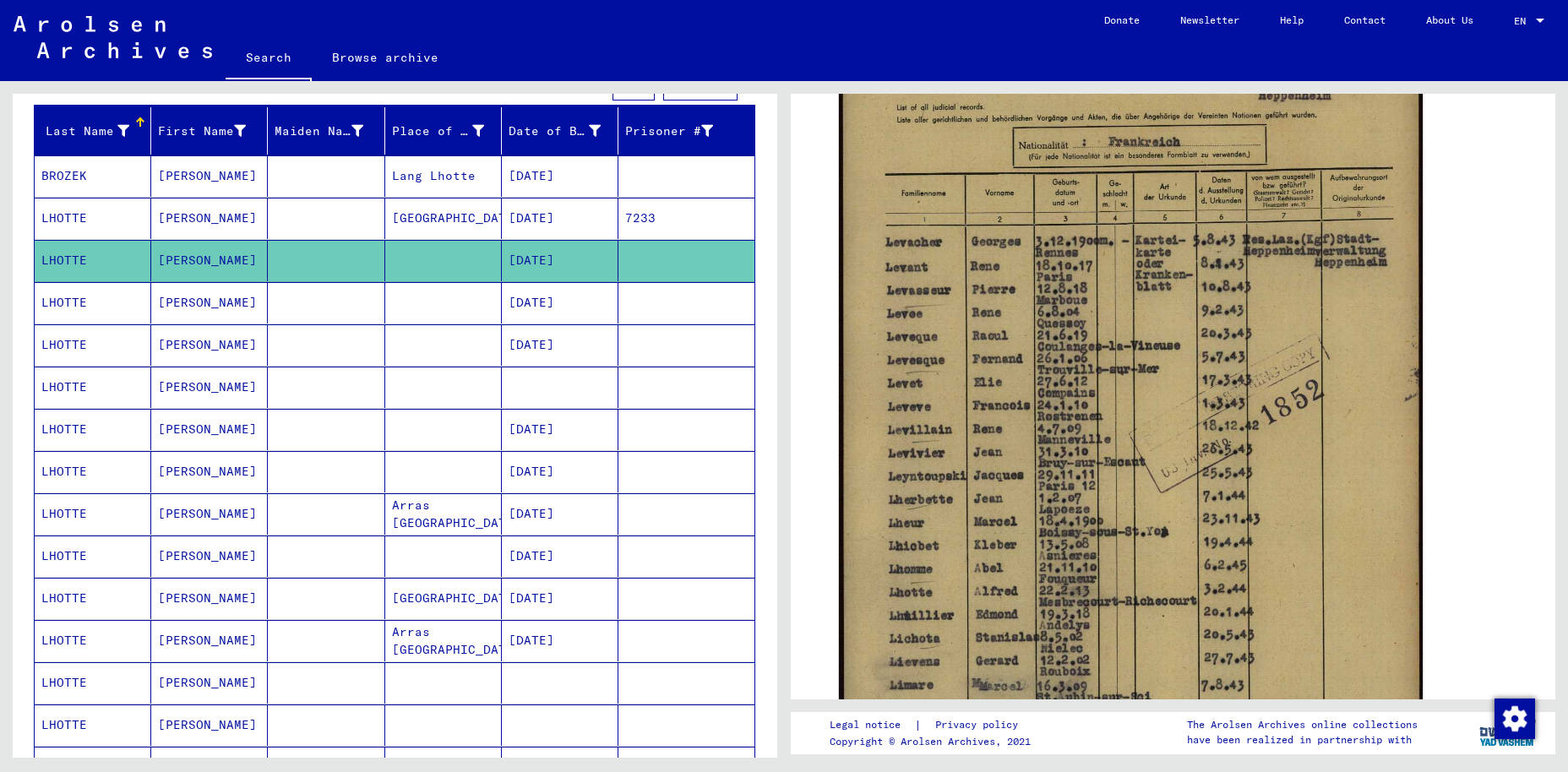 click on "DocID: 70296982" 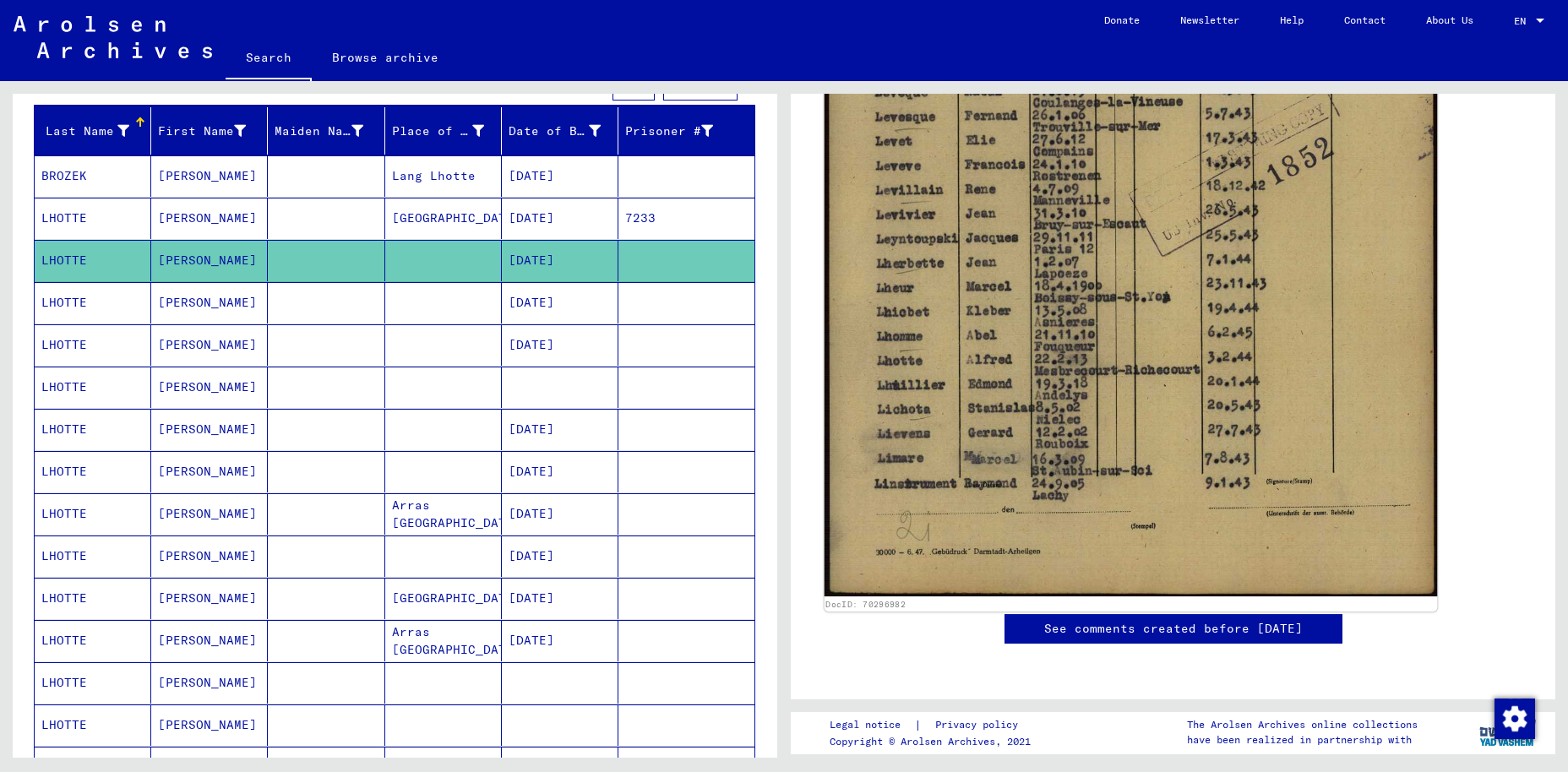 scroll, scrollTop: 821, scrollLeft: 0, axis: vertical 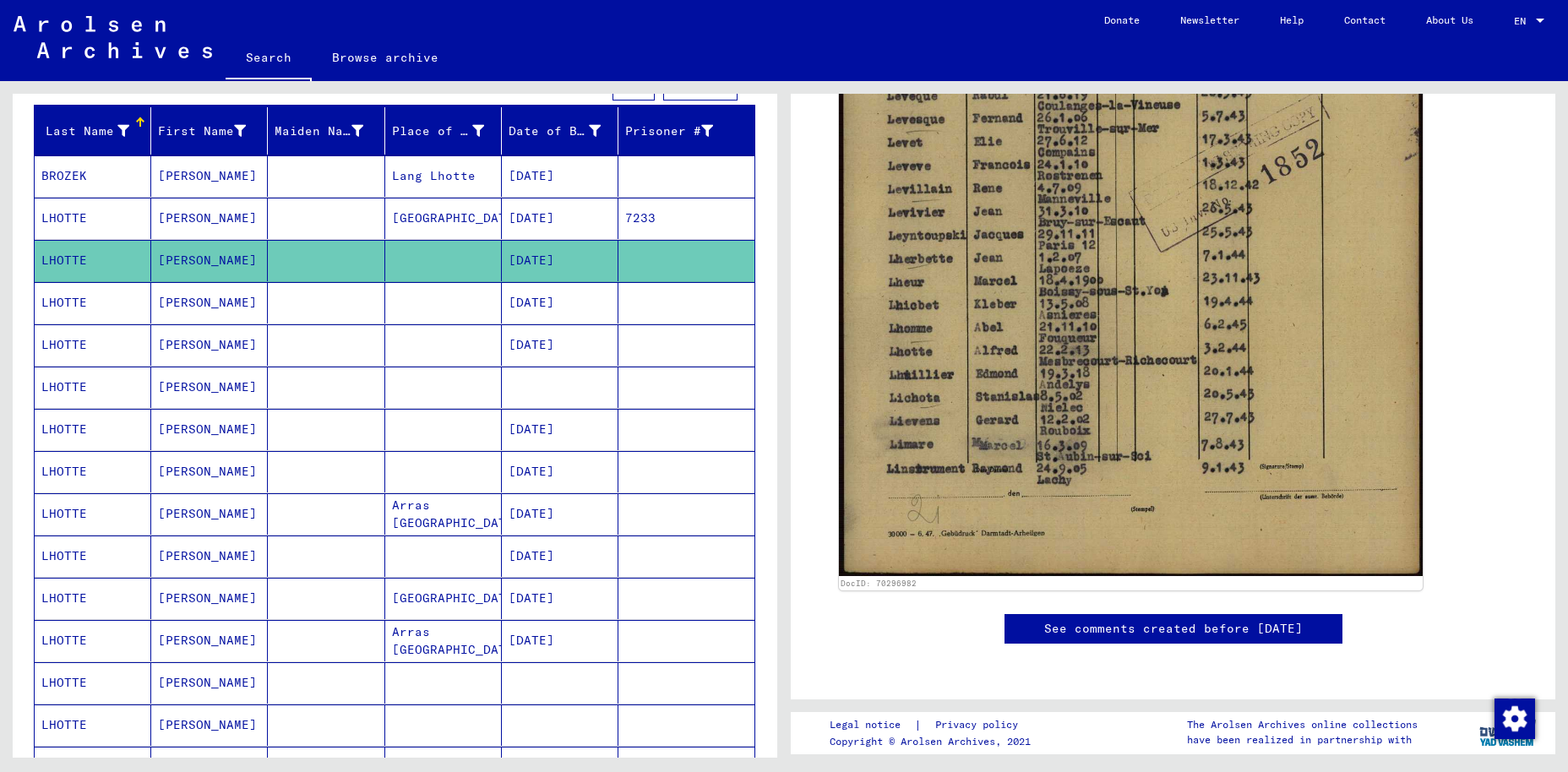 click on "[PERSON_NAME]" at bounding box center [210, 429] 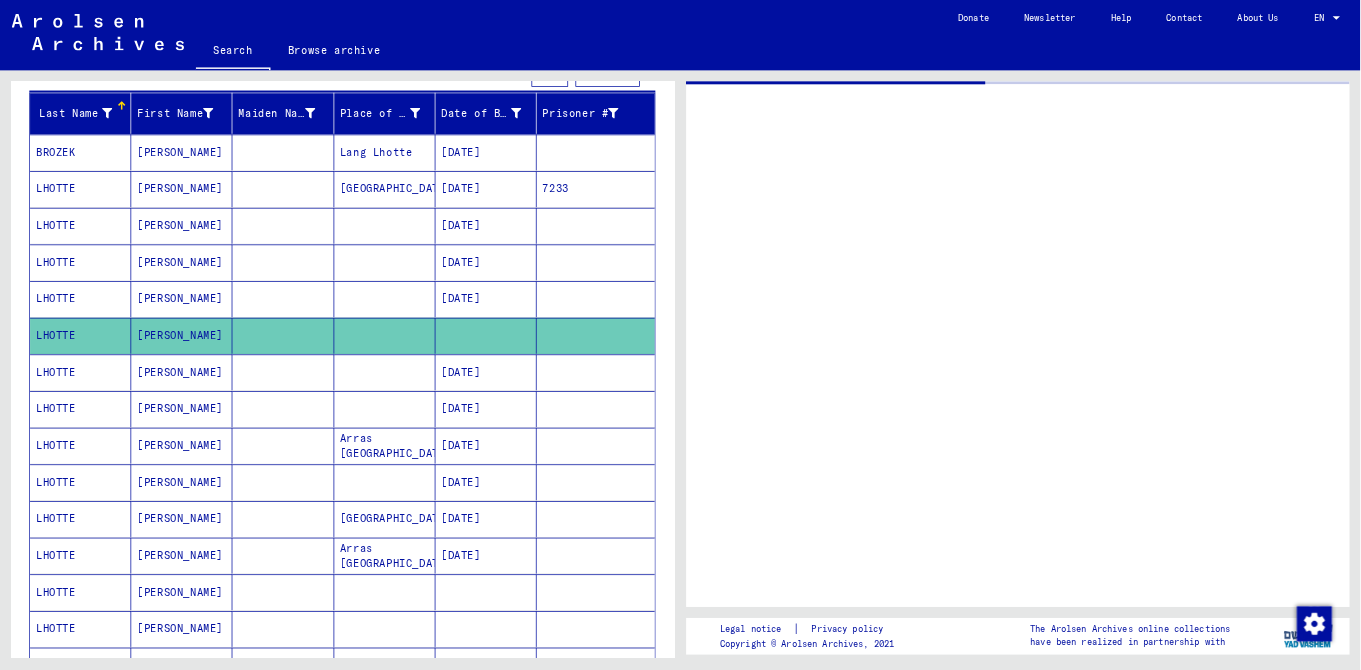 scroll, scrollTop: 0, scrollLeft: 0, axis: both 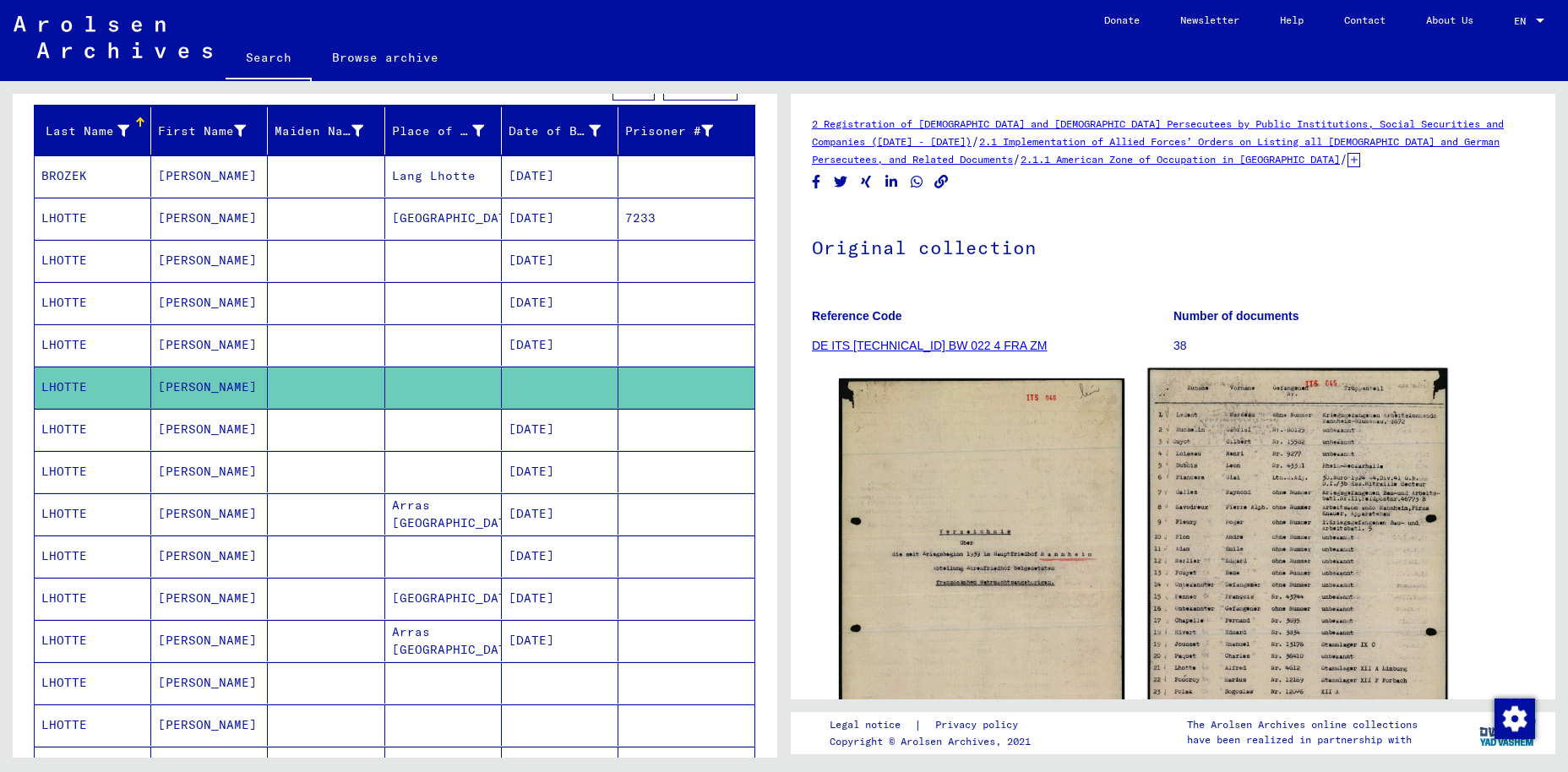 click 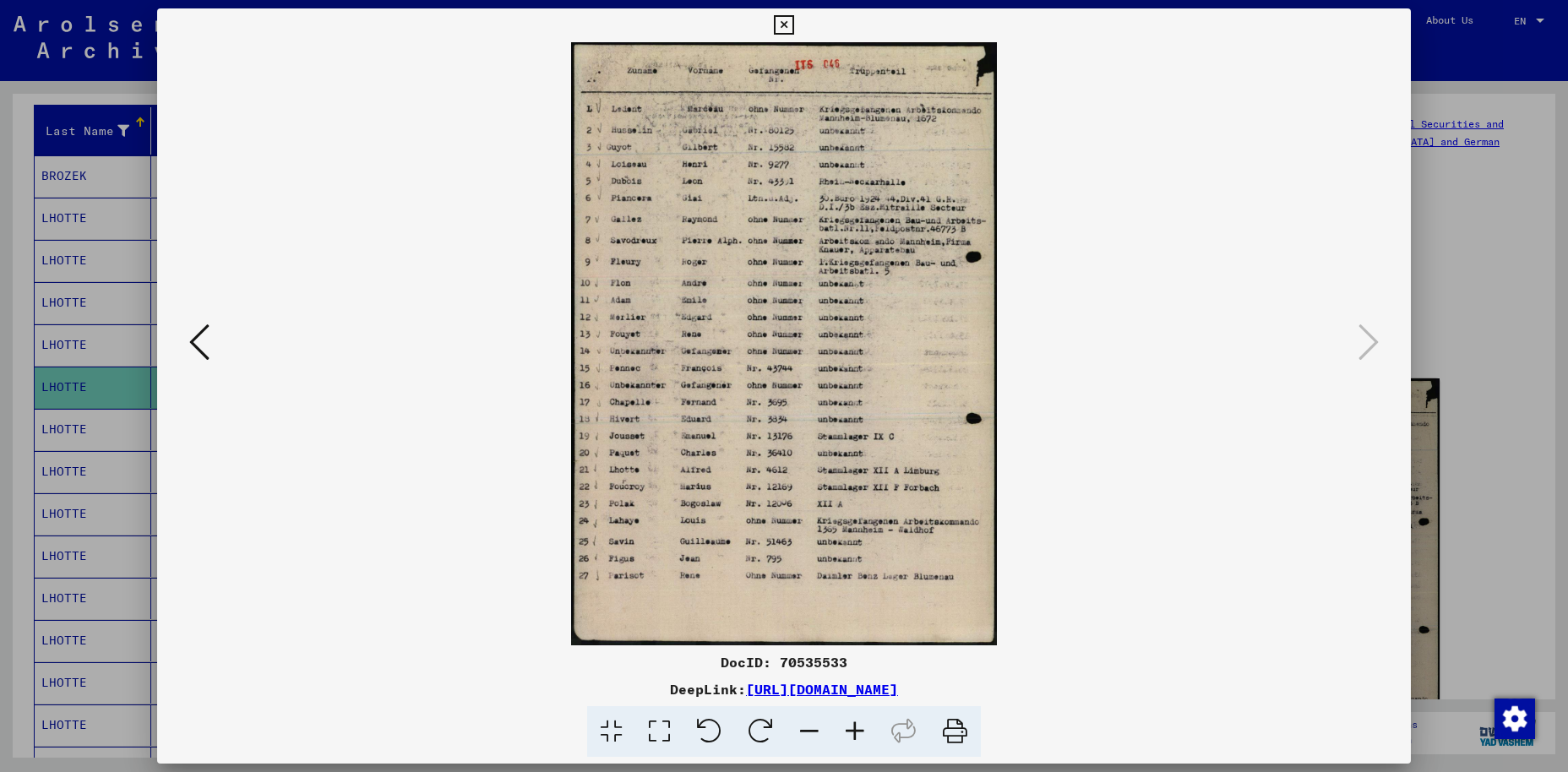 click at bounding box center [199, 342] 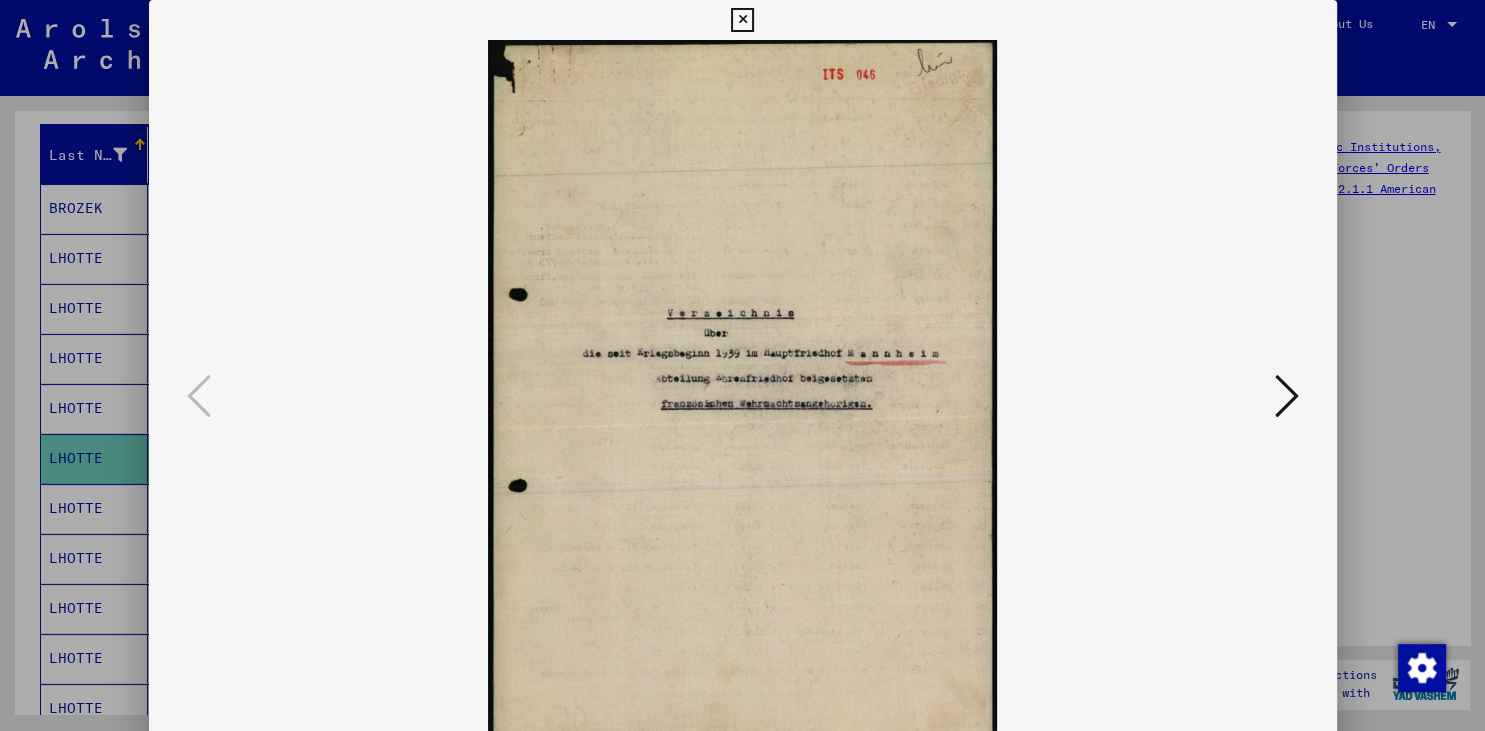 scroll, scrollTop: 221, scrollLeft: 0, axis: vertical 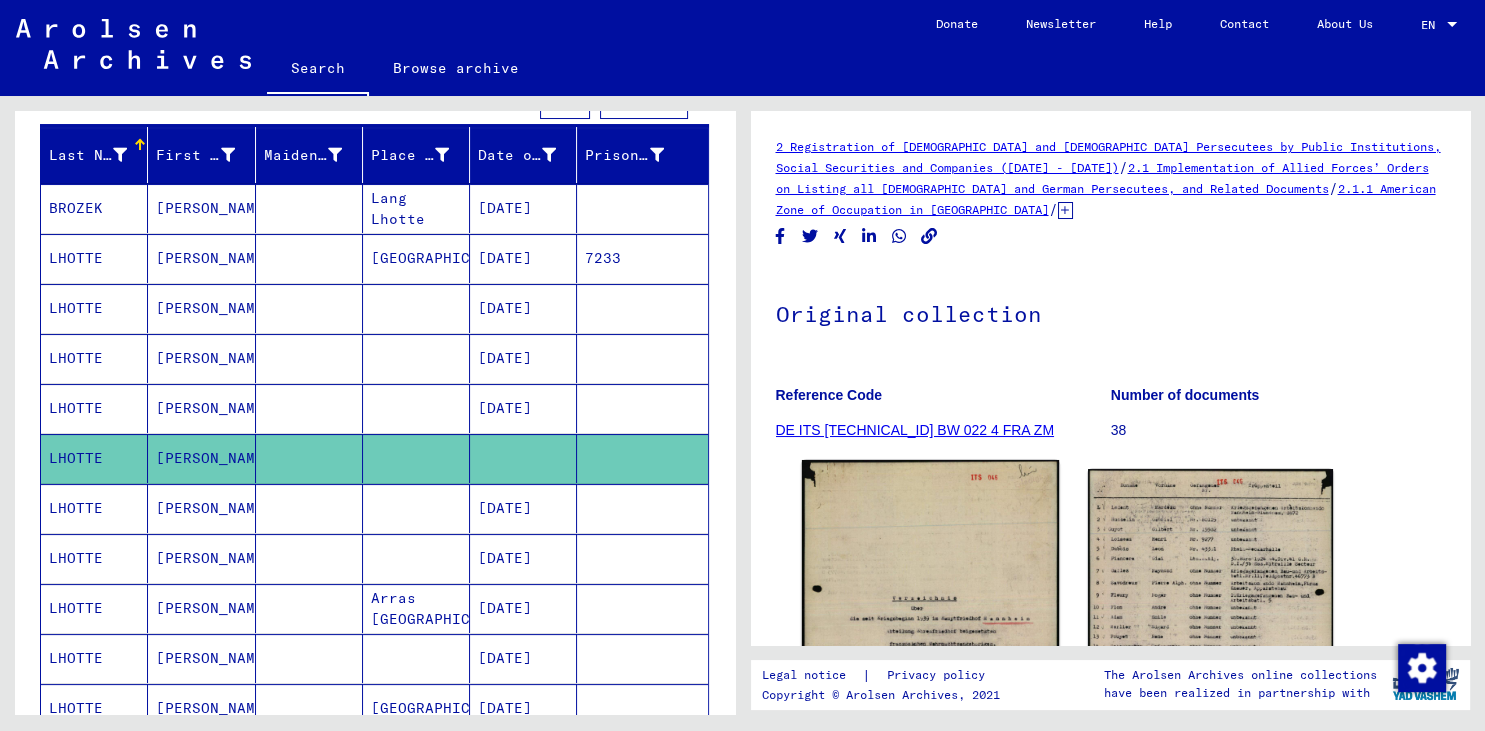 click 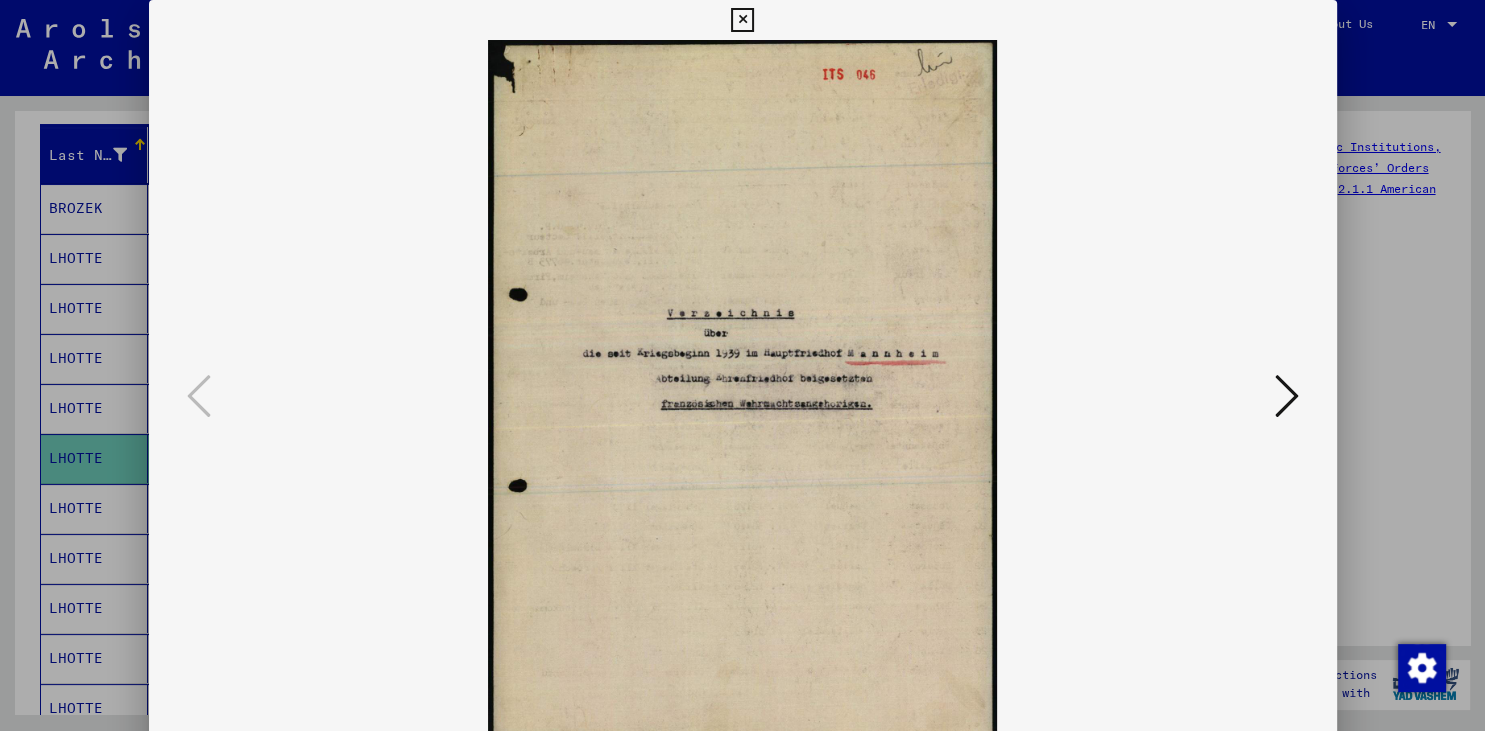 click at bounding box center [742, 20] 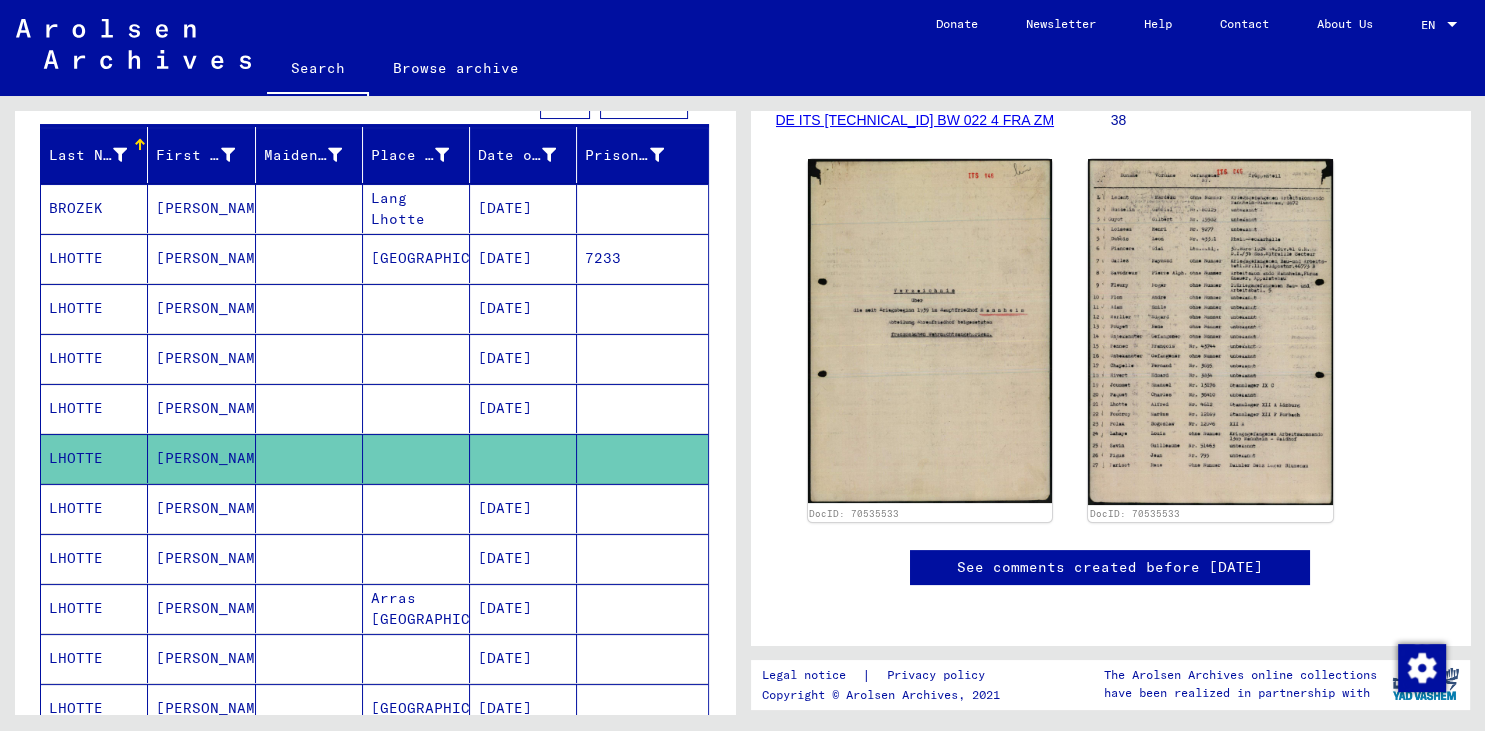scroll, scrollTop: 286, scrollLeft: 0, axis: vertical 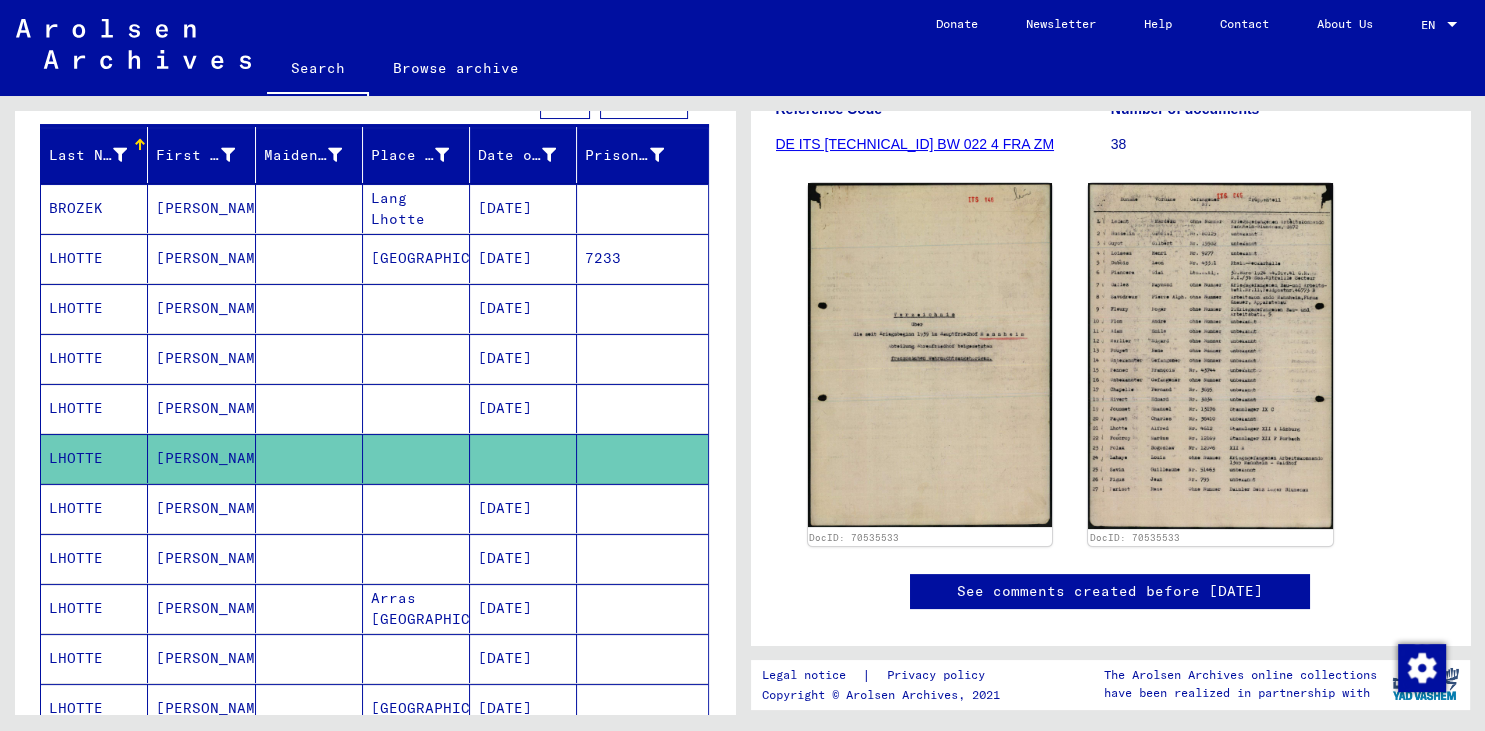 click at bounding box center (416, 558) 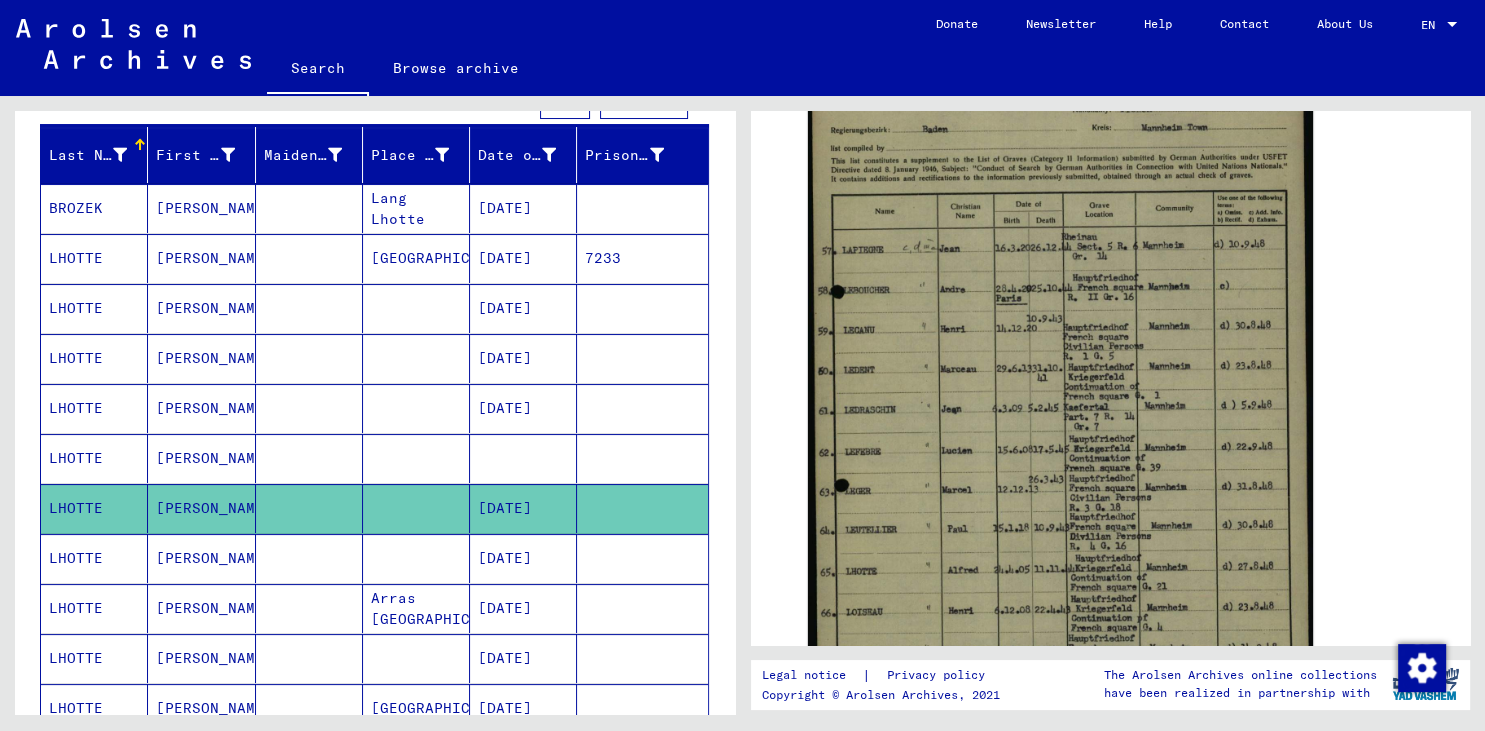 scroll, scrollTop: 552, scrollLeft: 0, axis: vertical 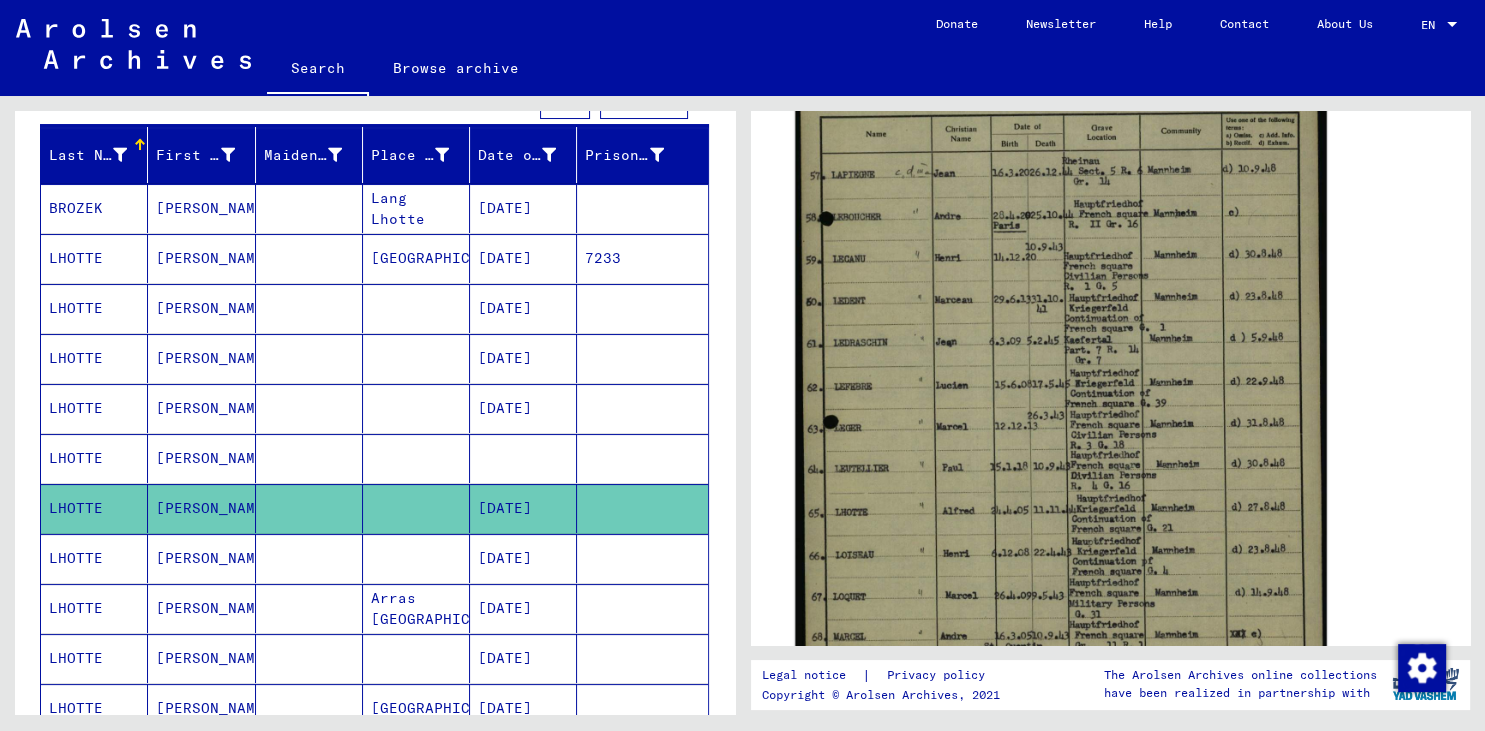 click 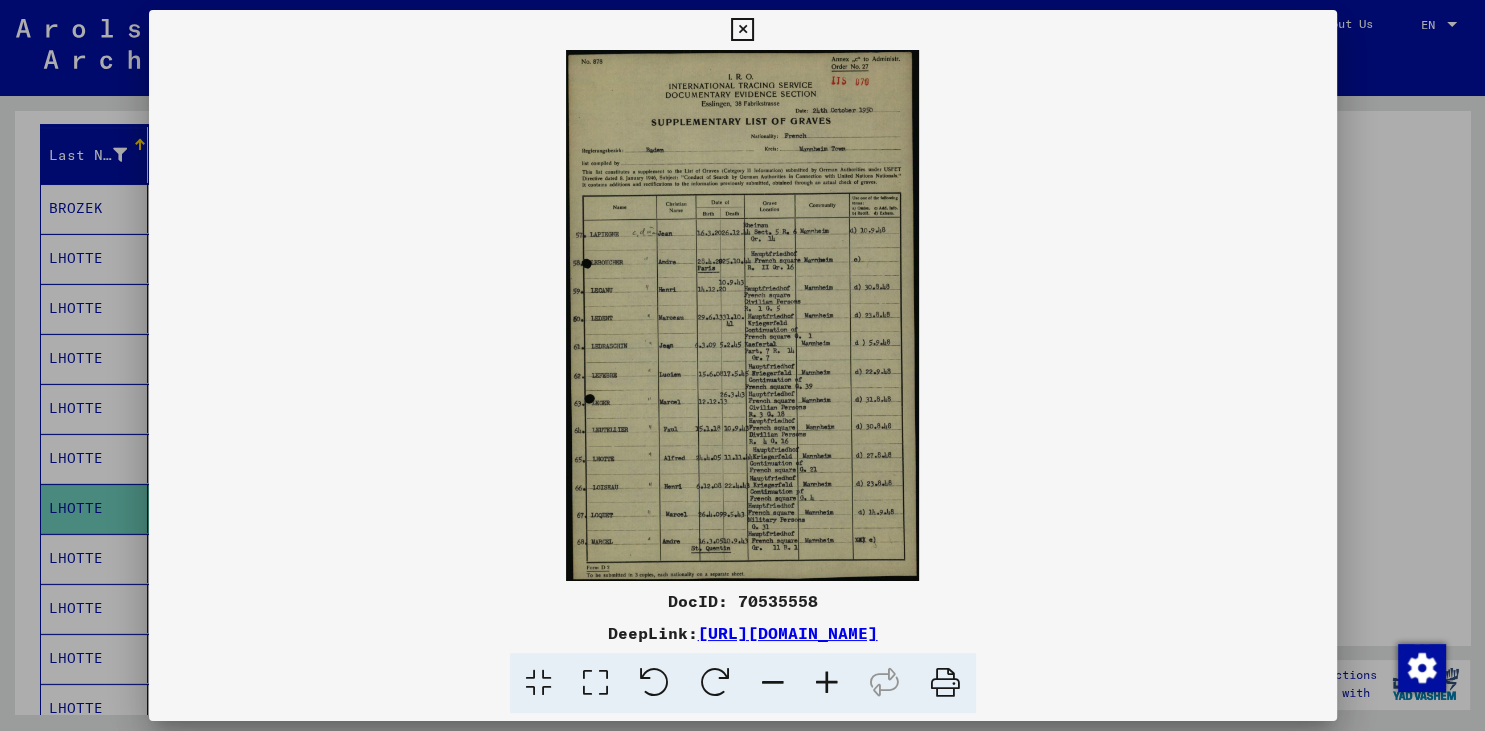 click at bounding box center [827, 683] 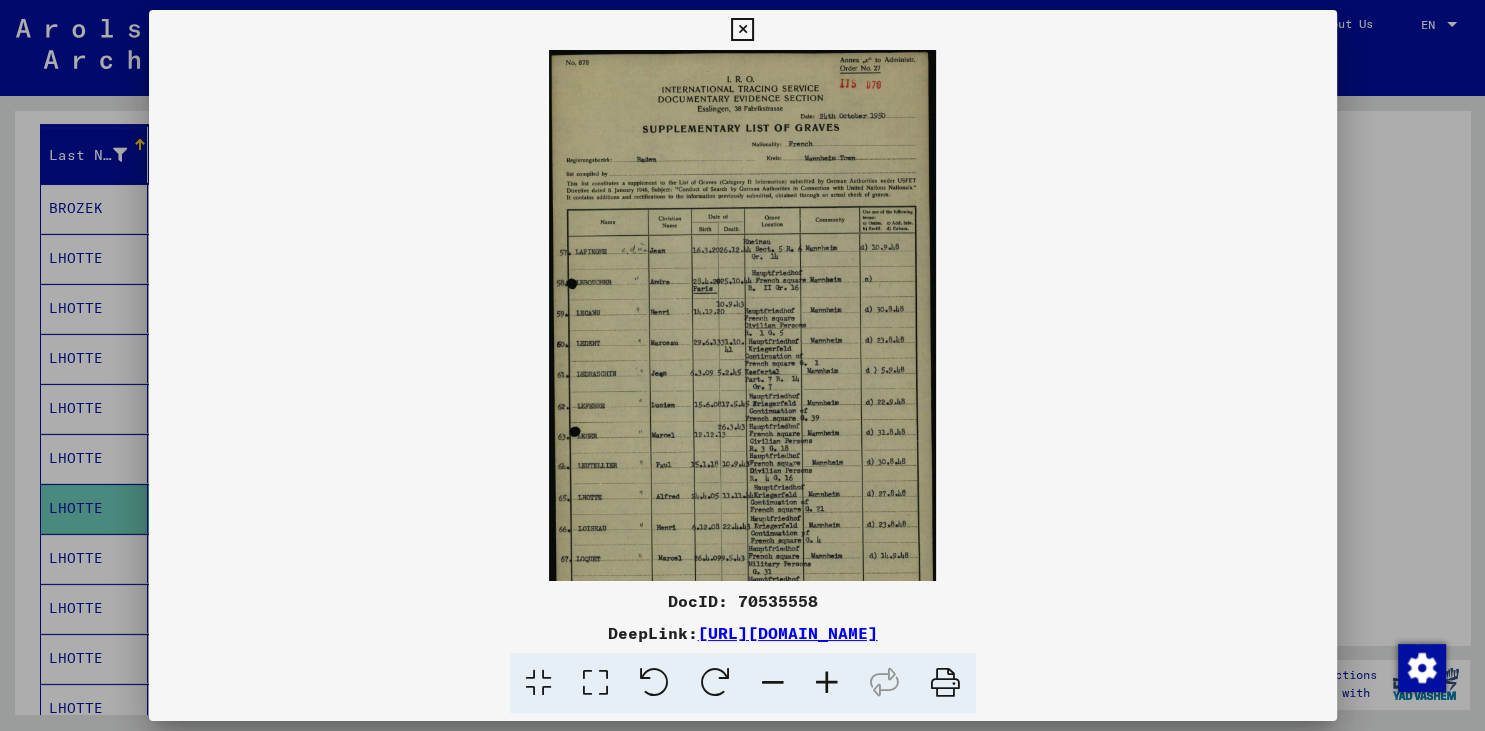 click at bounding box center [827, 683] 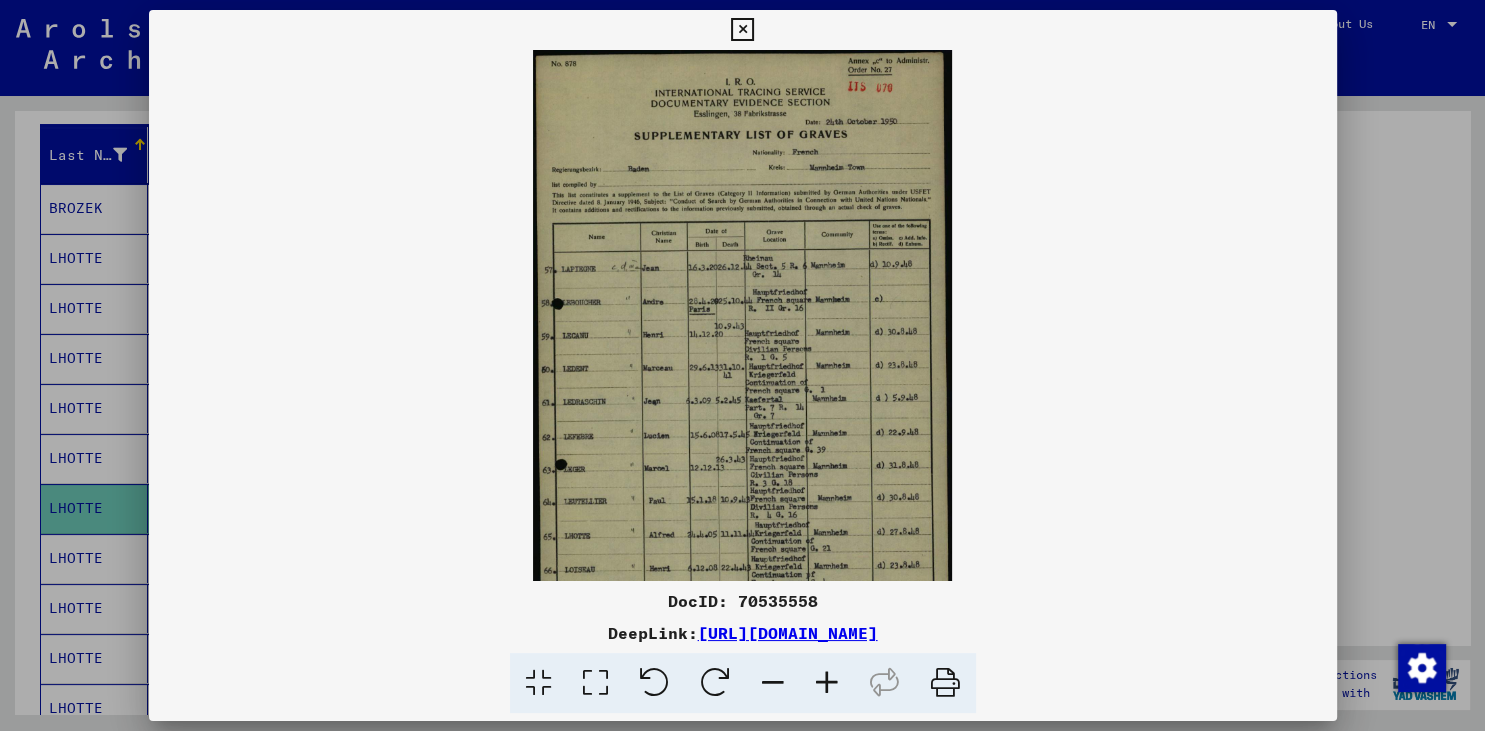 click at bounding box center [827, 683] 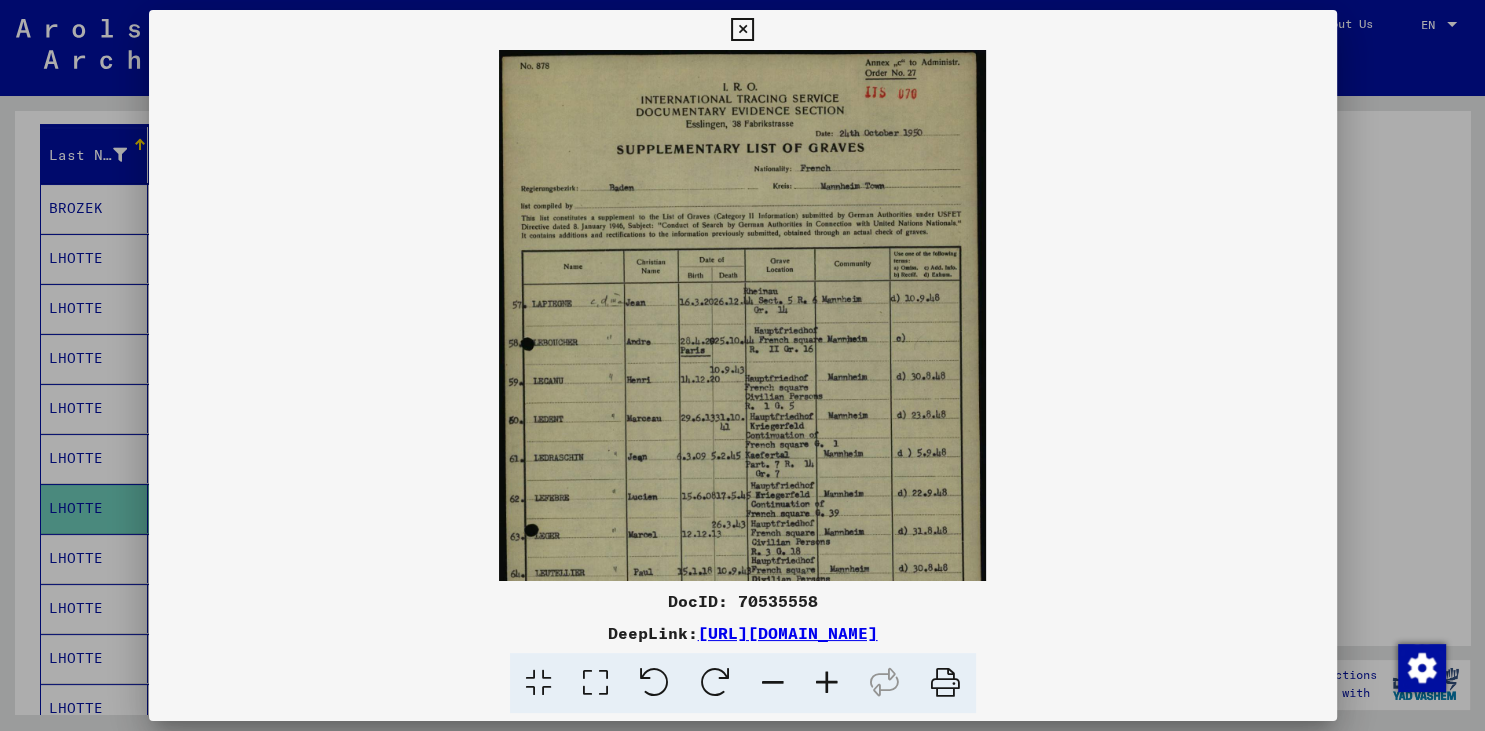 click at bounding box center [827, 683] 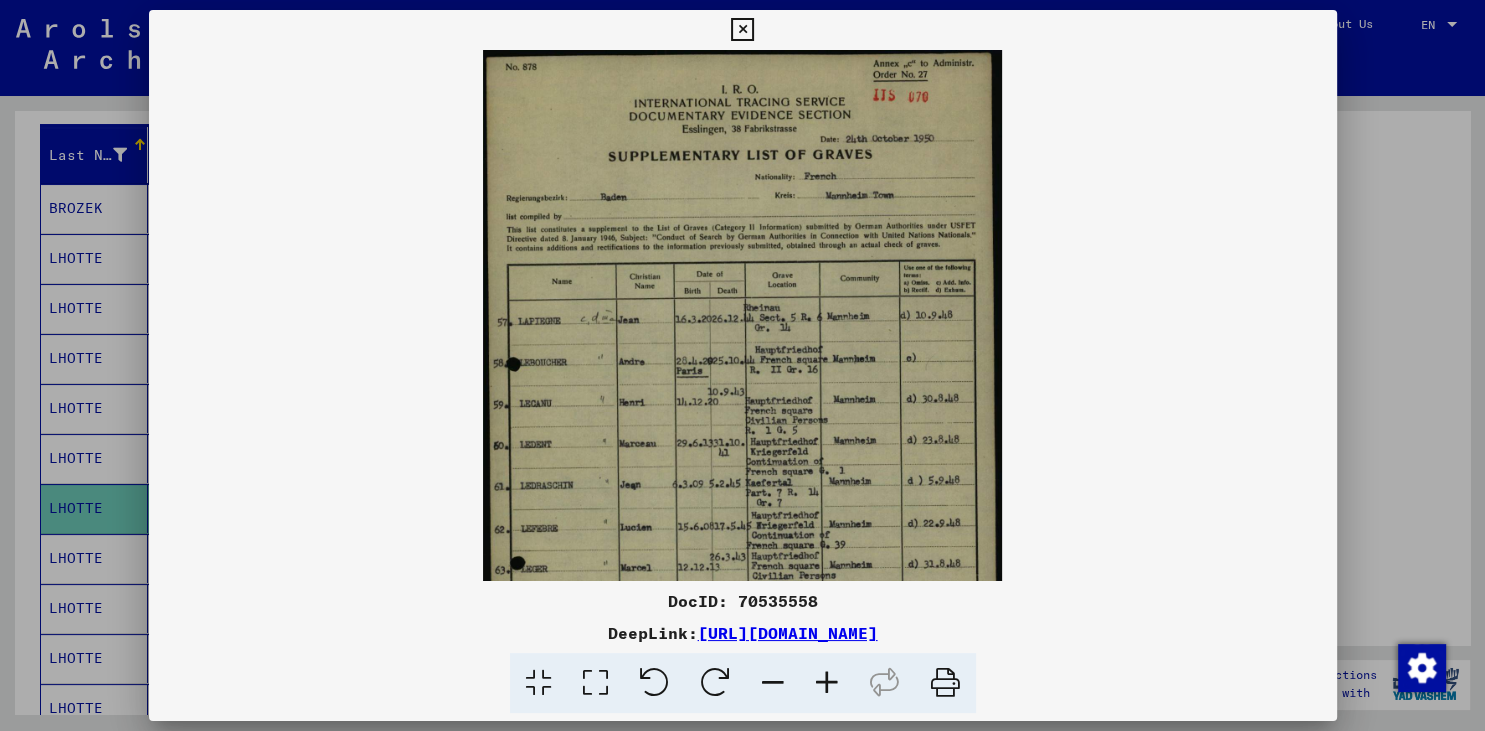 click at bounding box center (827, 683) 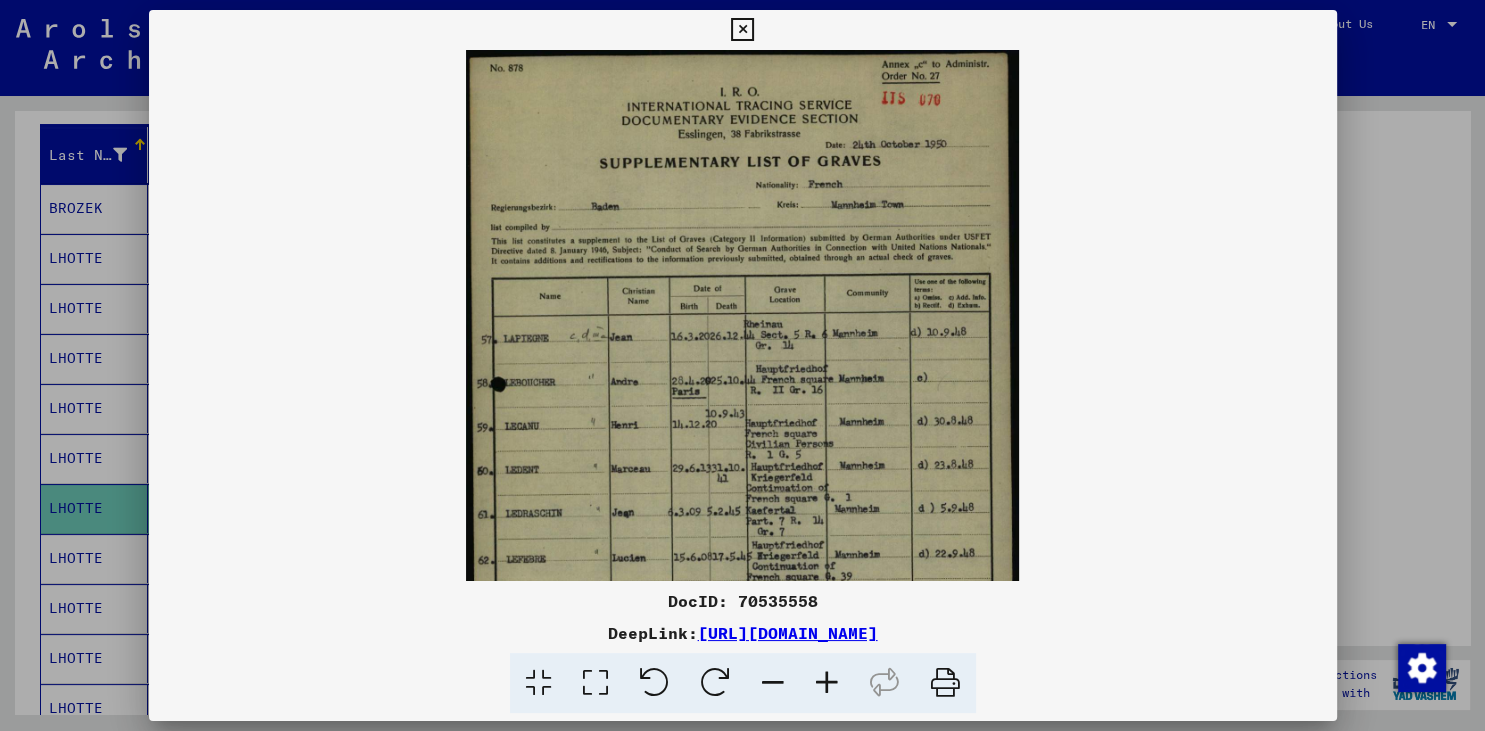 click at bounding box center [827, 683] 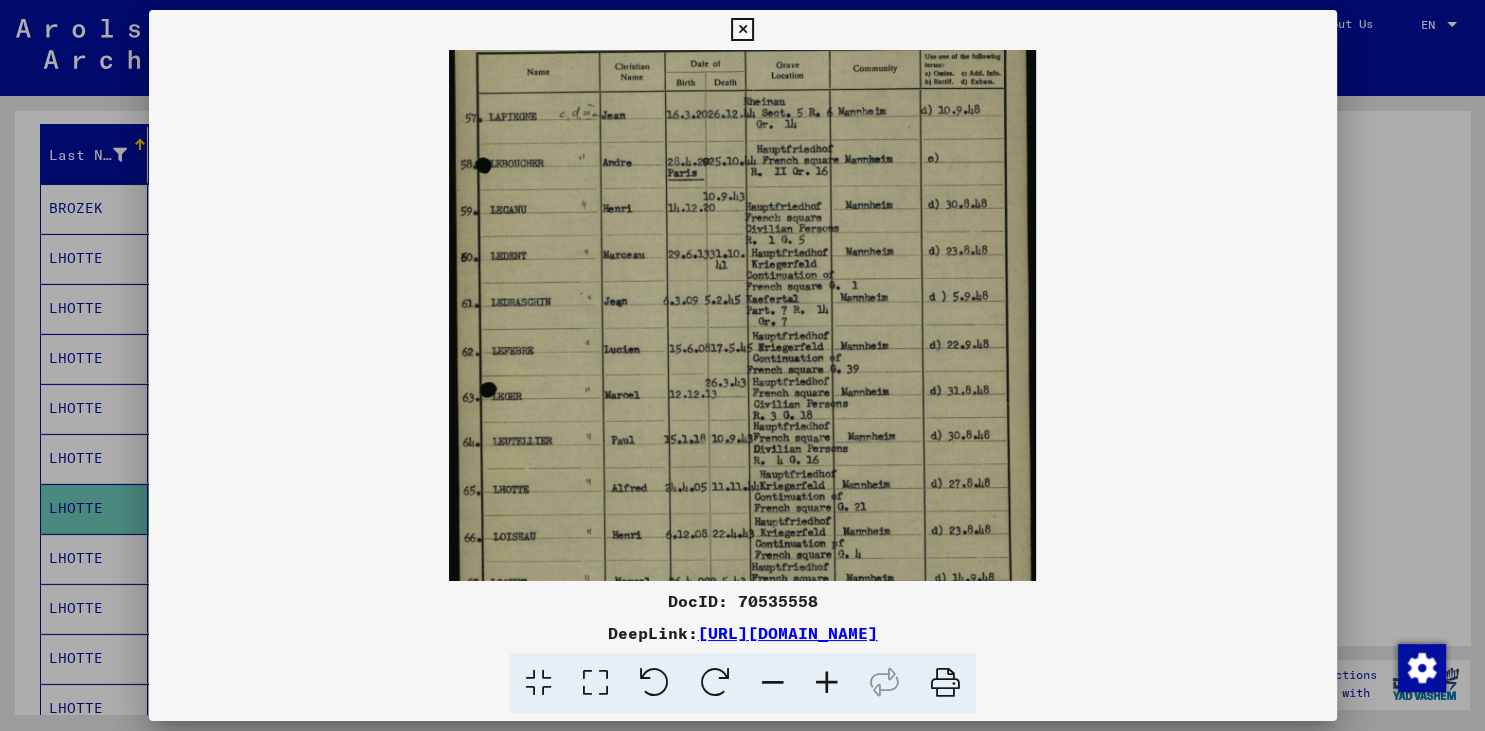 drag, startPoint x: 995, startPoint y: 230, endPoint x: 984, endPoint y: 139, distance: 91.66242 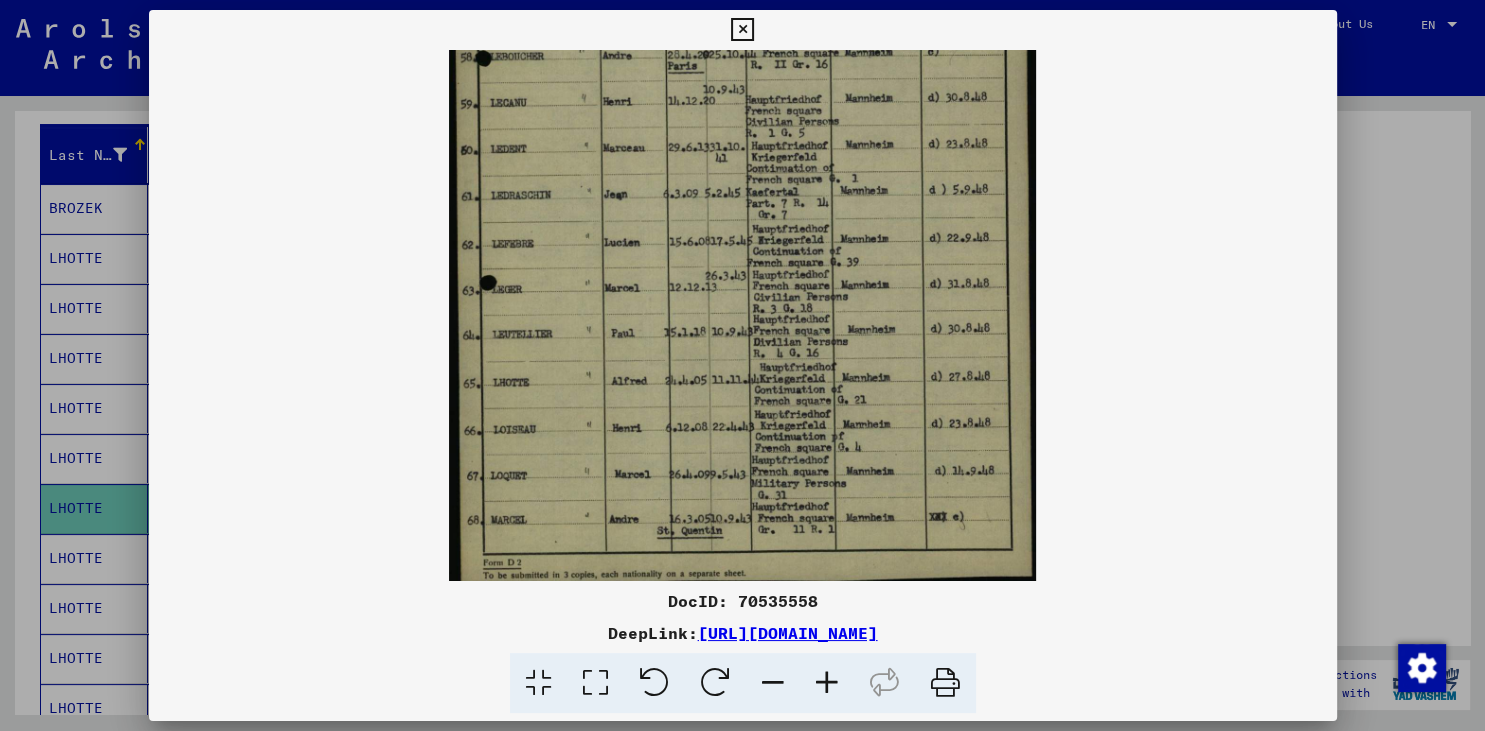 scroll, scrollTop: 350, scrollLeft: 0, axis: vertical 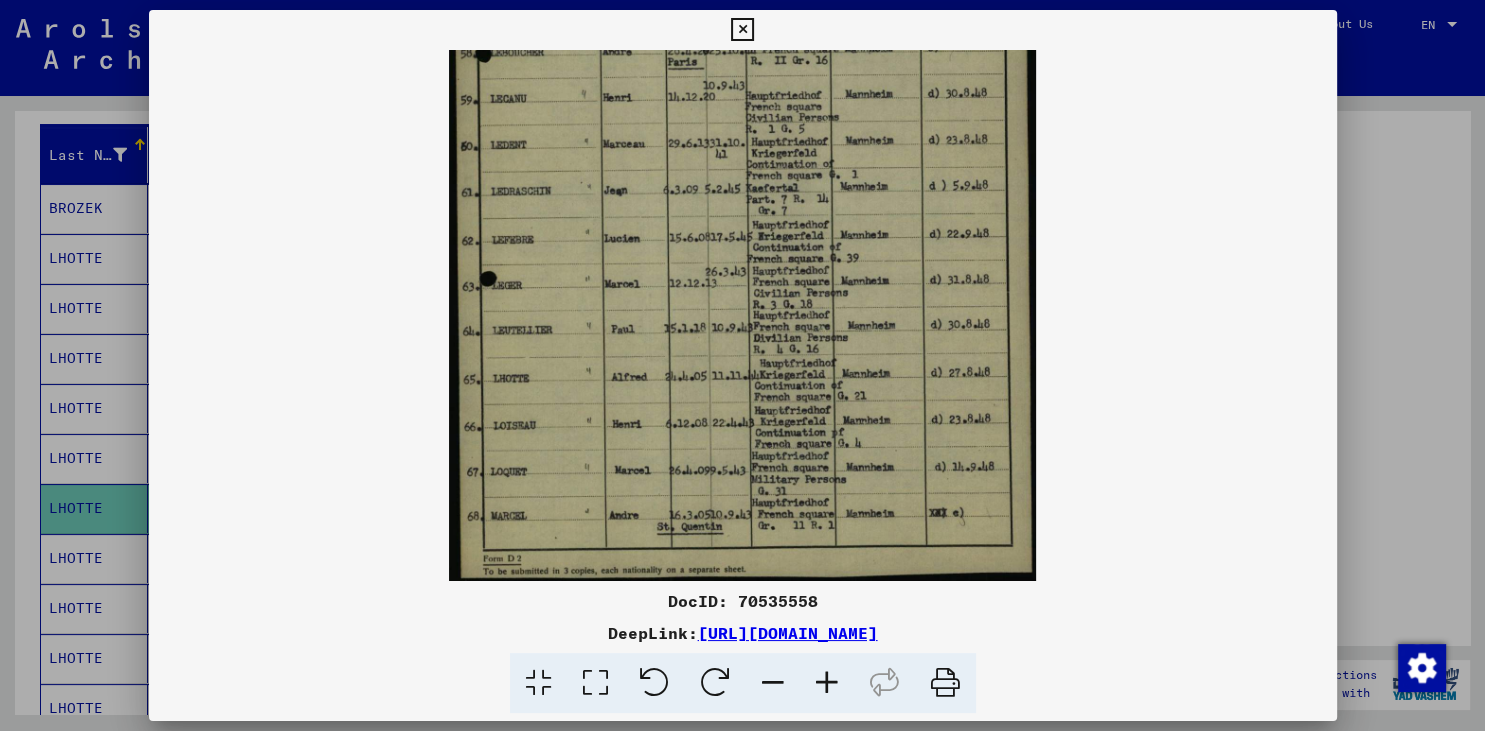 drag, startPoint x: 647, startPoint y: 451, endPoint x: 643, endPoint y: 329, distance: 122.06556 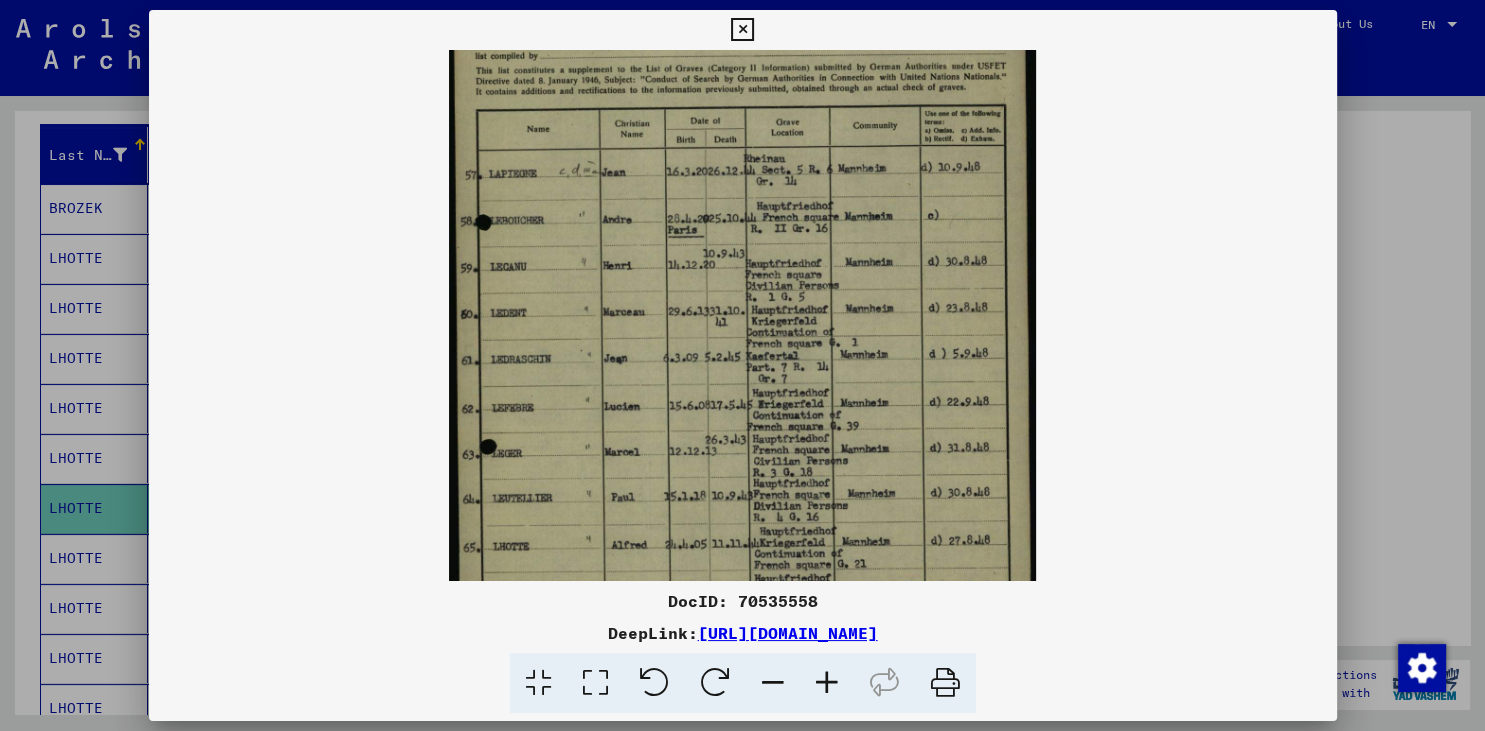 scroll, scrollTop: 166, scrollLeft: 0, axis: vertical 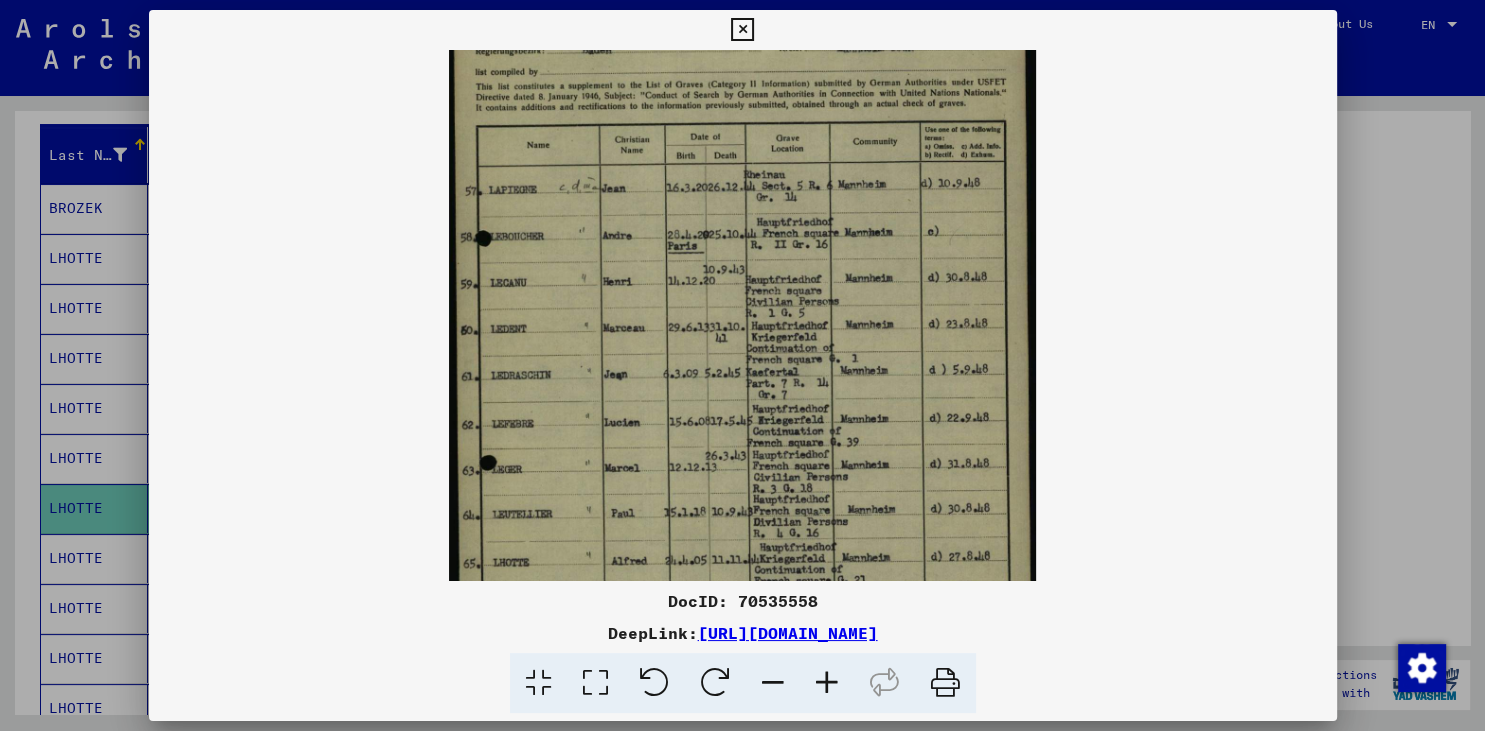 drag, startPoint x: 902, startPoint y: 360, endPoint x: 827, endPoint y: 518, distance: 174.89711 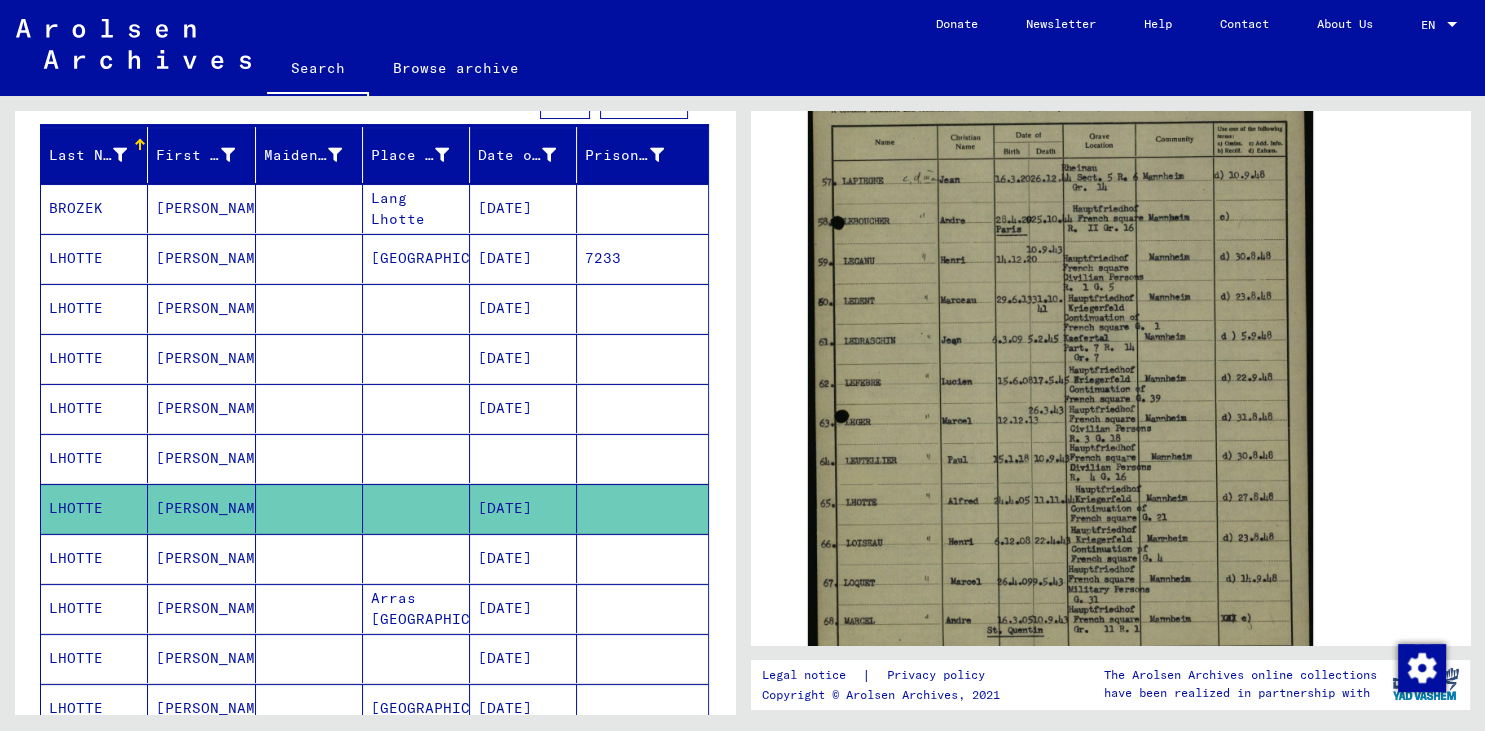 click on "[PERSON_NAME]" at bounding box center (201, 658) 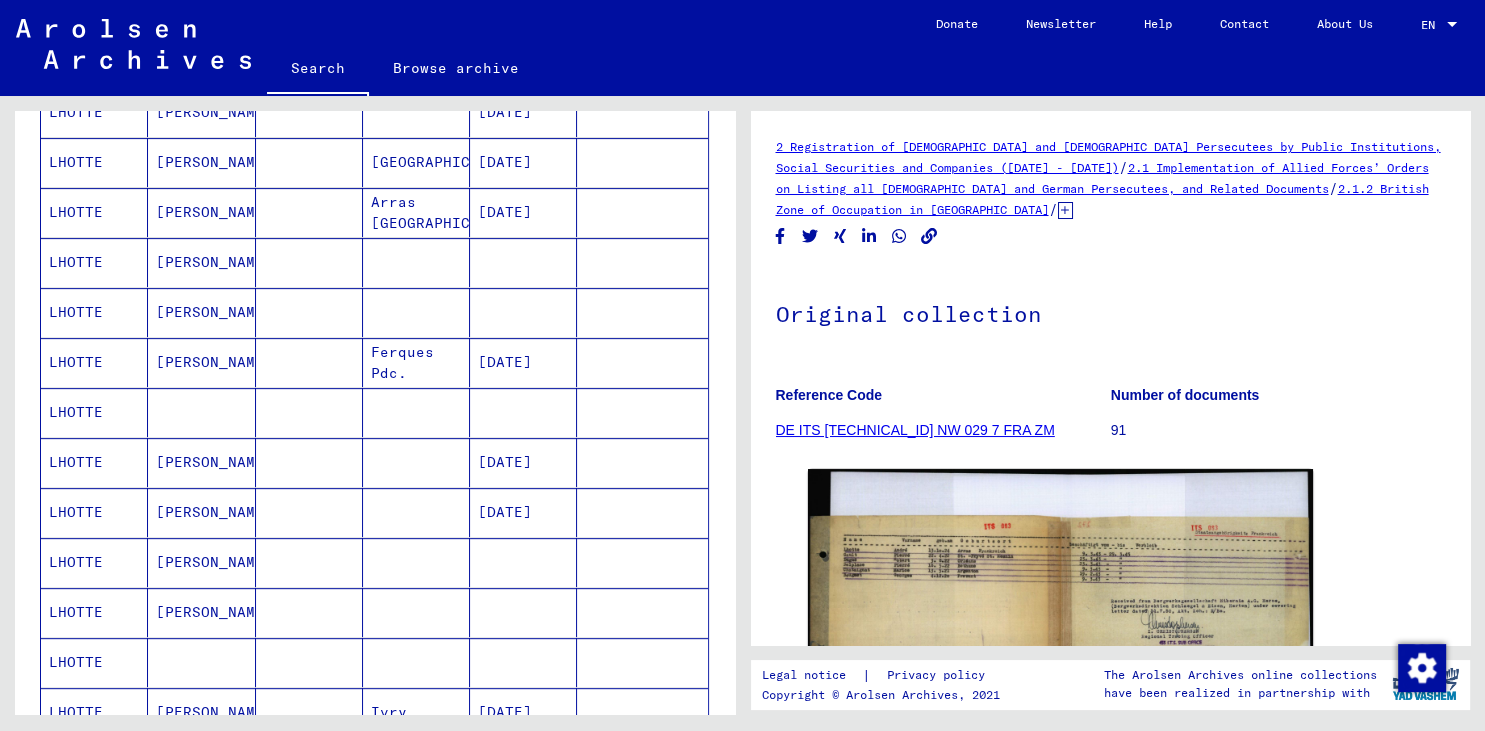 scroll, scrollTop: 773, scrollLeft: 0, axis: vertical 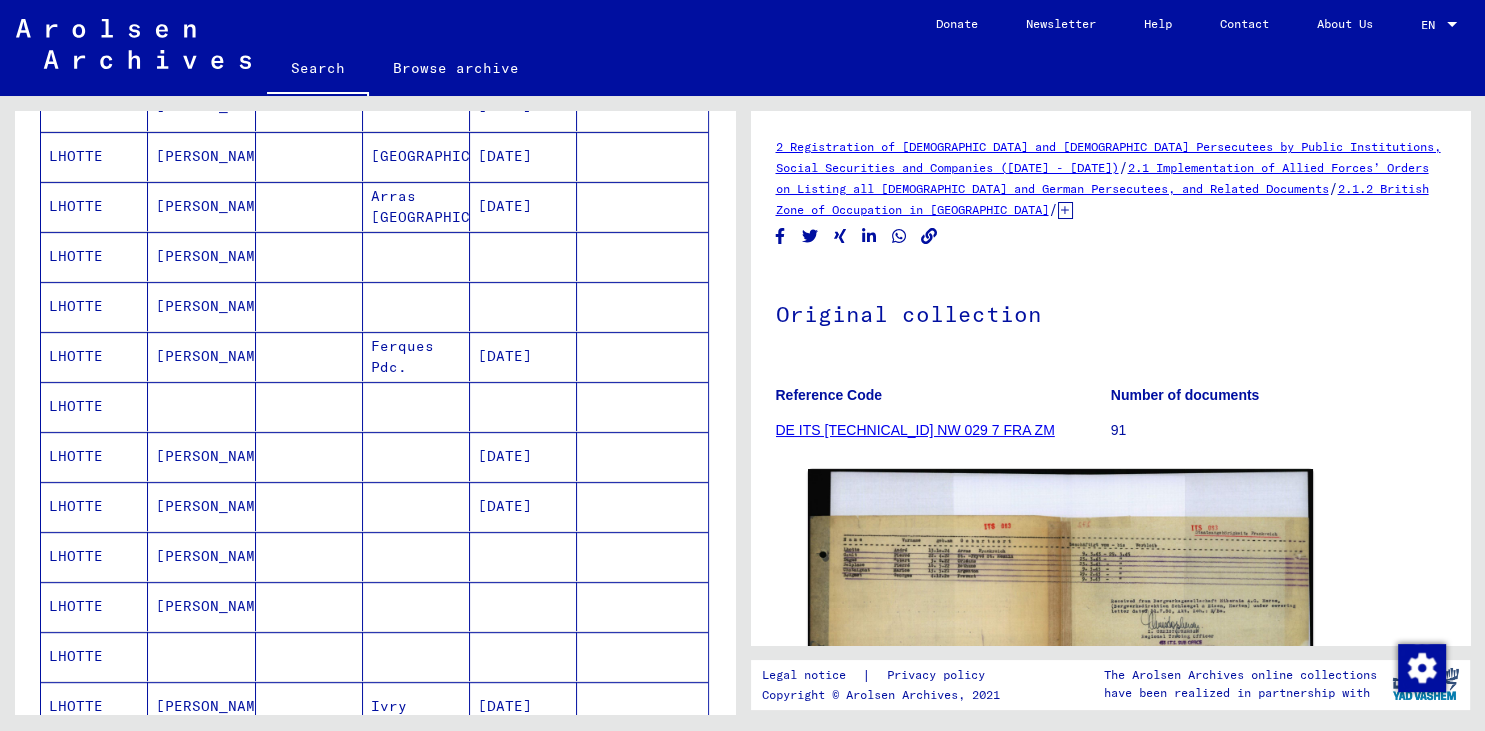click on "[PERSON_NAME]" at bounding box center [201, 556] 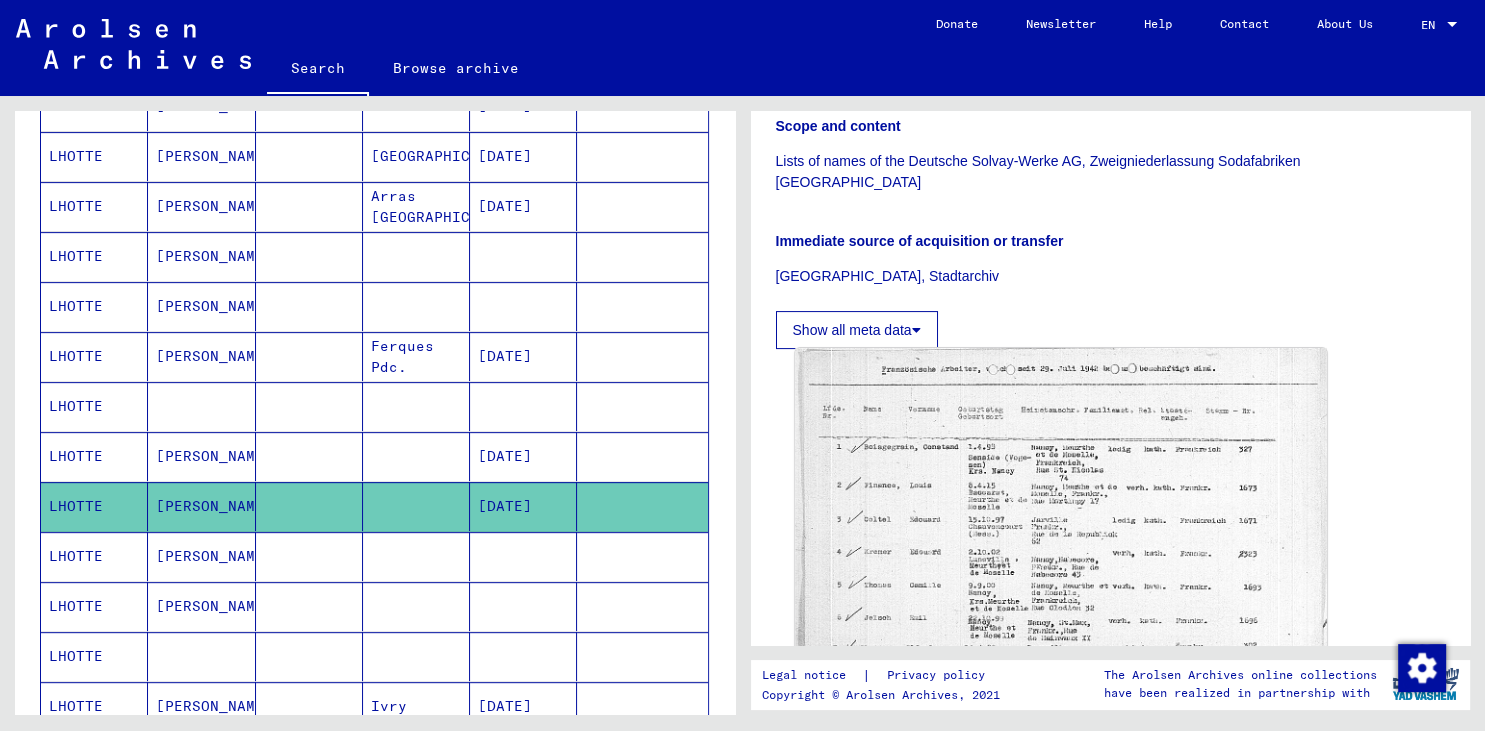 scroll, scrollTop: 442, scrollLeft: 0, axis: vertical 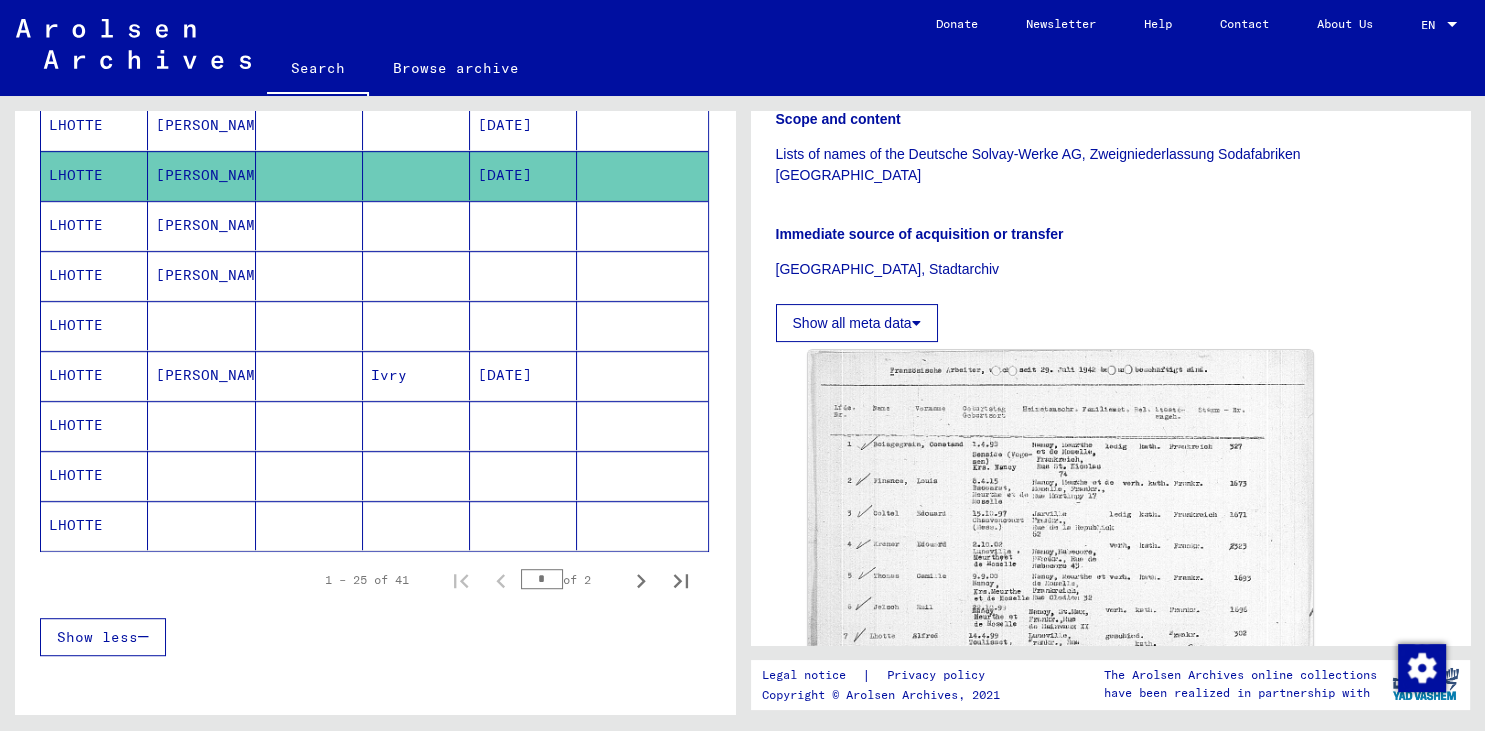 click at bounding box center [201, 475] 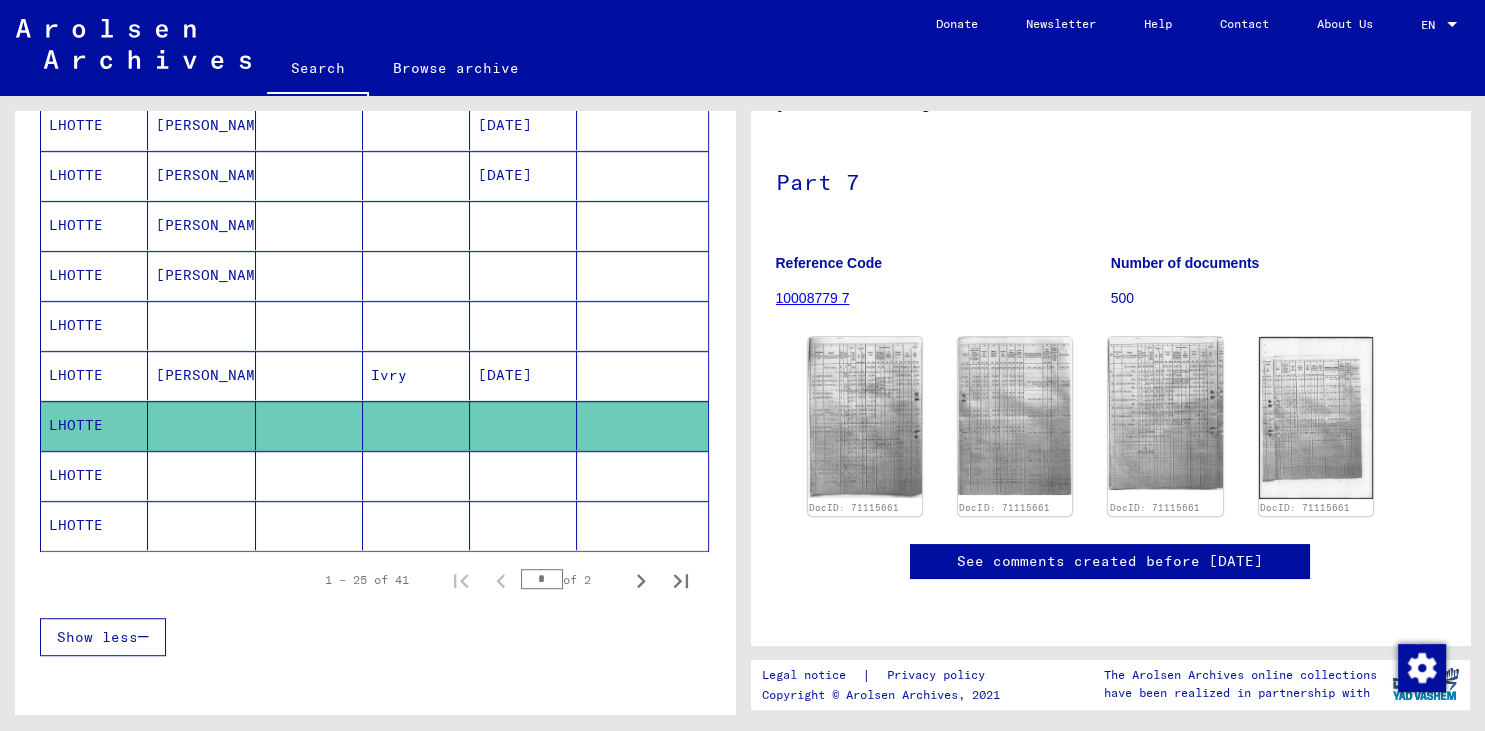 scroll, scrollTop: 221, scrollLeft: 0, axis: vertical 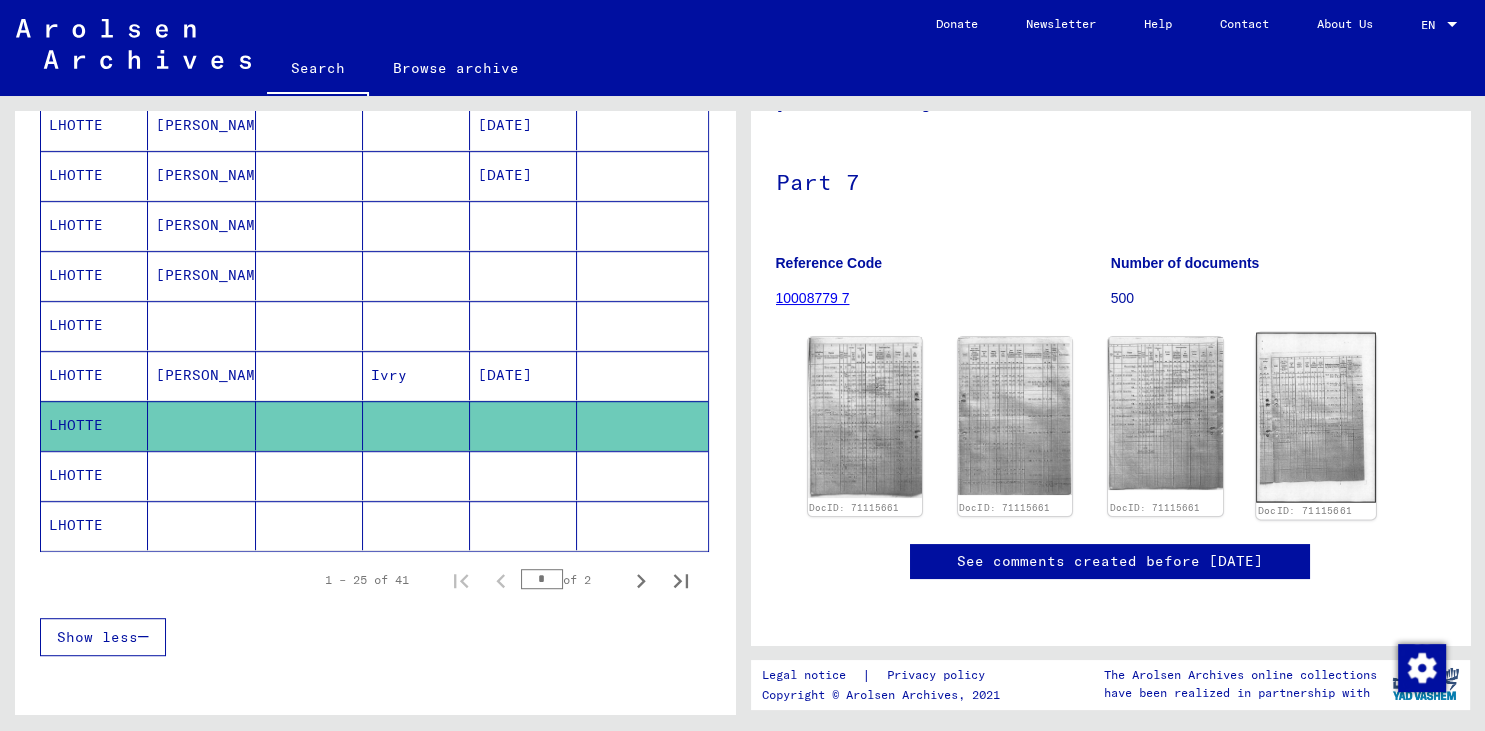 click 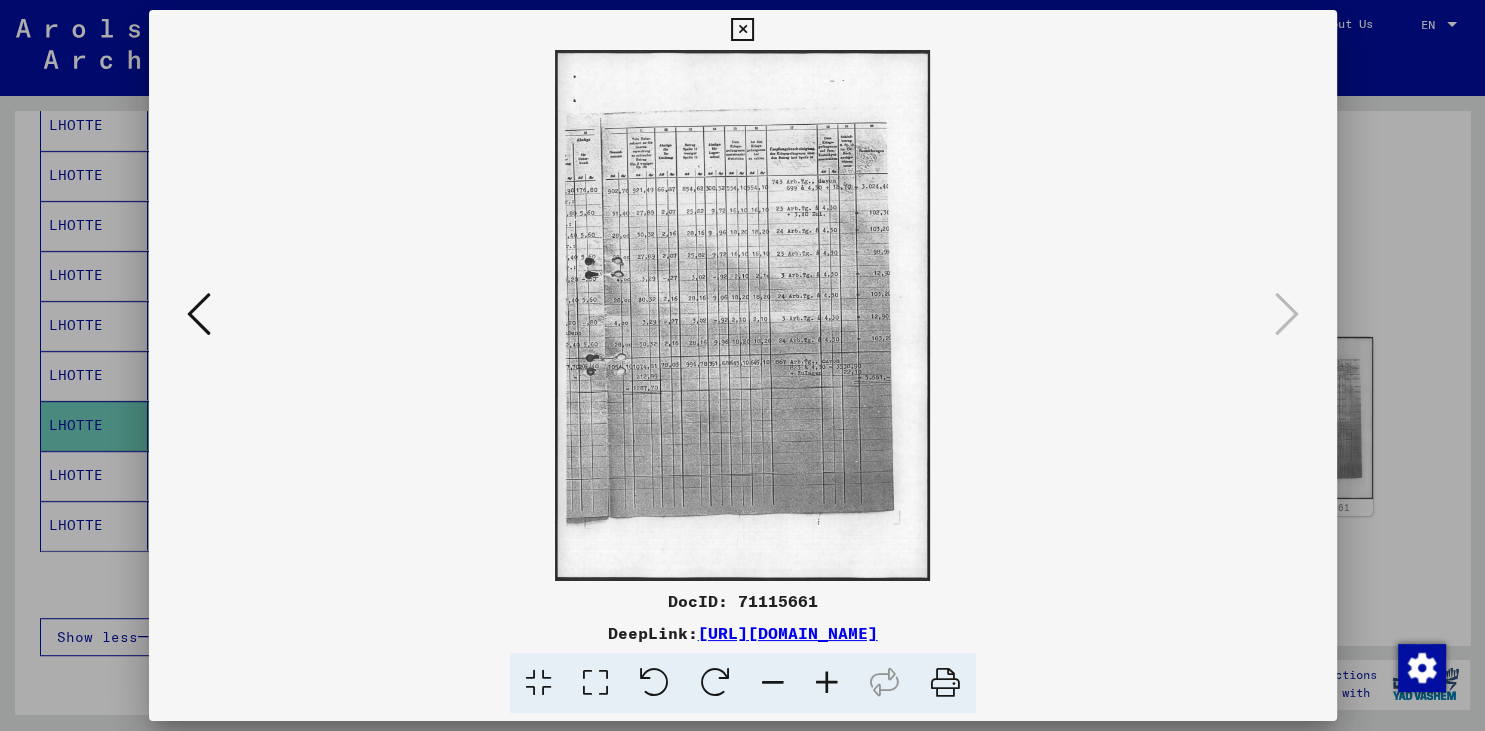 click at bounding box center (827, 683) 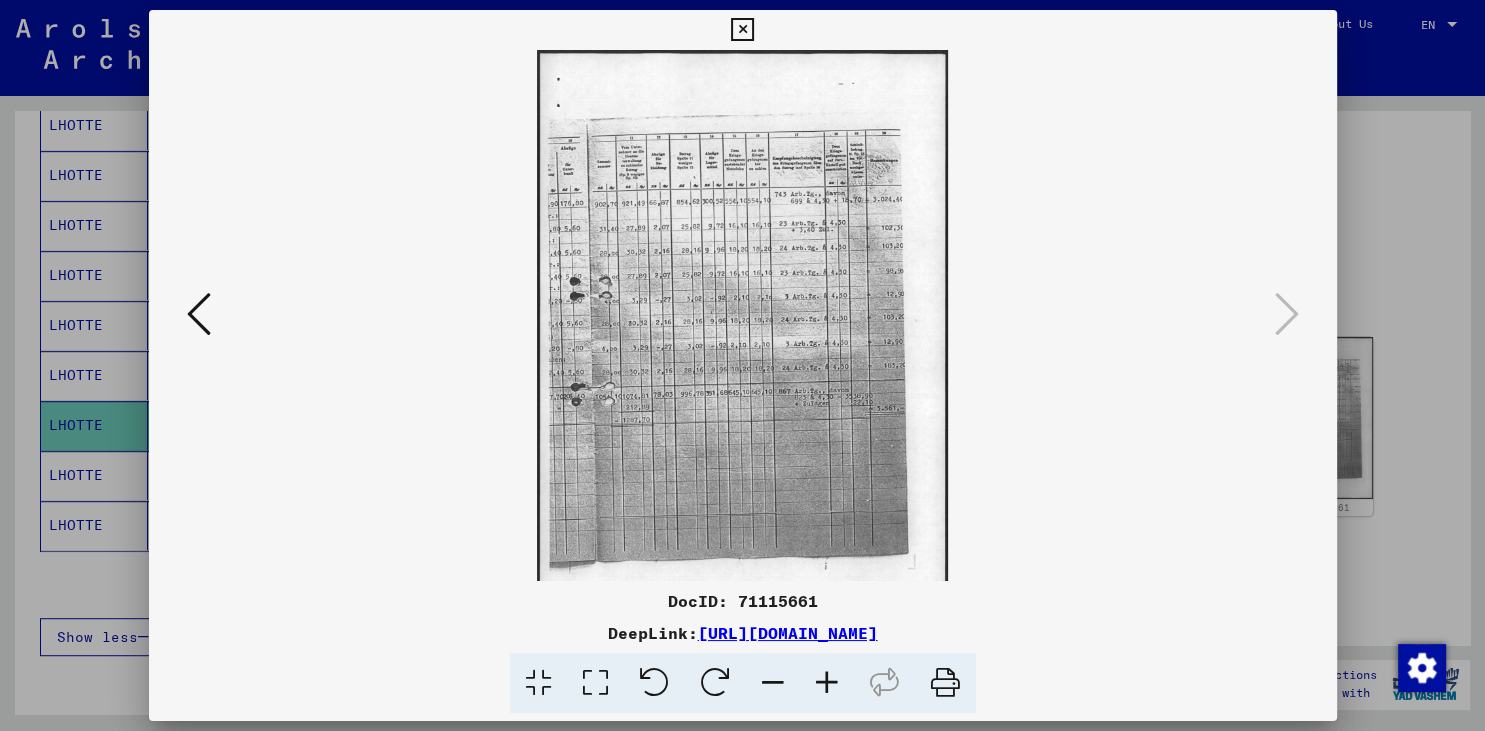 click at bounding box center (827, 683) 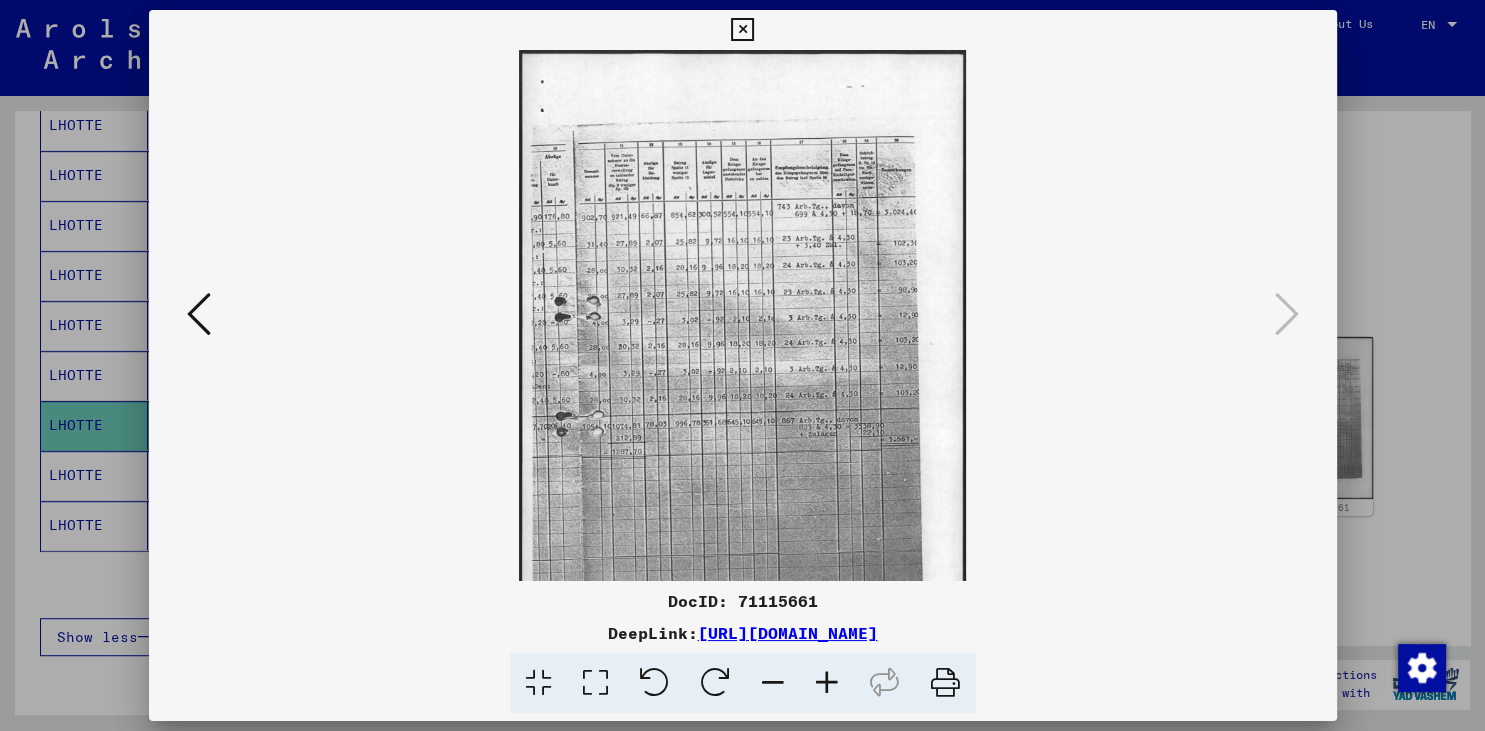 click at bounding box center [827, 683] 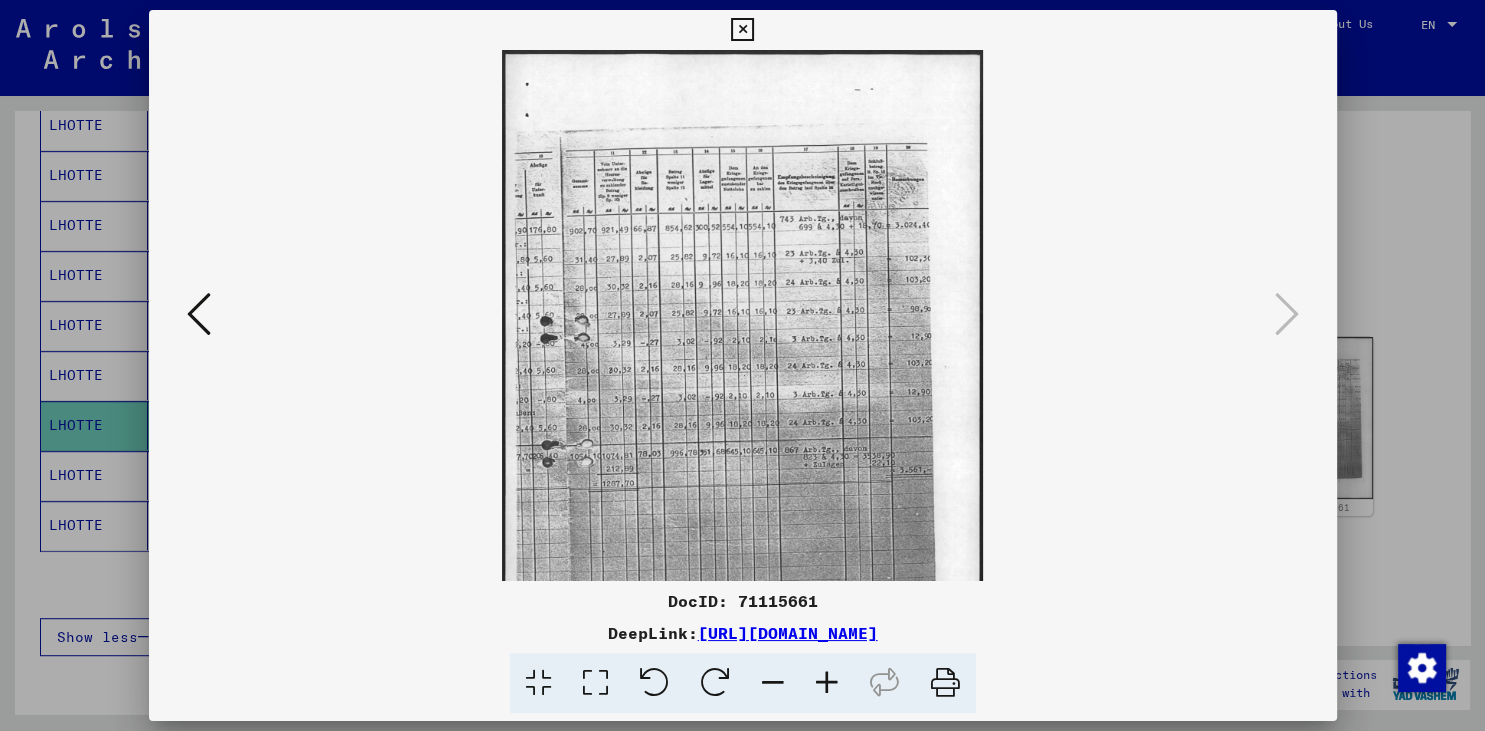 click at bounding box center (827, 683) 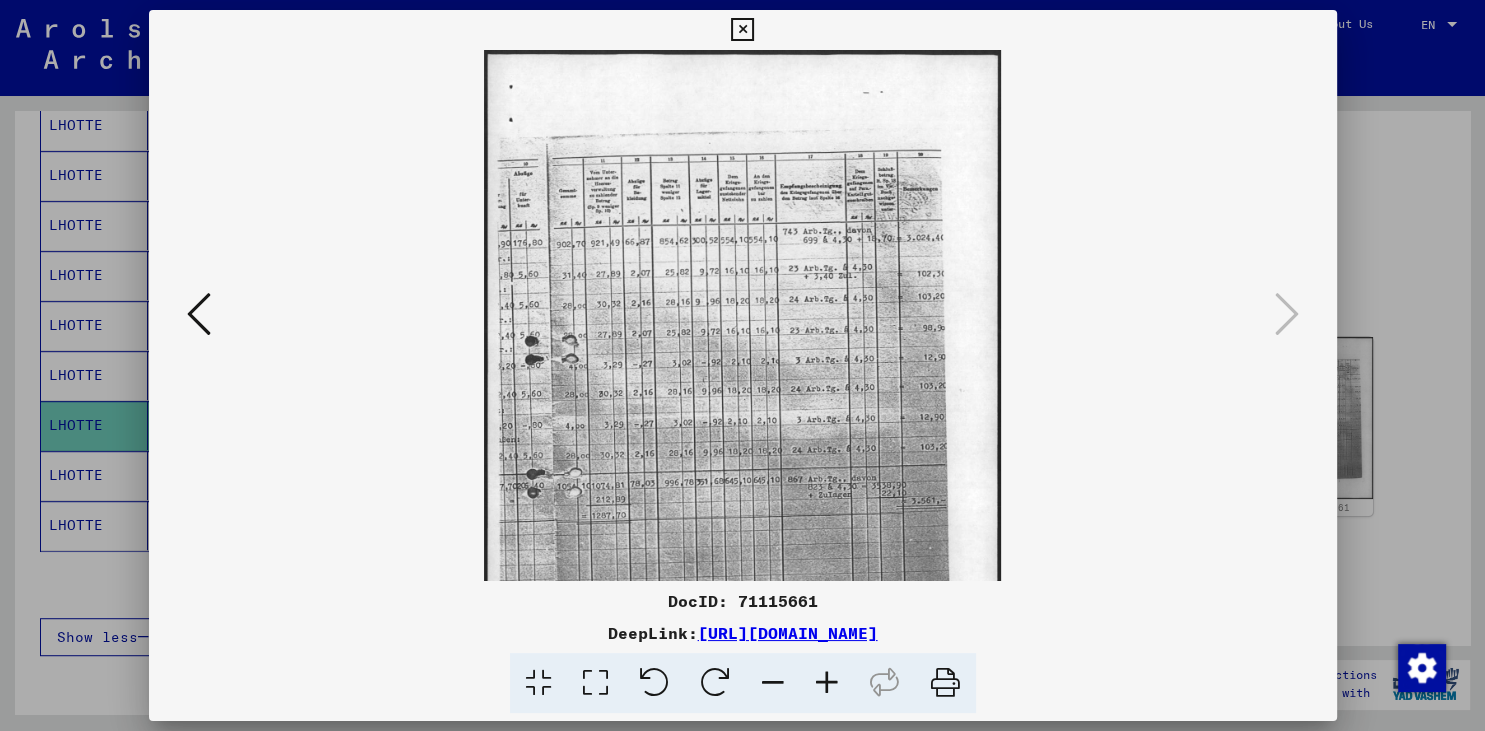 click at bounding box center [827, 683] 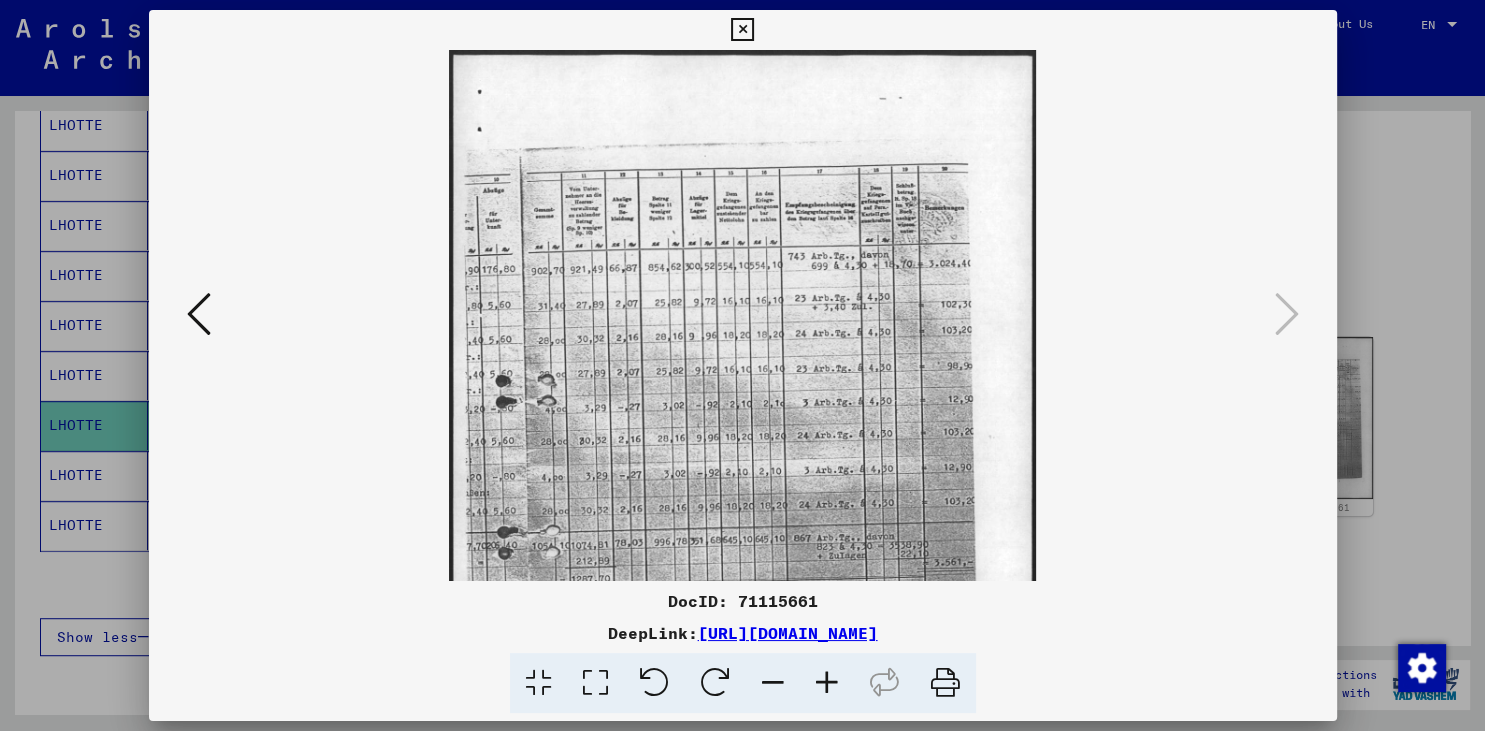 click at bounding box center [827, 683] 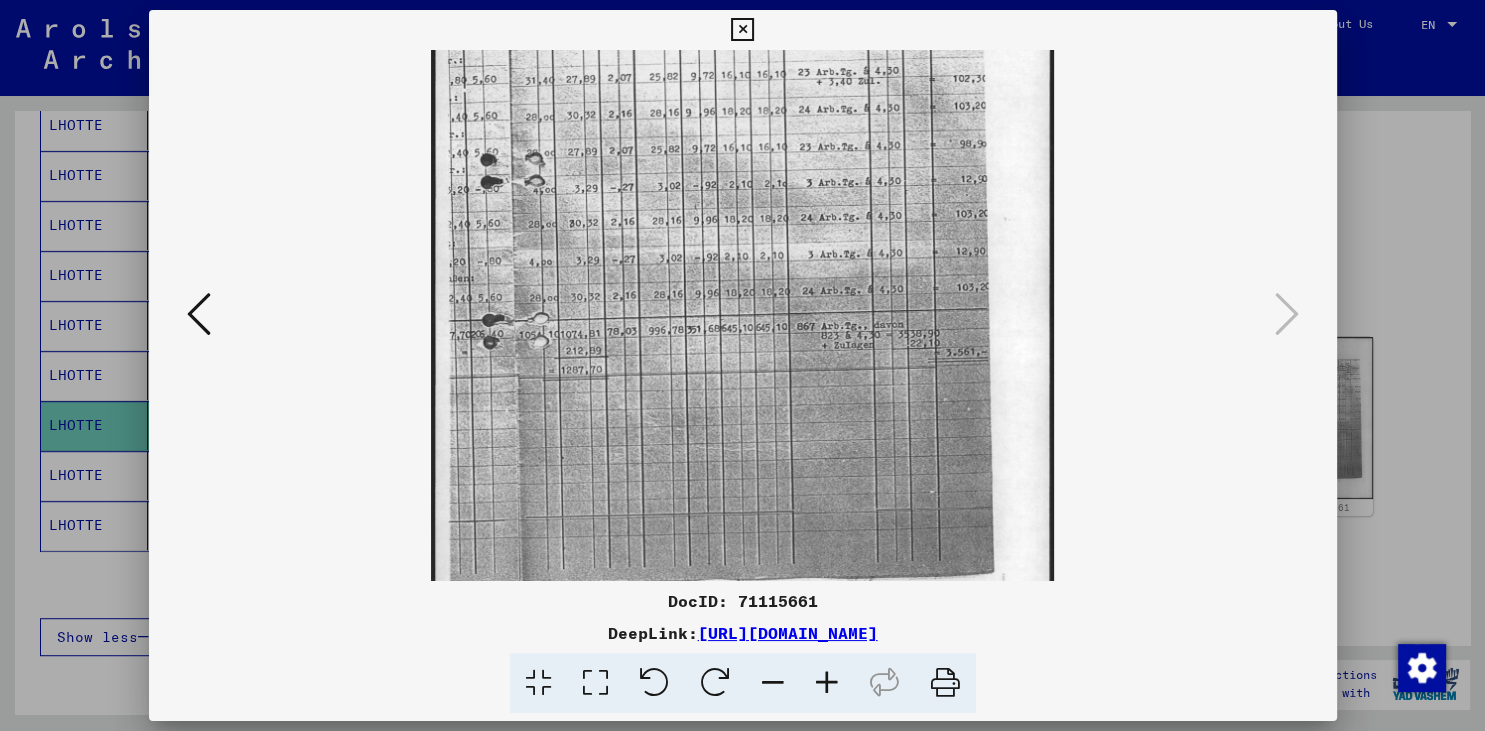 scroll, scrollTop: 242, scrollLeft: 0, axis: vertical 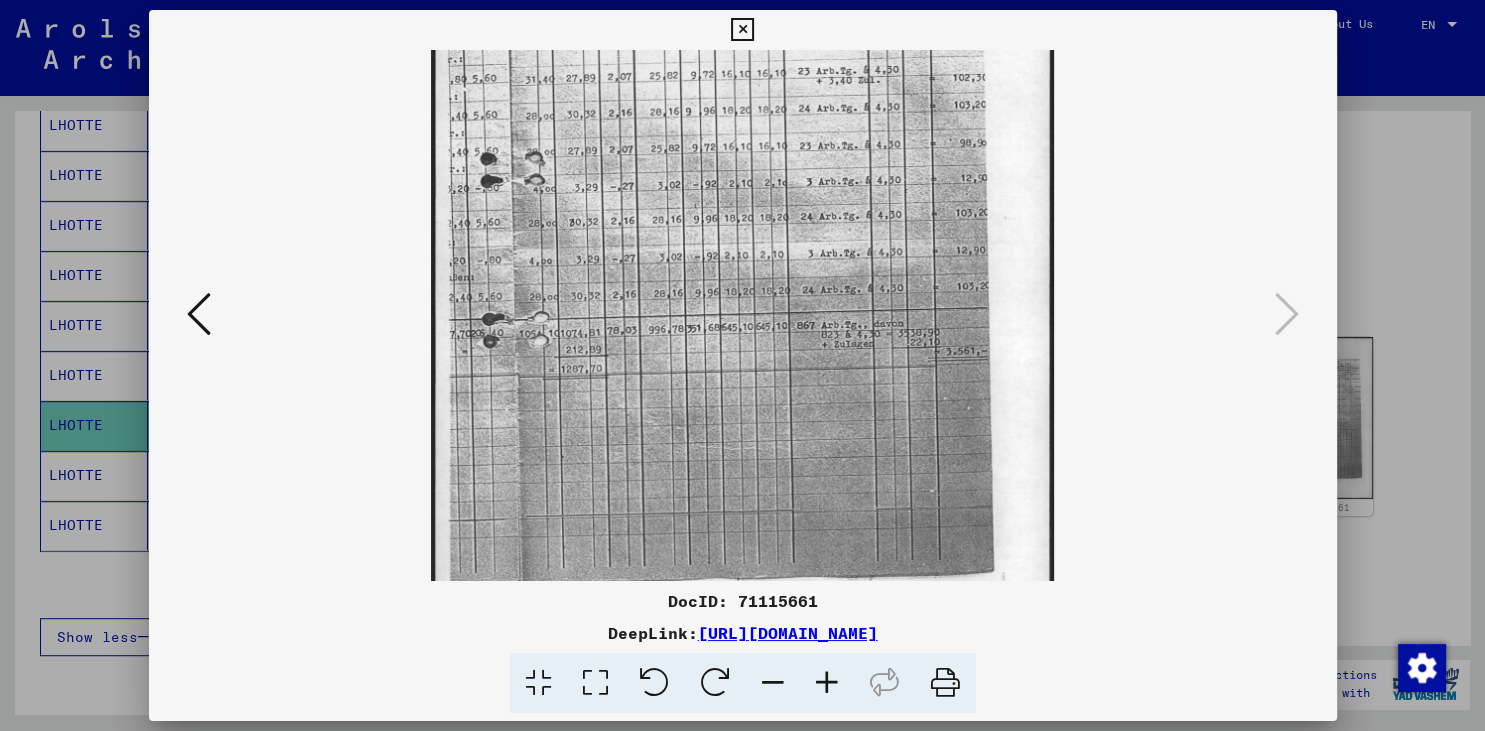 drag, startPoint x: 851, startPoint y: 314, endPoint x: 824, endPoint y: 144, distance: 172.13077 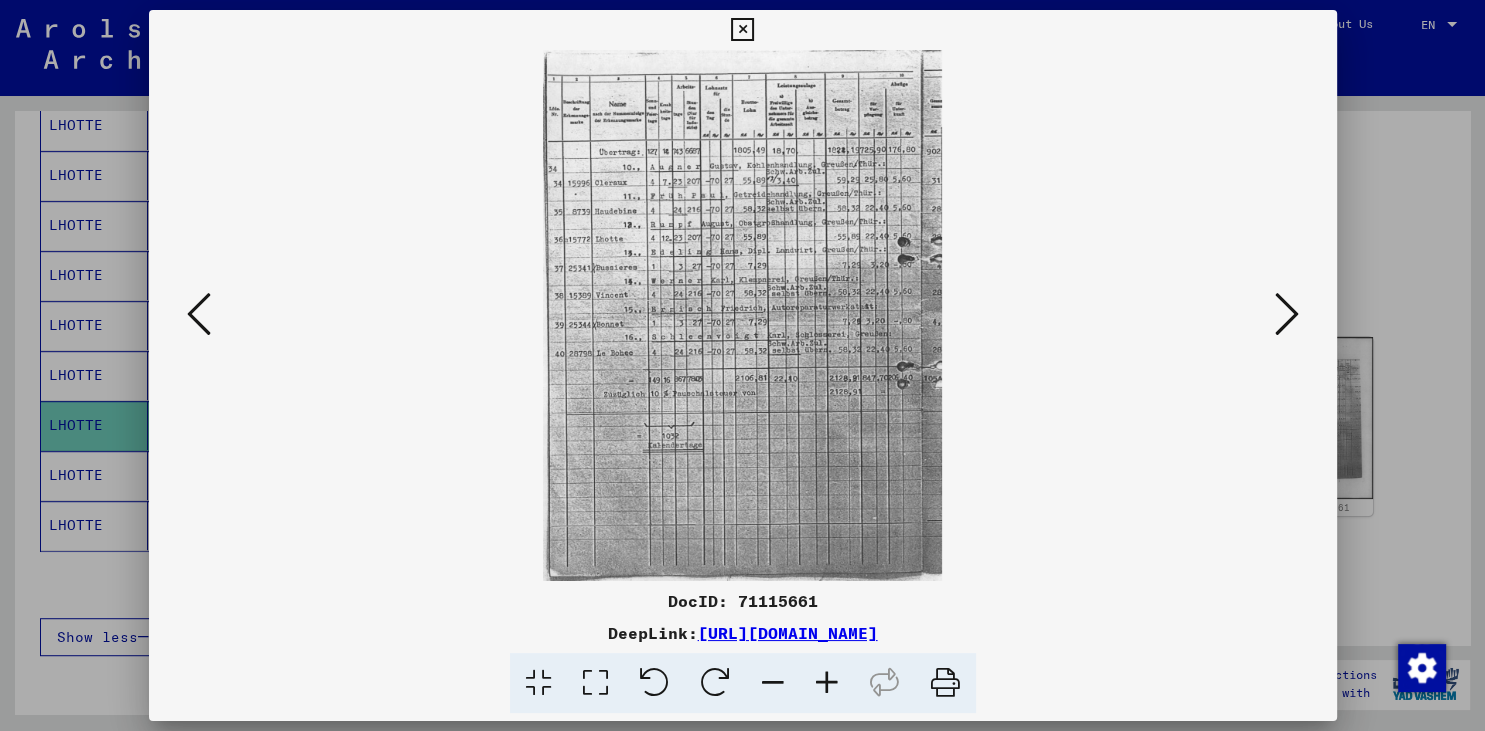 click at bounding box center [827, 683] 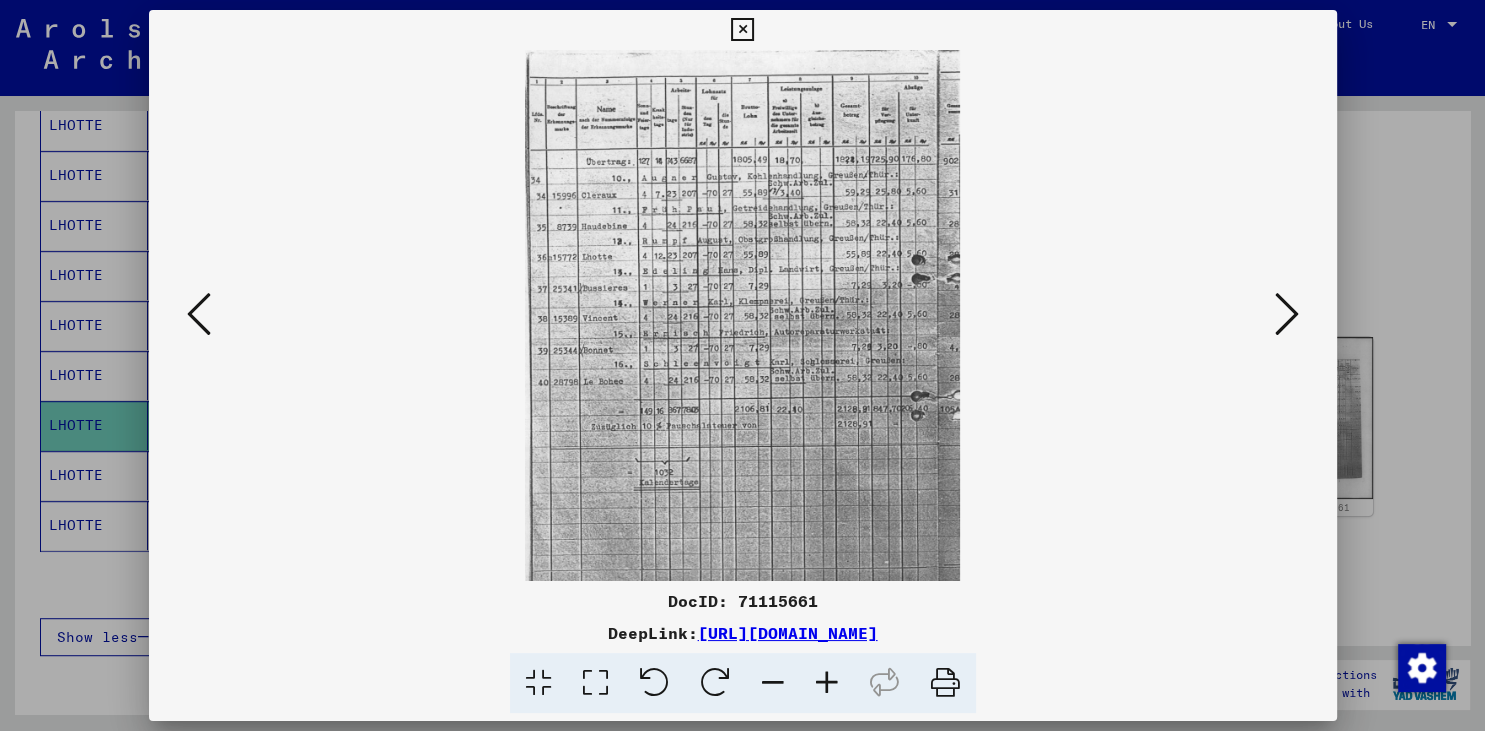 click at bounding box center (827, 683) 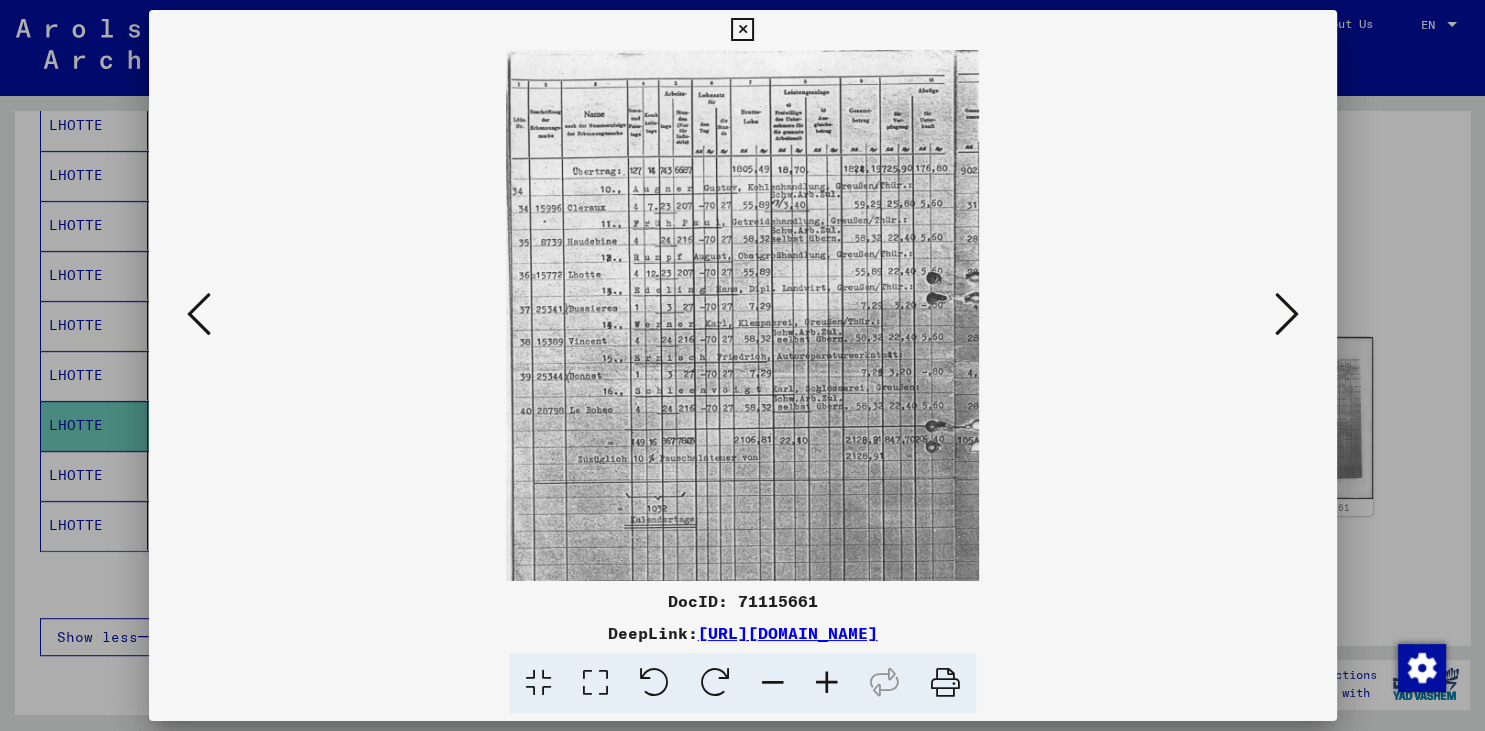 click at bounding box center [827, 683] 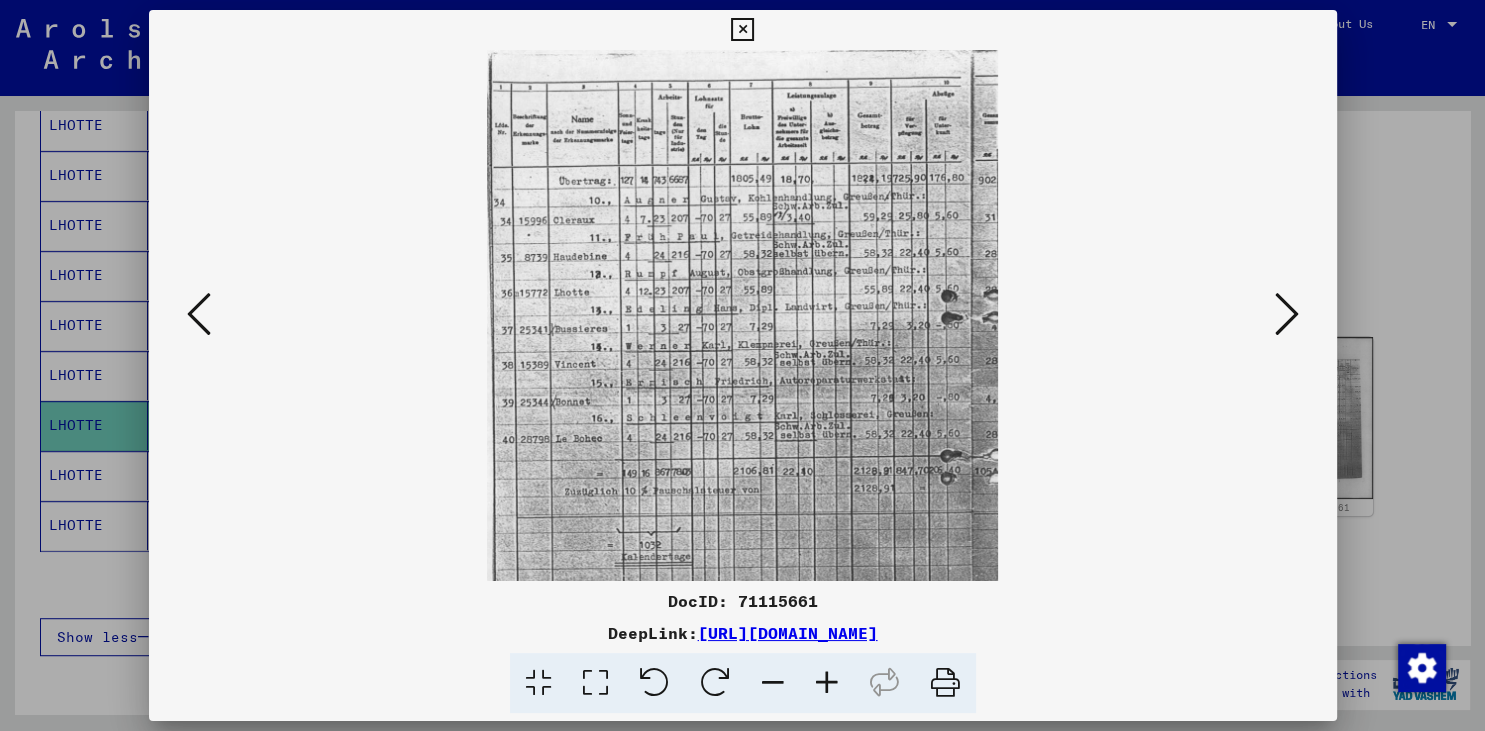 click at bounding box center [827, 683] 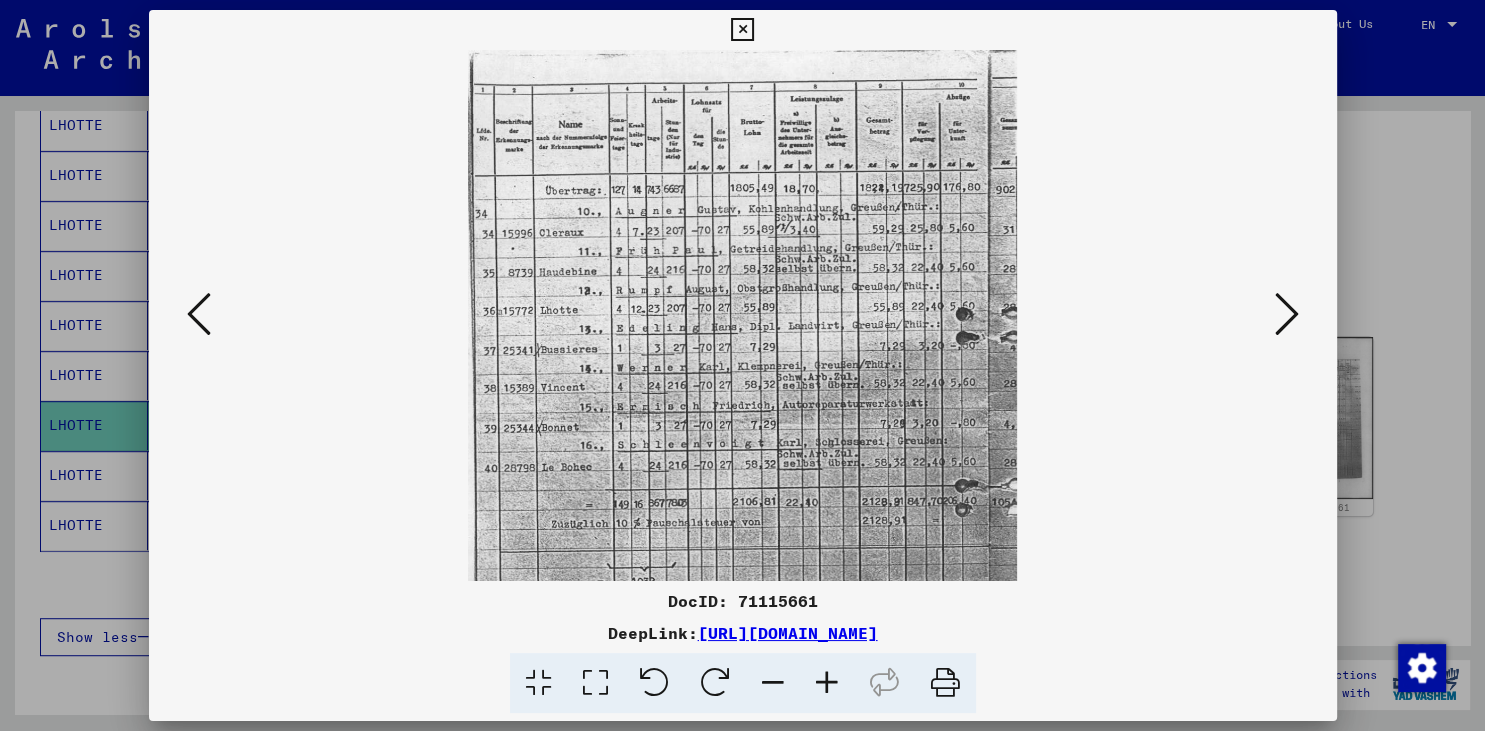 click at bounding box center [827, 683] 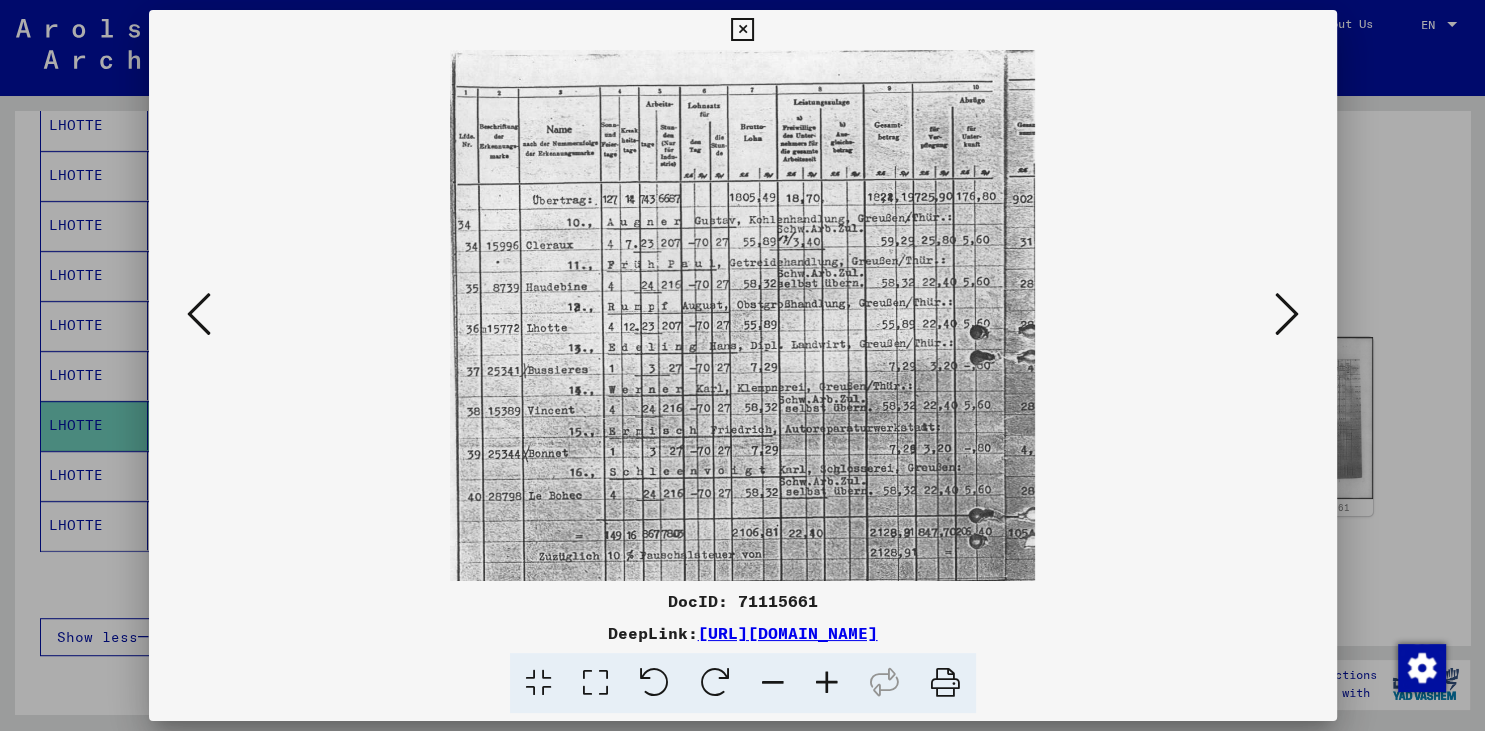 click at bounding box center (827, 683) 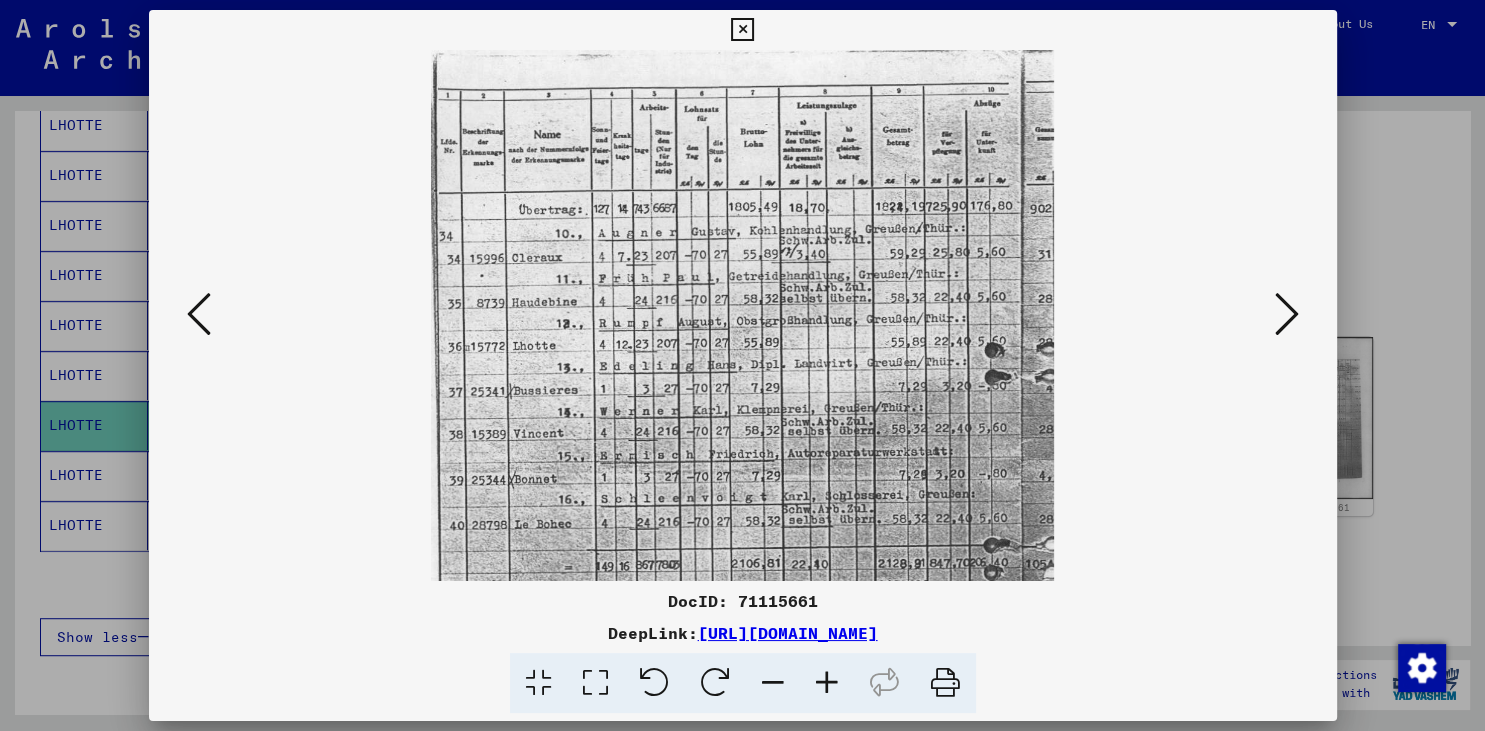 click at bounding box center [827, 683] 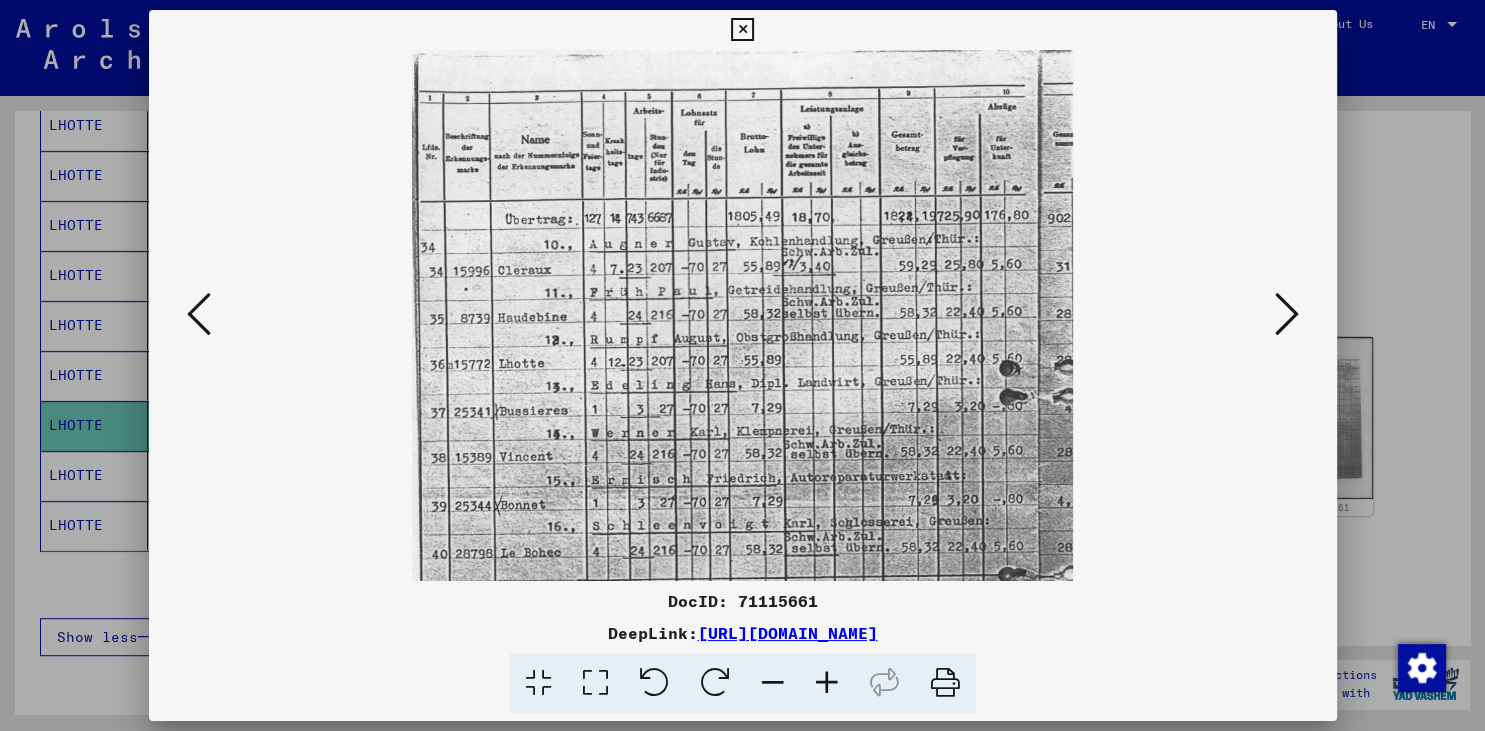 click at bounding box center [743, 315] 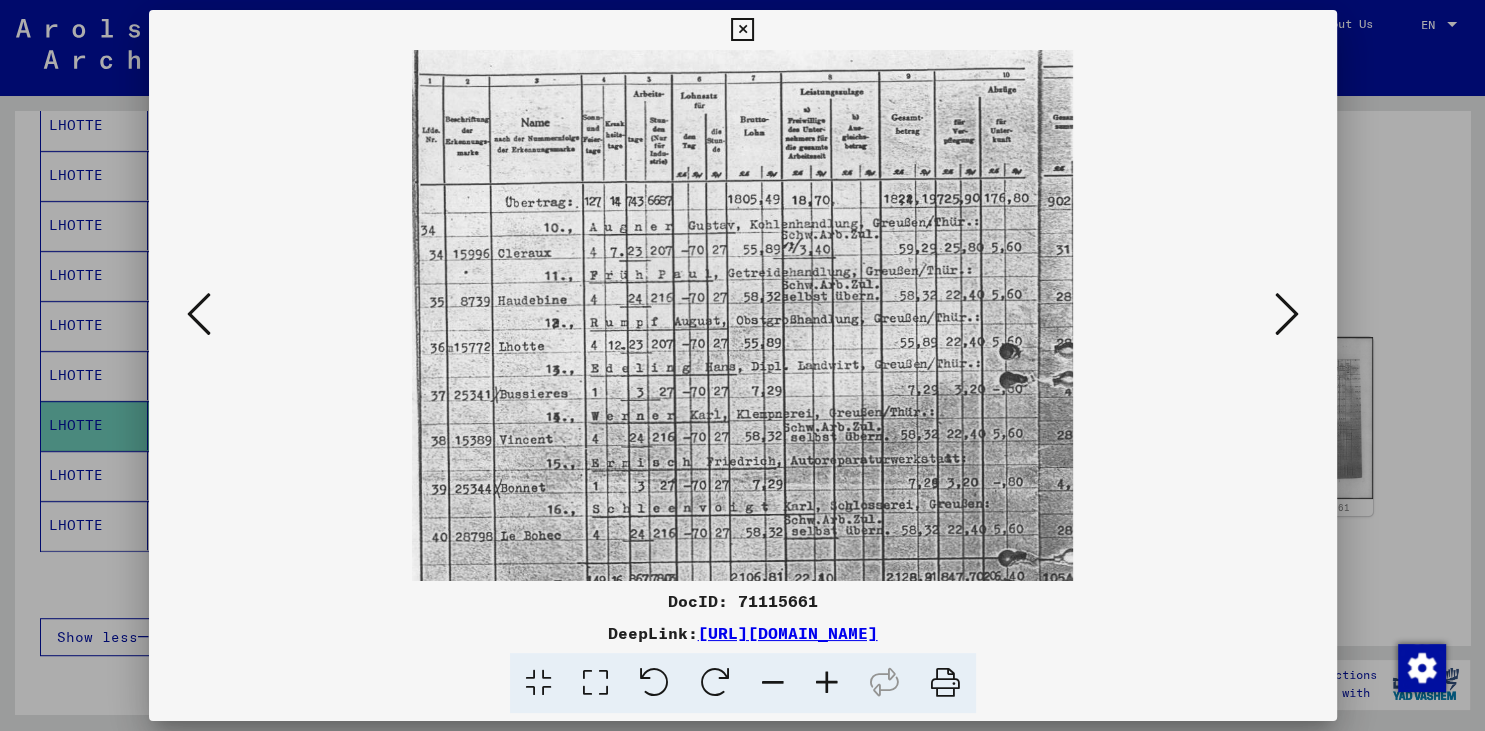 scroll, scrollTop: 13, scrollLeft: 0, axis: vertical 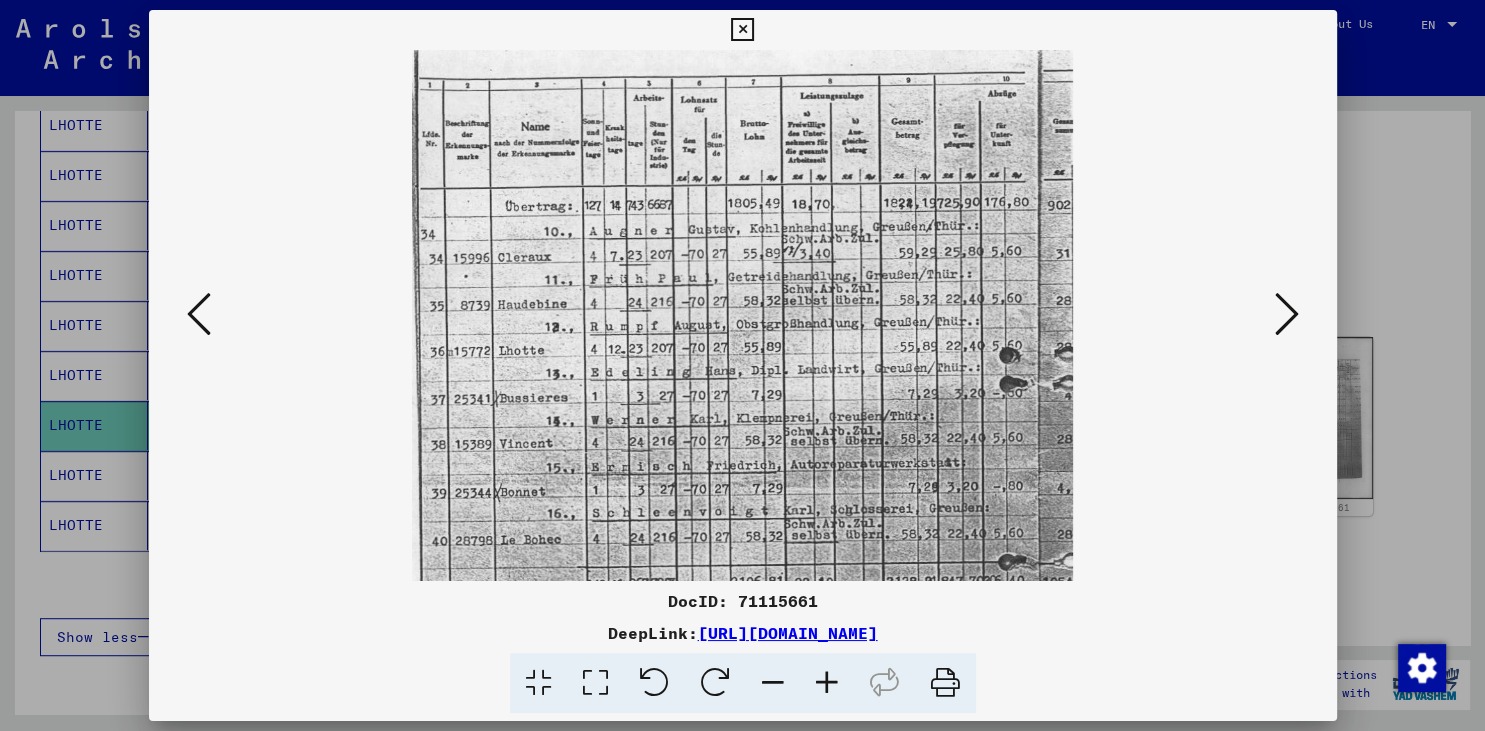 drag, startPoint x: 480, startPoint y: 171, endPoint x: 454, endPoint y: 158, distance: 29.068884 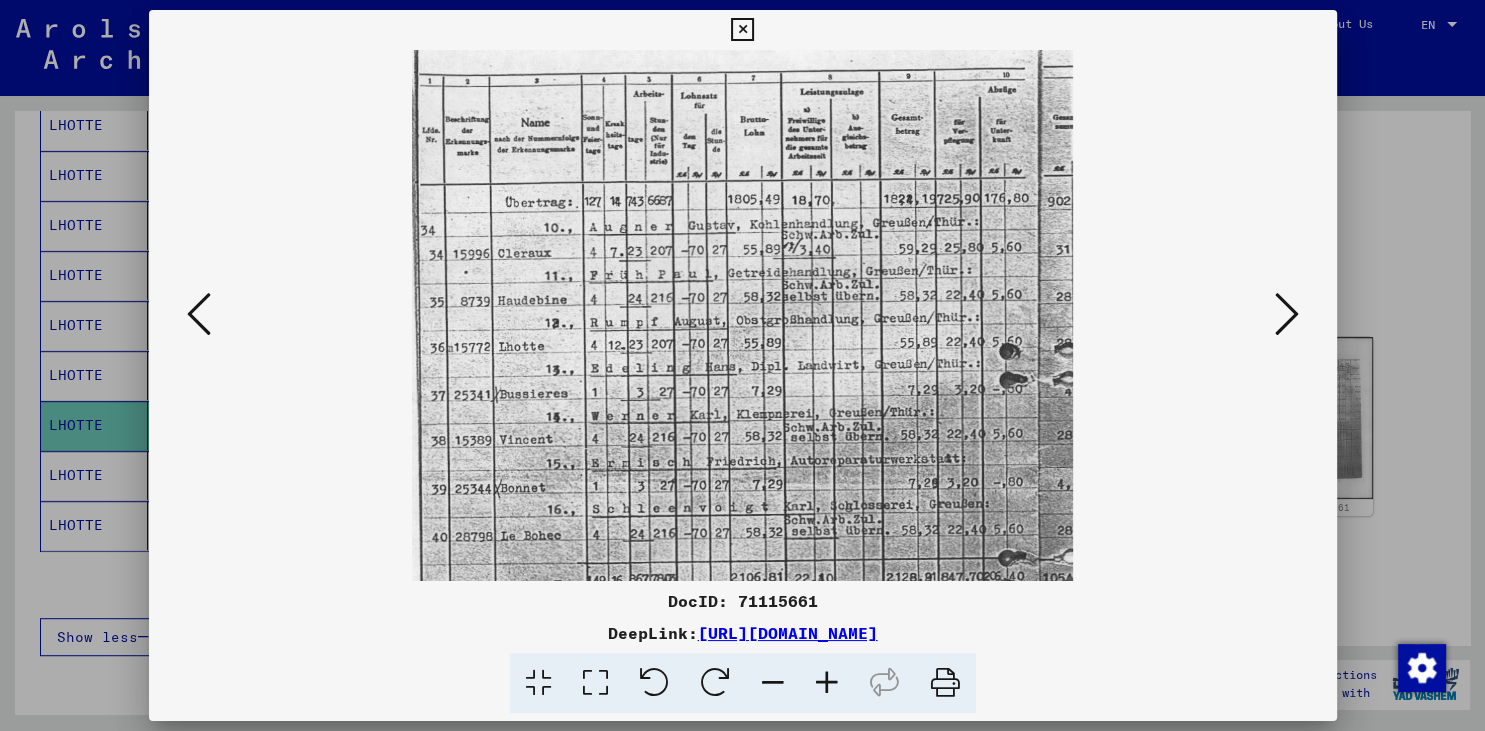 scroll, scrollTop: 23, scrollLeft: 0, axis: vertical 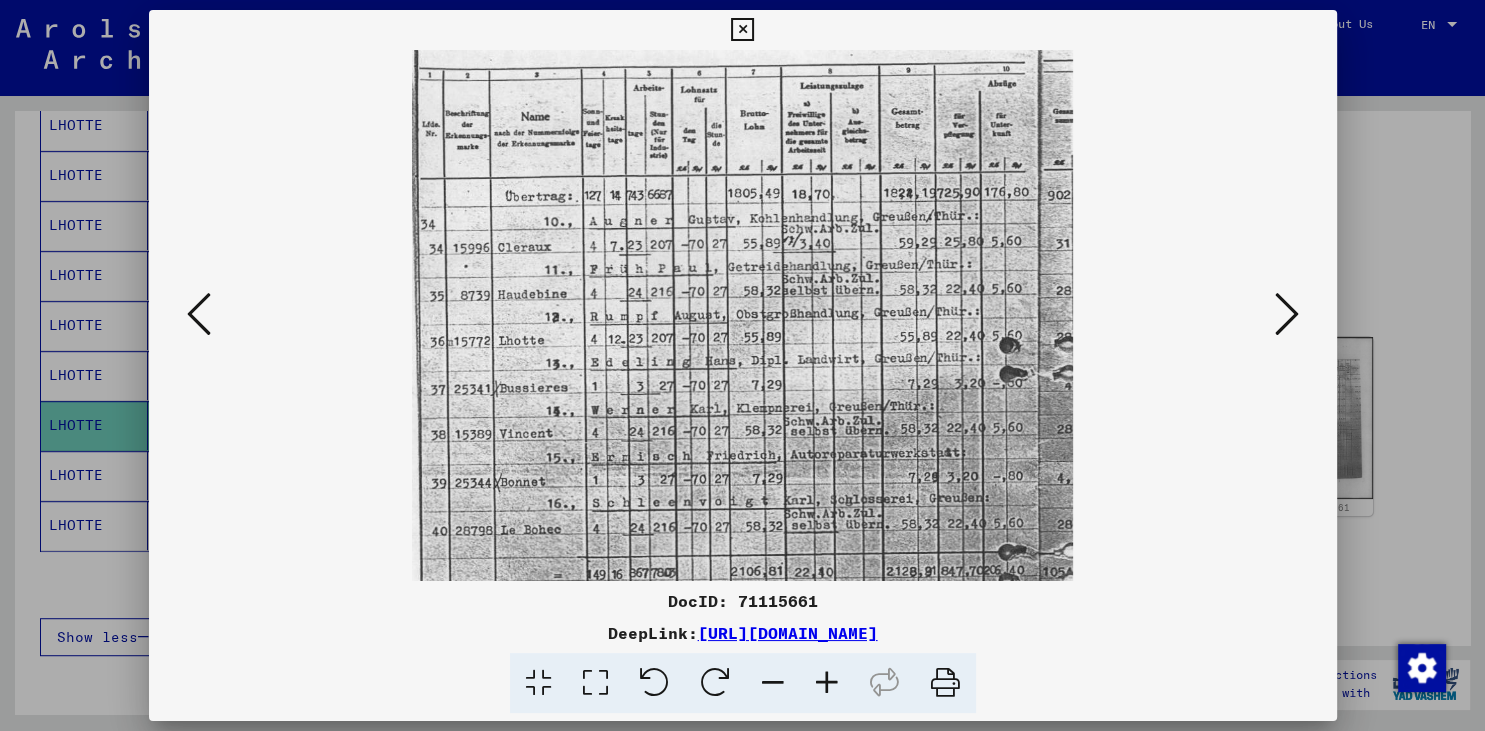 drag, startPoint x: 571, startPoint y: 156, endPoint x: 521, endPoint y: 146, distance: 50.990196 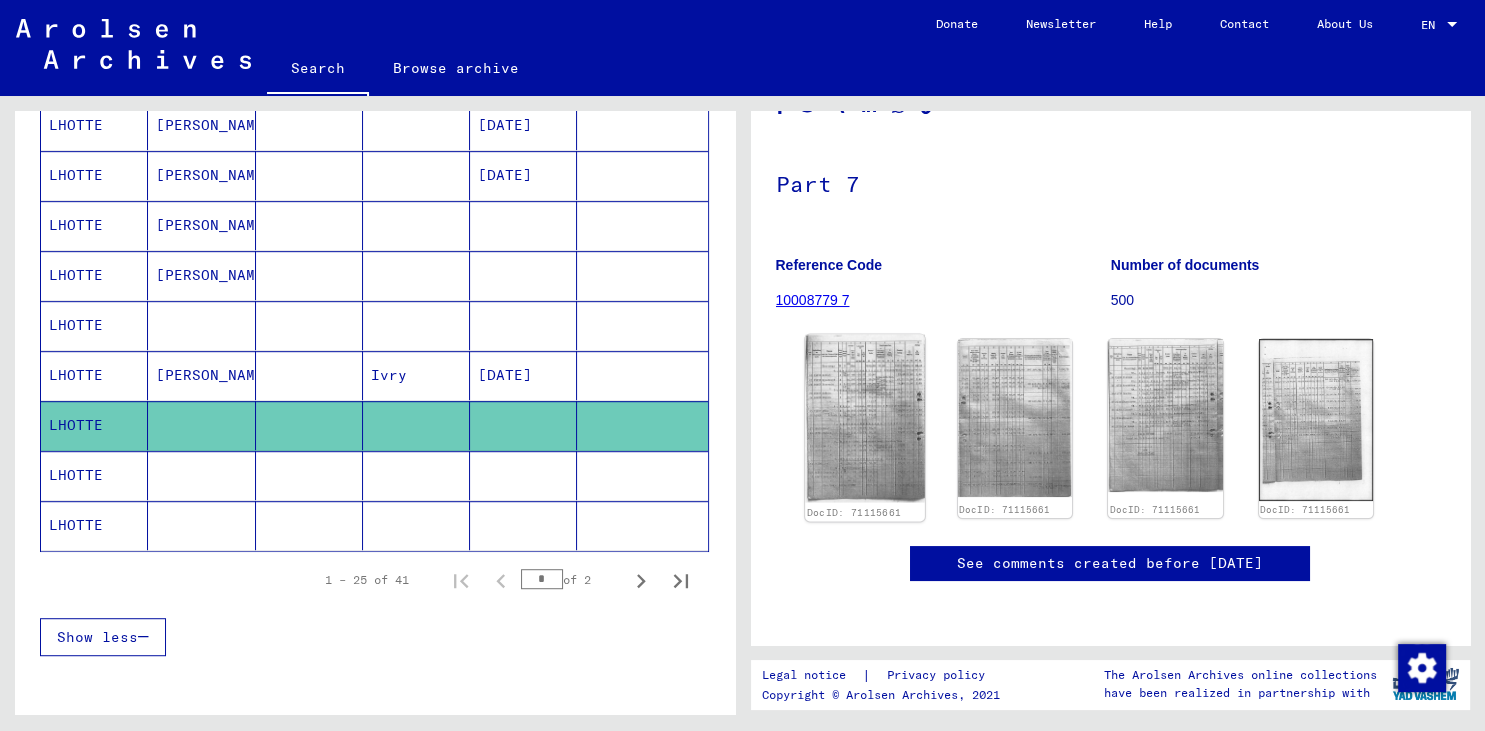 scroll, scrollTop: 221, scrollLeft: 0, axis: vertical 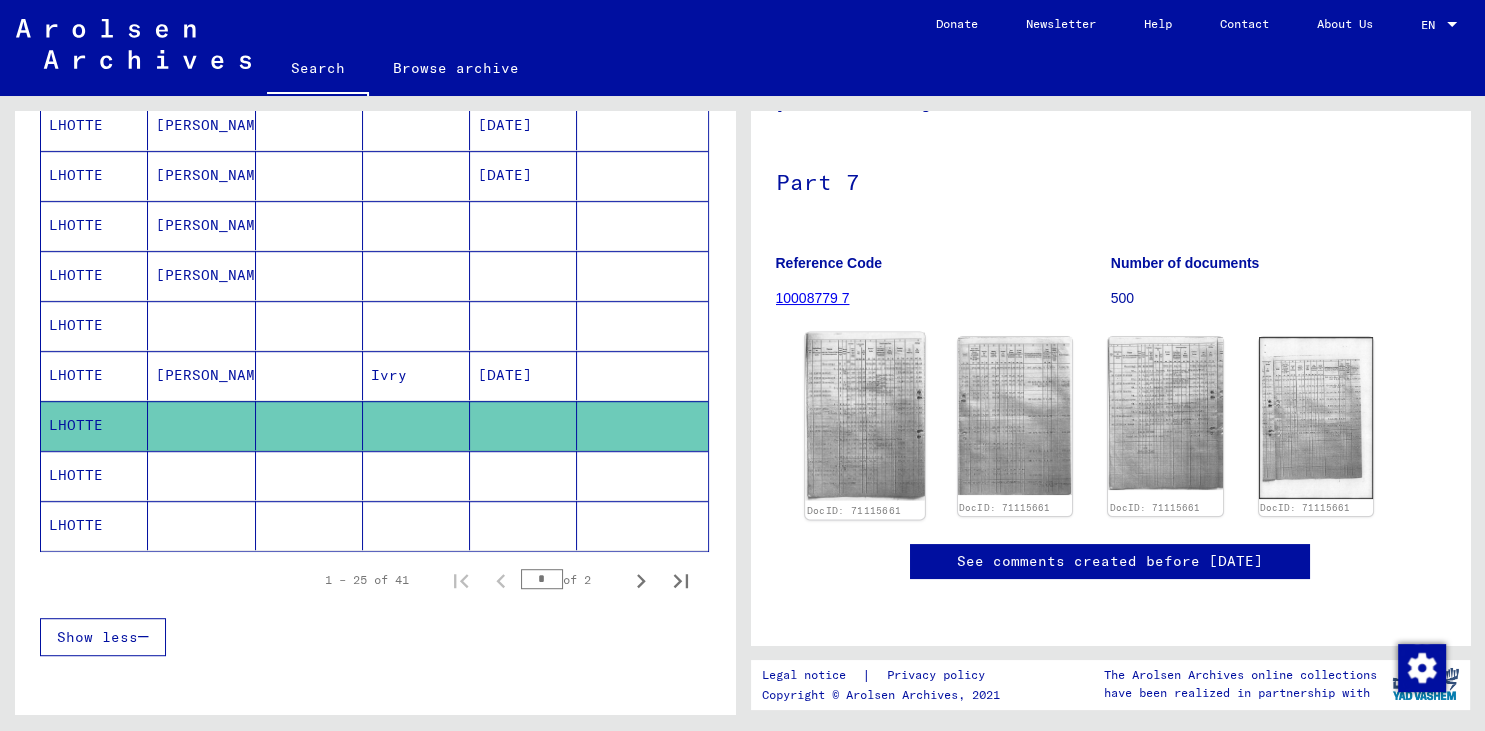 click 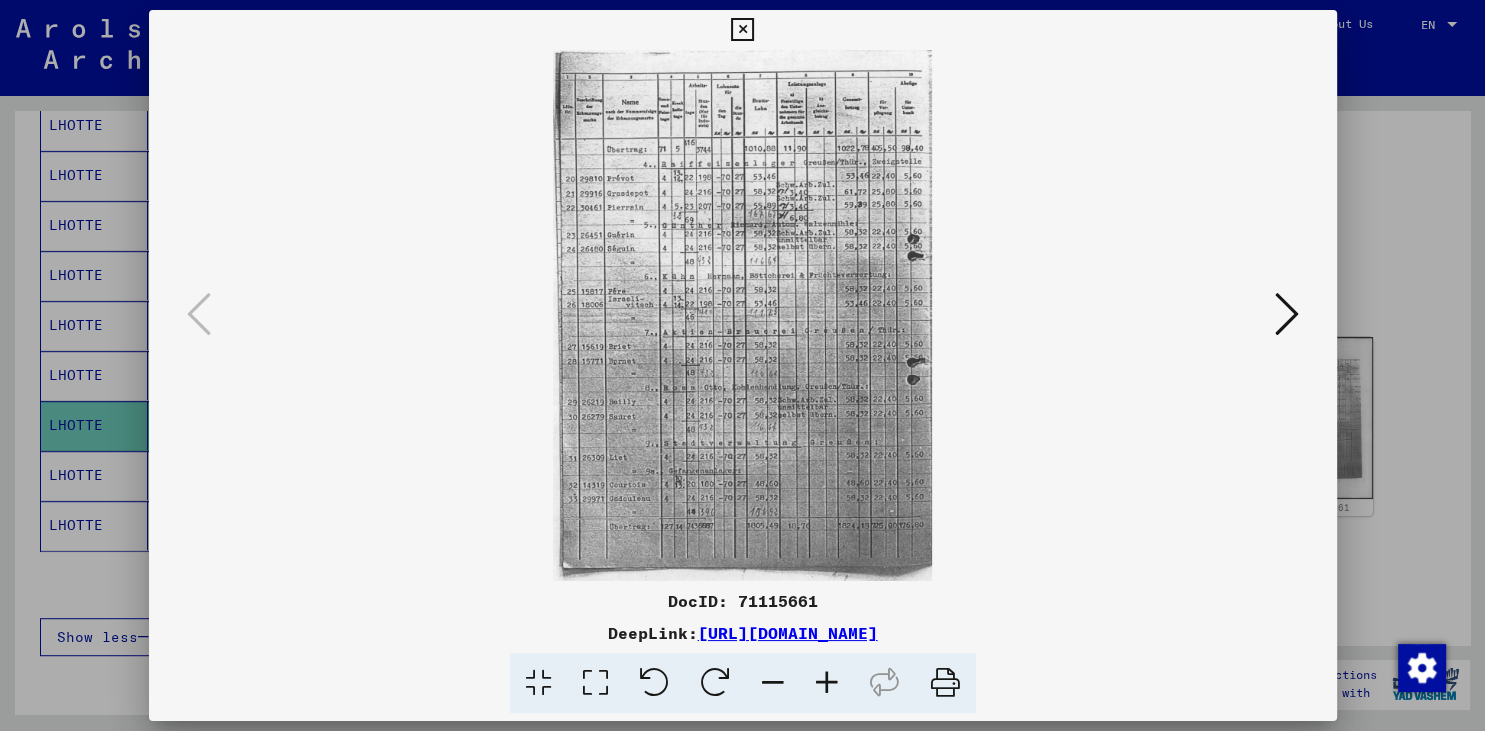 click at bounding box center (1287, 314) 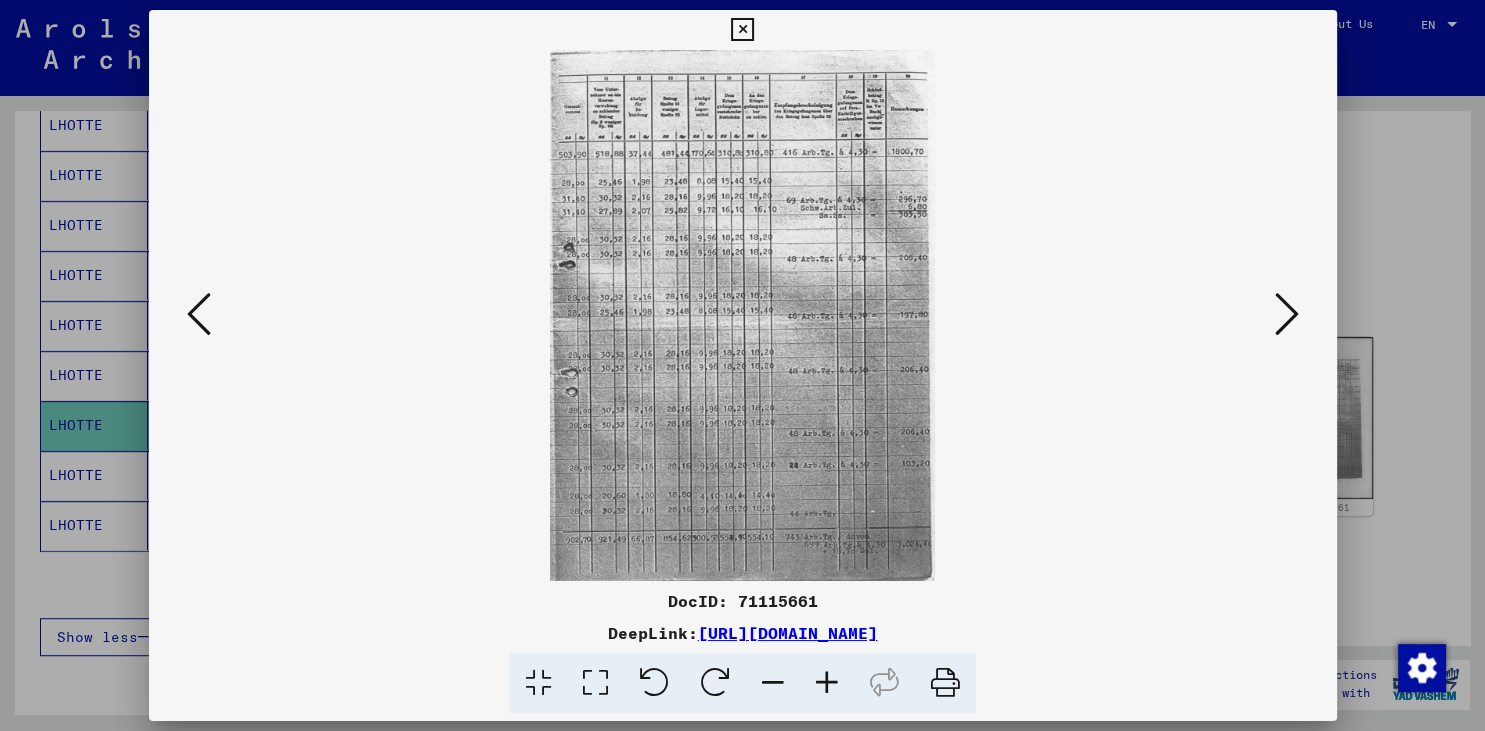 click at bounding box center (1287, 314) 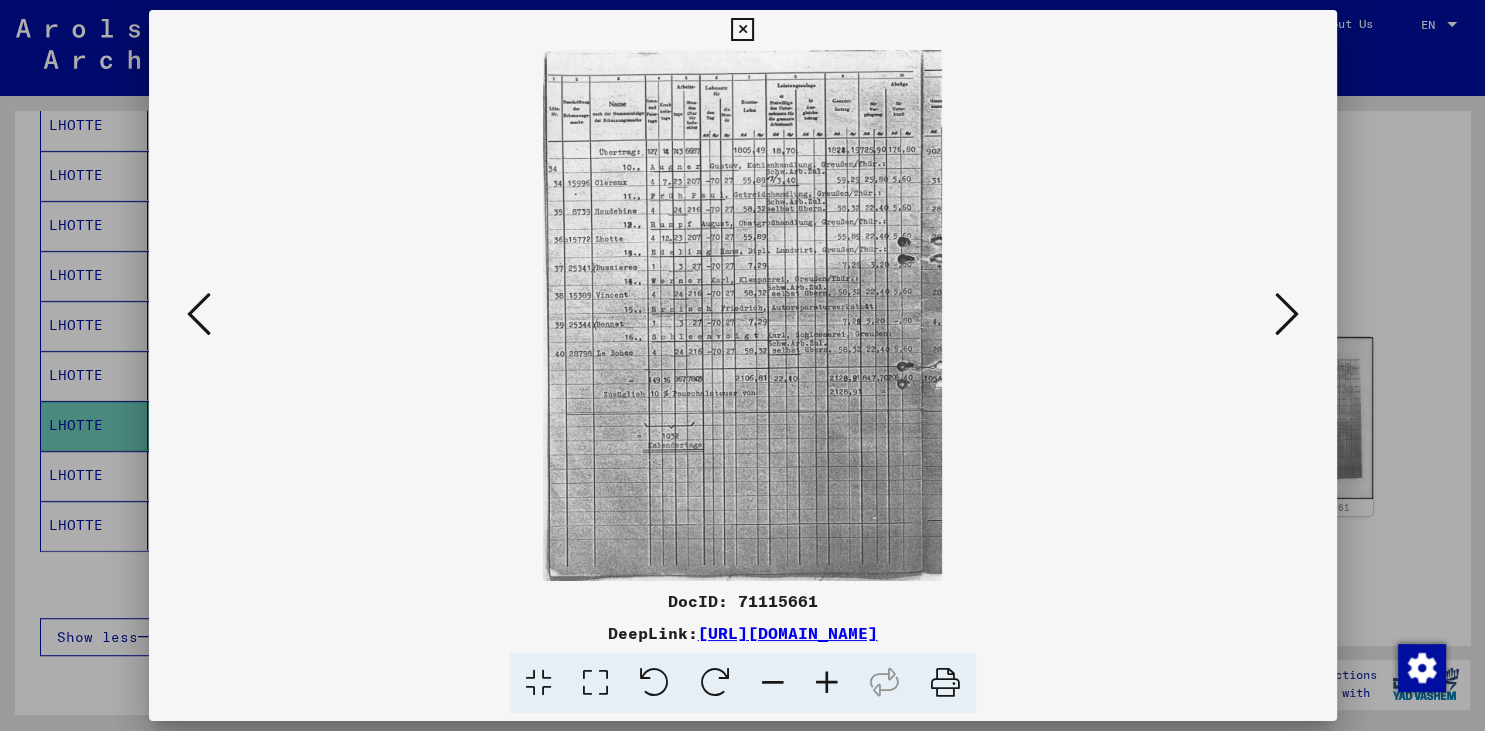 click at bounding box center (827, 683) 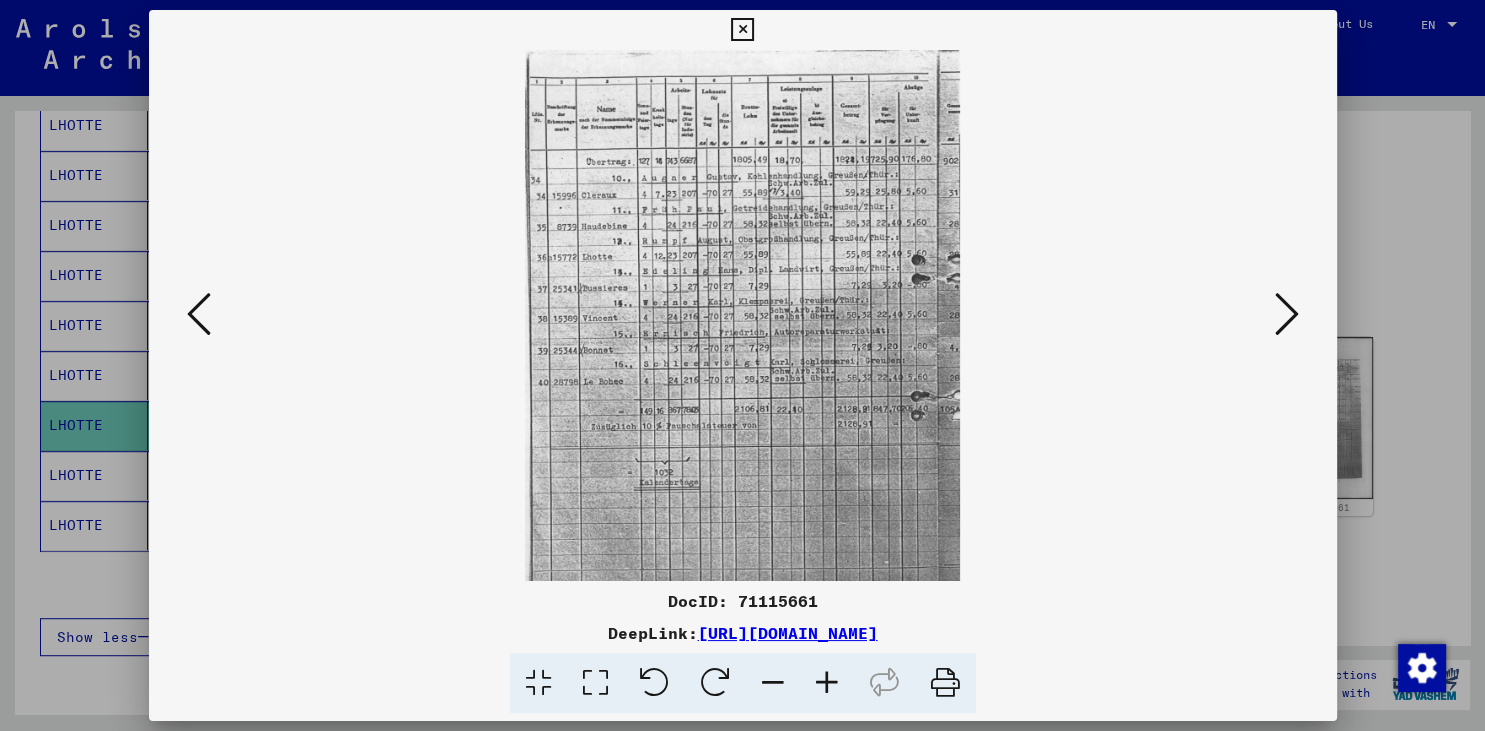 click at bounding box center (827, 683) 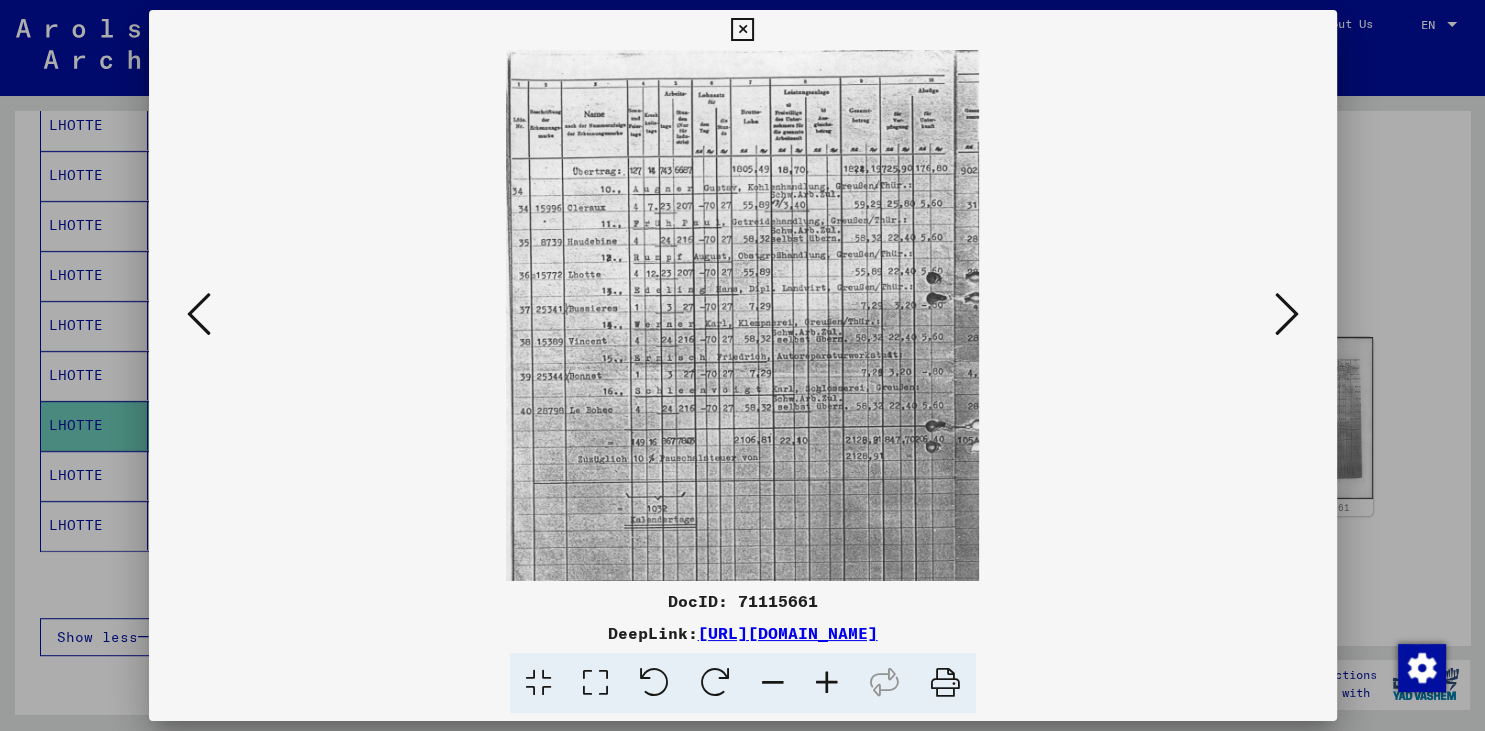 click at bounding box center [827, 683] 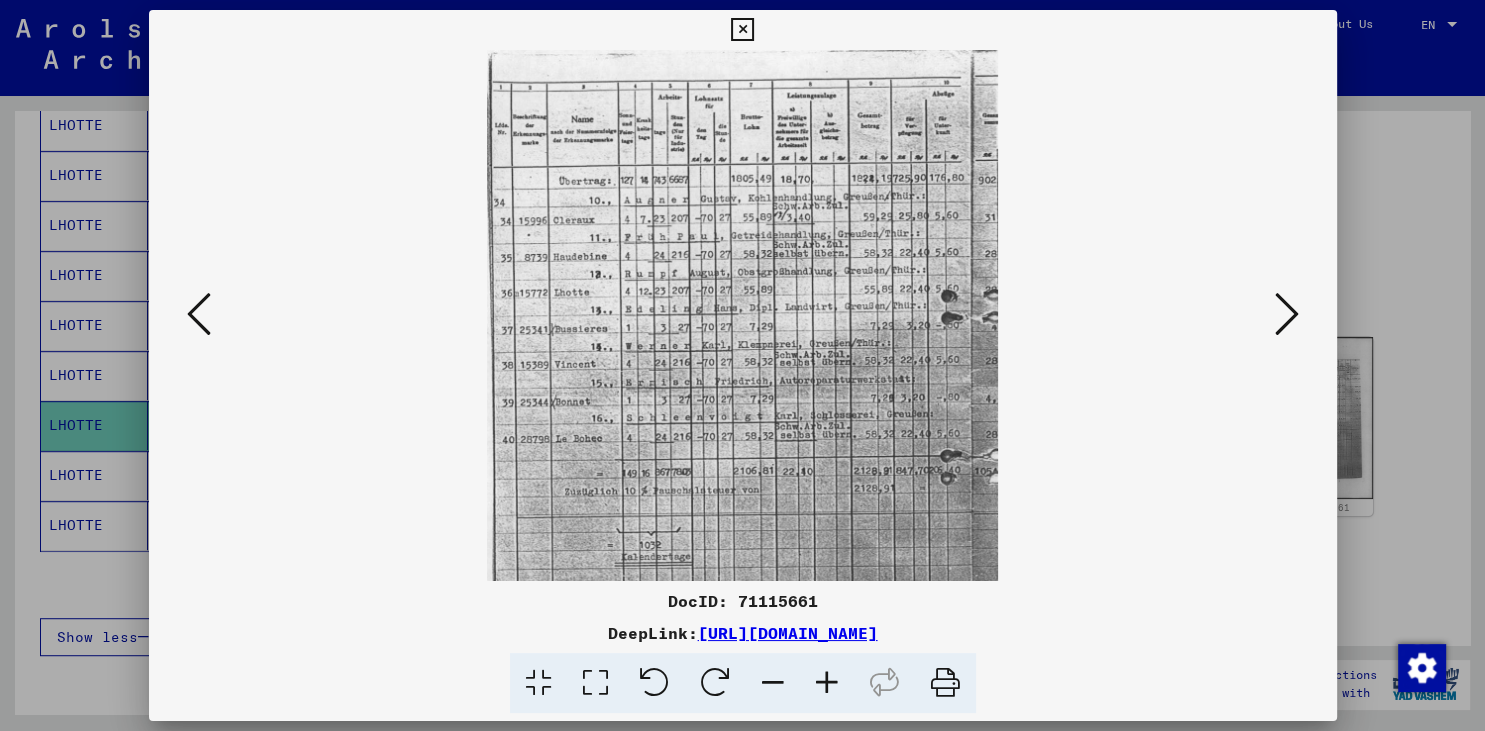click at bounding box center (827, 683) 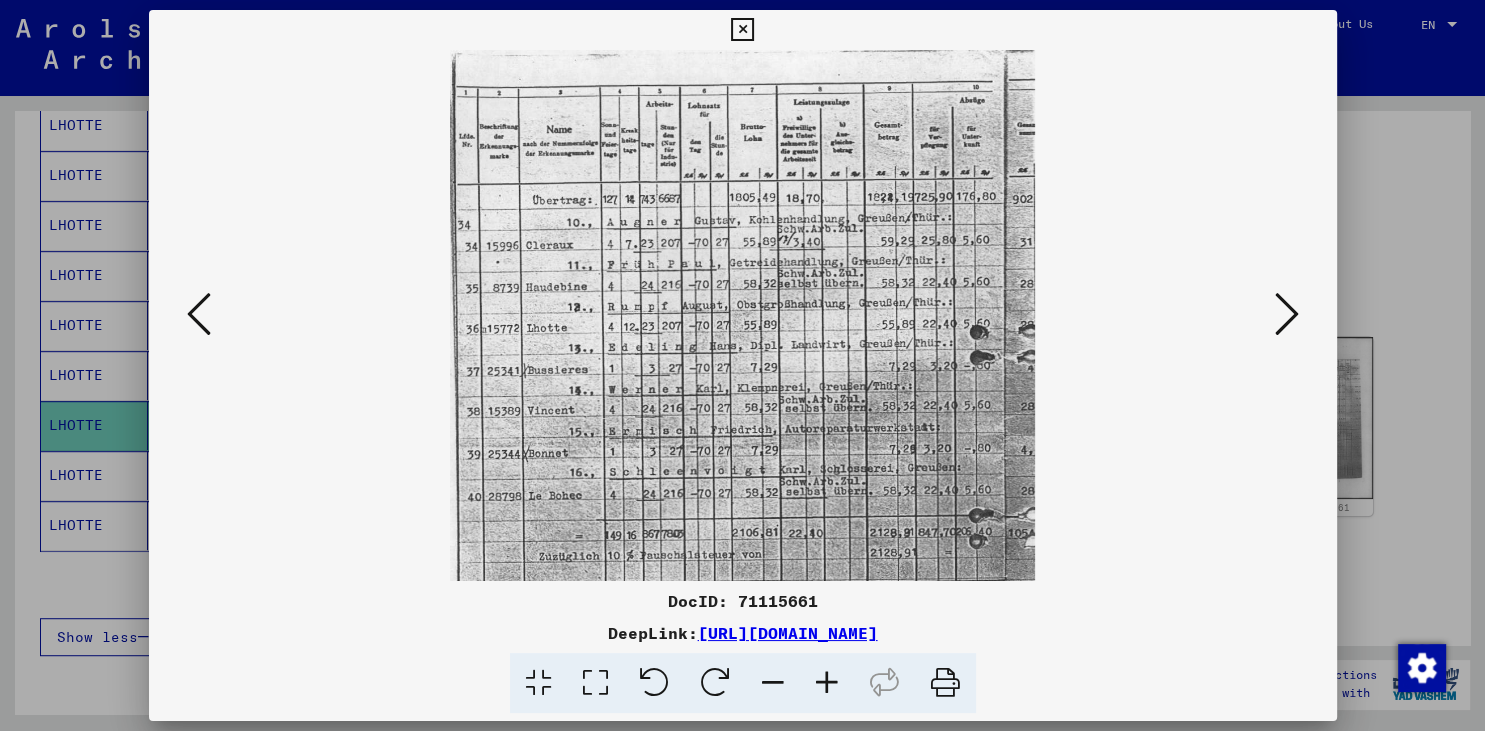 click at bounding box center (827, 683) 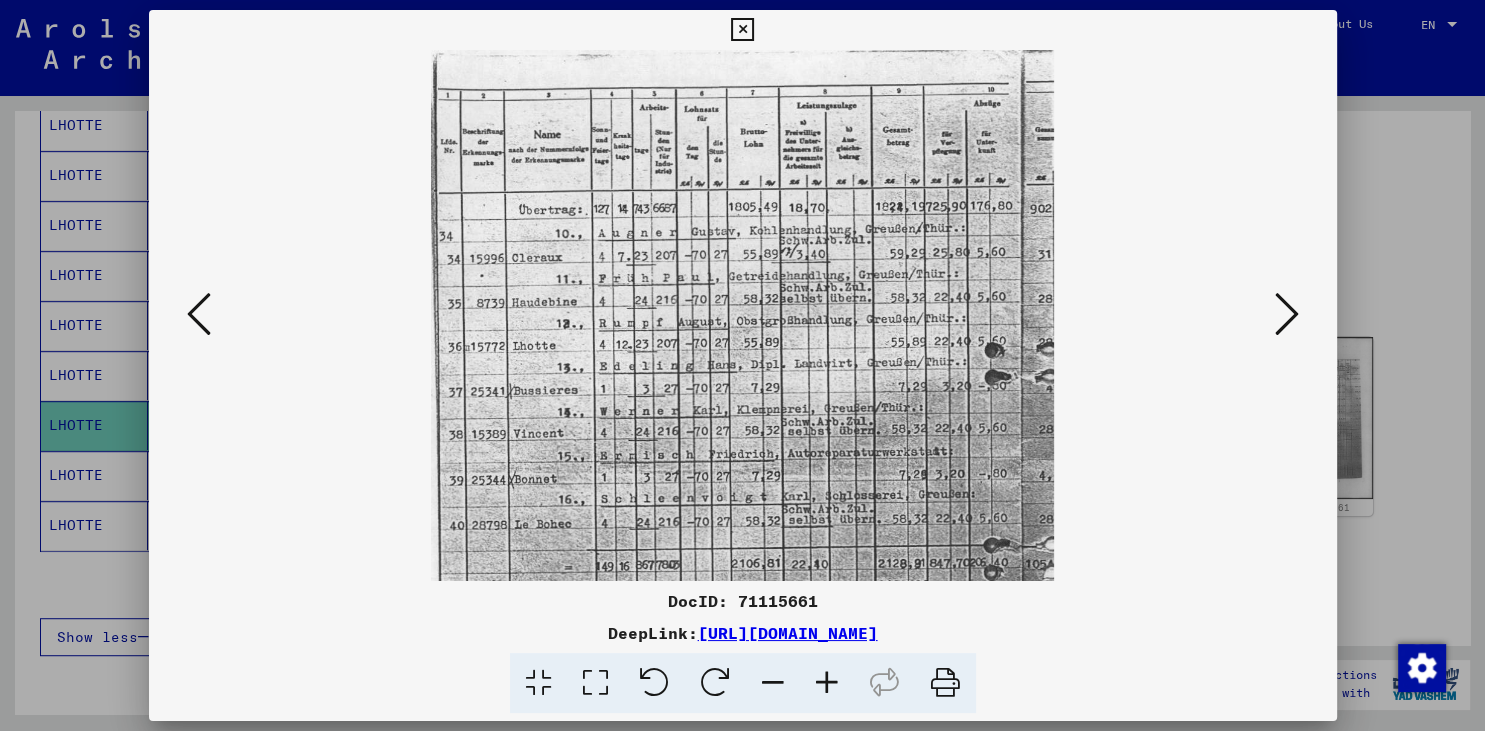 click at bounding box center [595, 683] 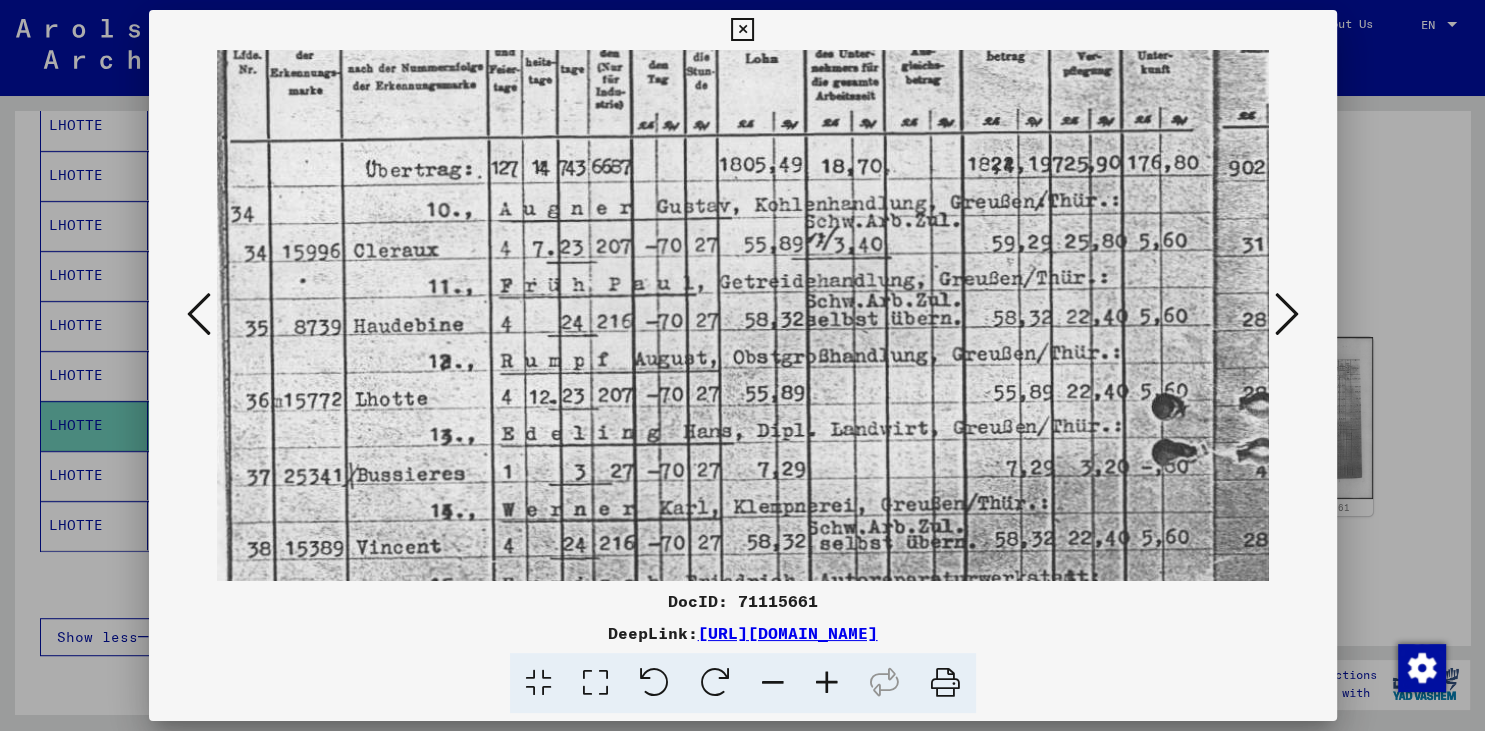 scroll, scrollTop: 159, scrollLeft: 0, axis: vertical 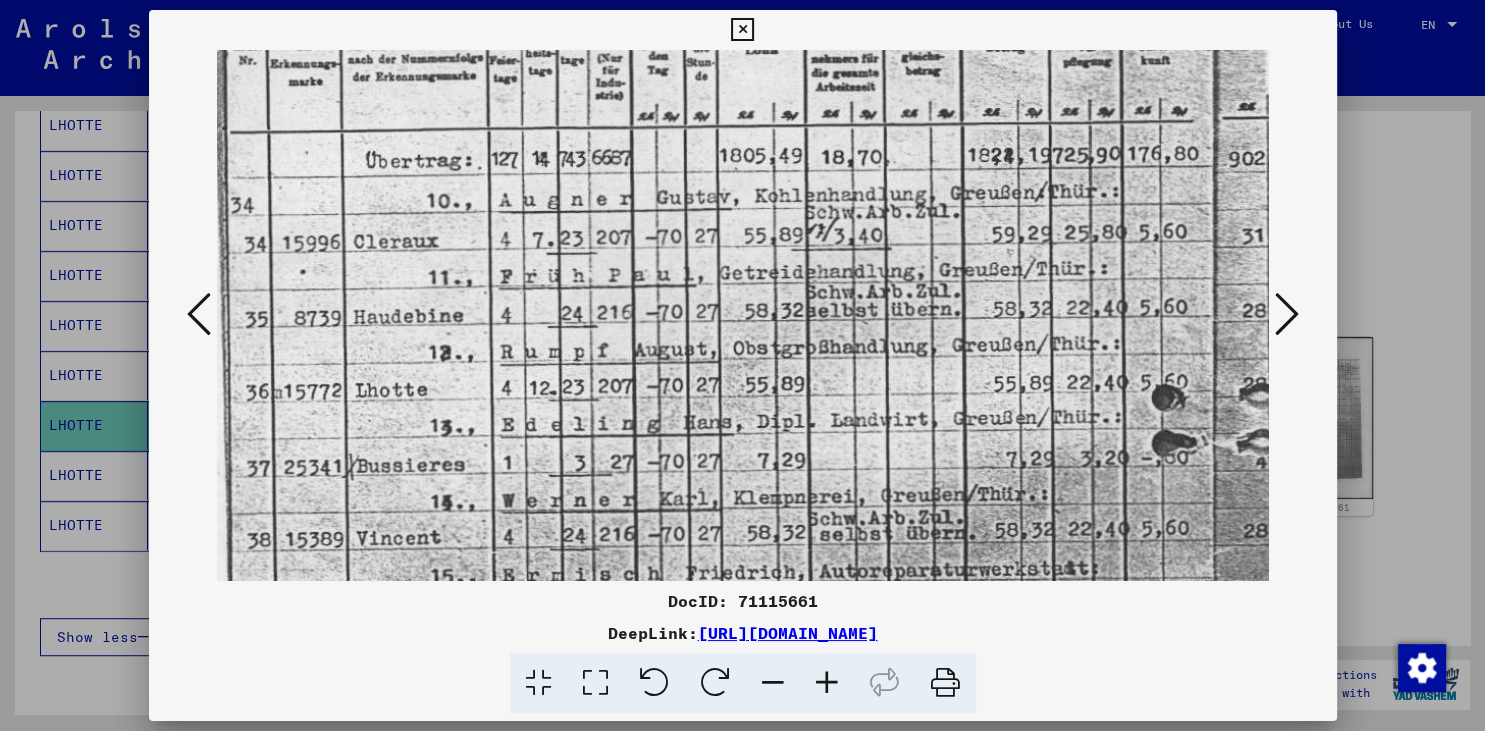 drag, startPoint x: 588, startPoint y: 514, endPoint x: 594, endPoint y: 355, distance: 159.11317 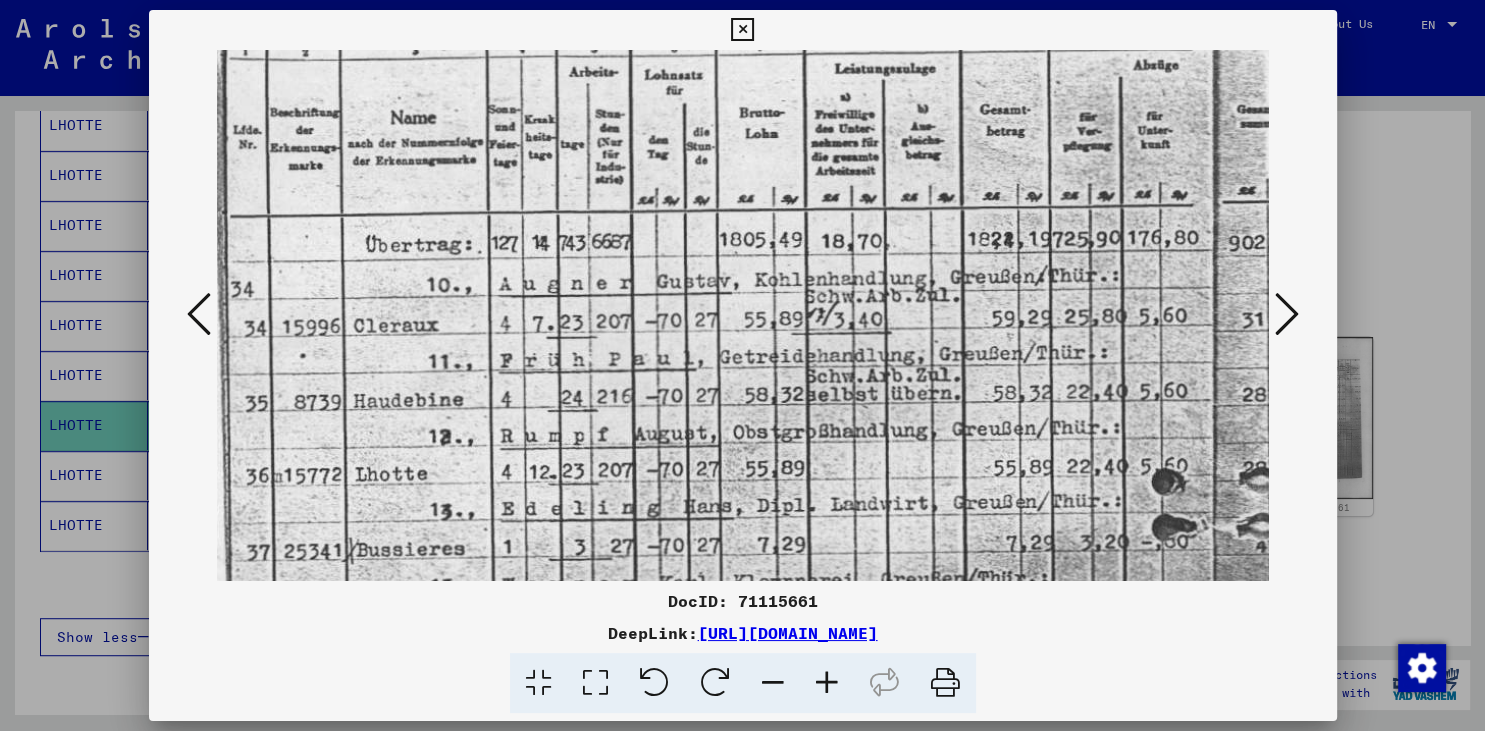 scroll, scrollTop: 71, scrollLeft: 0, axis: vertical 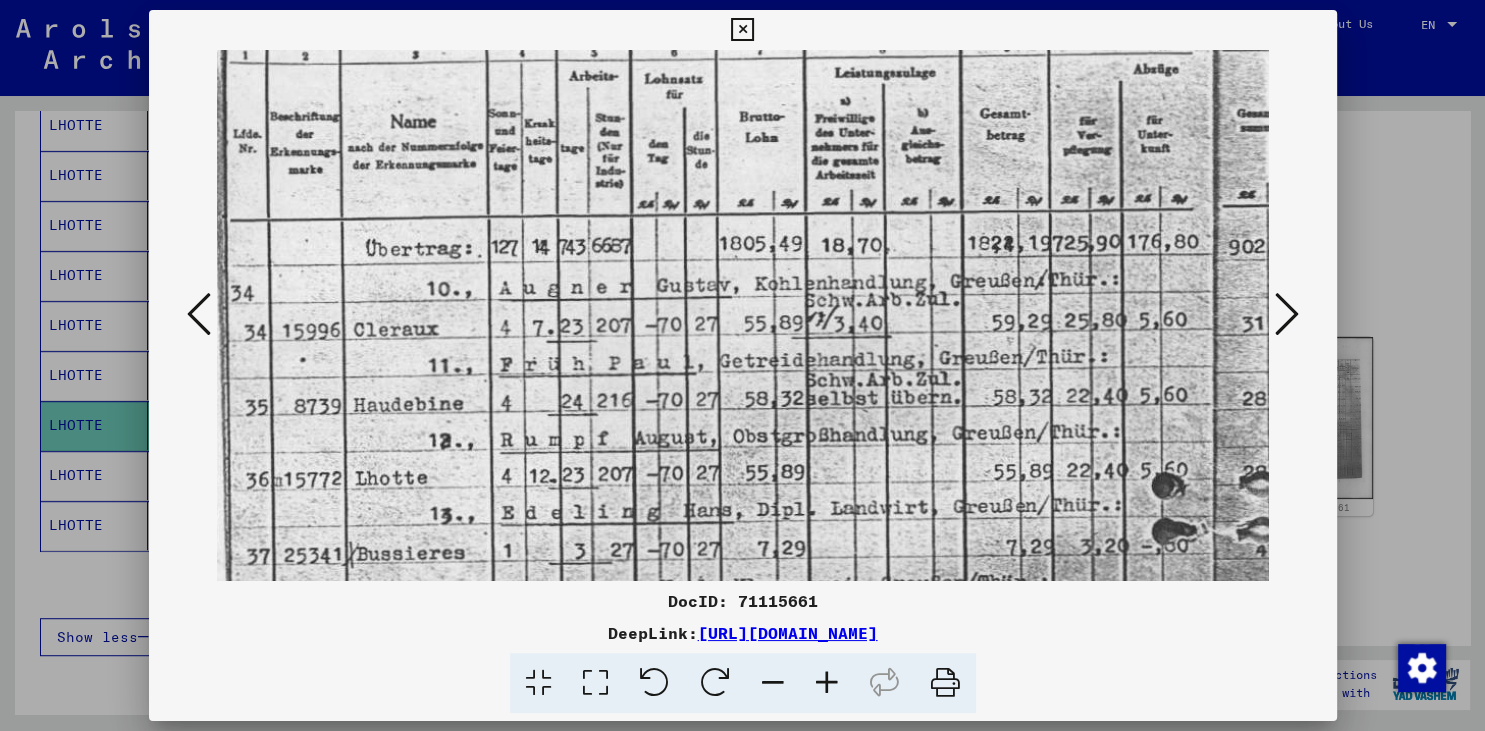 drag, startPoint x: 545, startPoint y: 366, endPoint x: 534, endPoint y: 454, distance: 88.68484 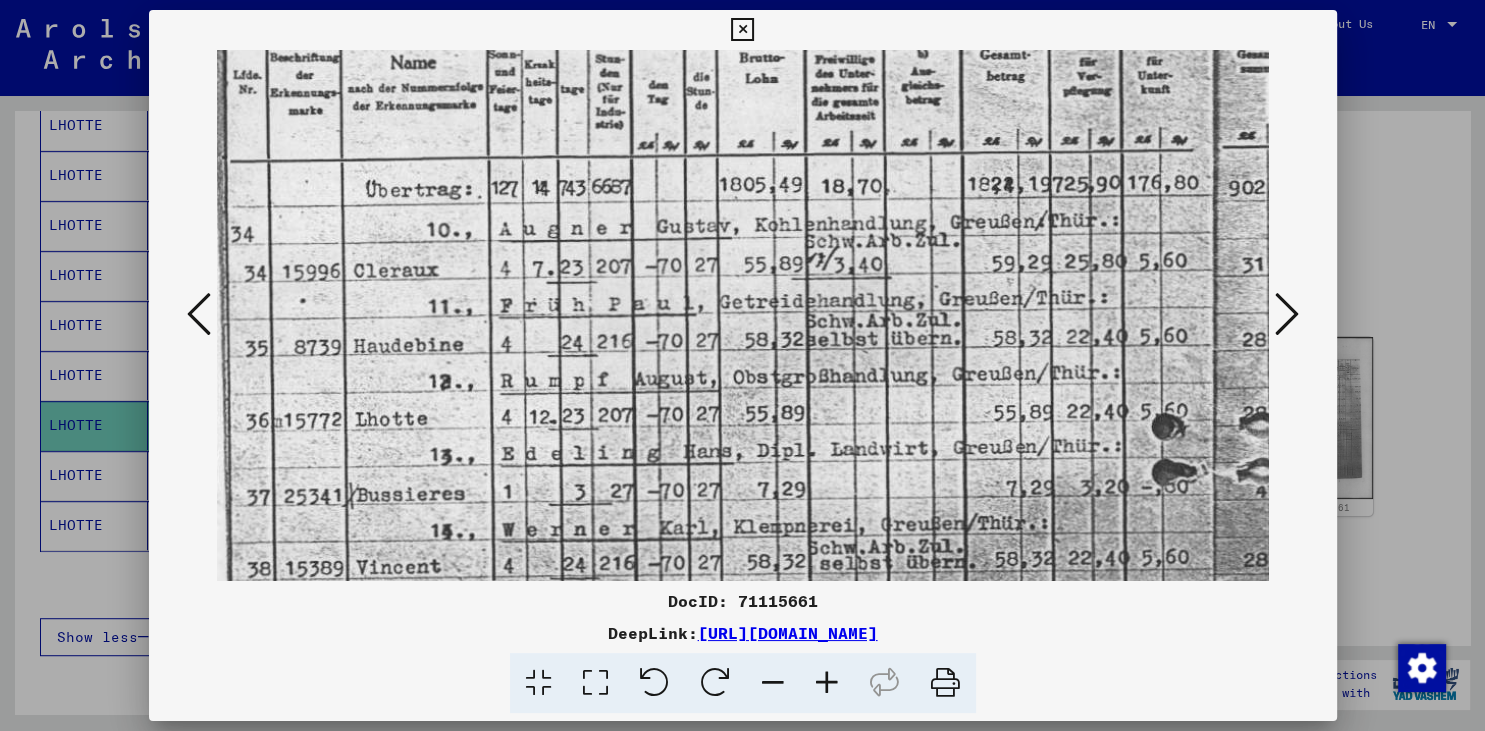 scroll, scrollTop: 121, scrollLeft: 0, axis: vertical 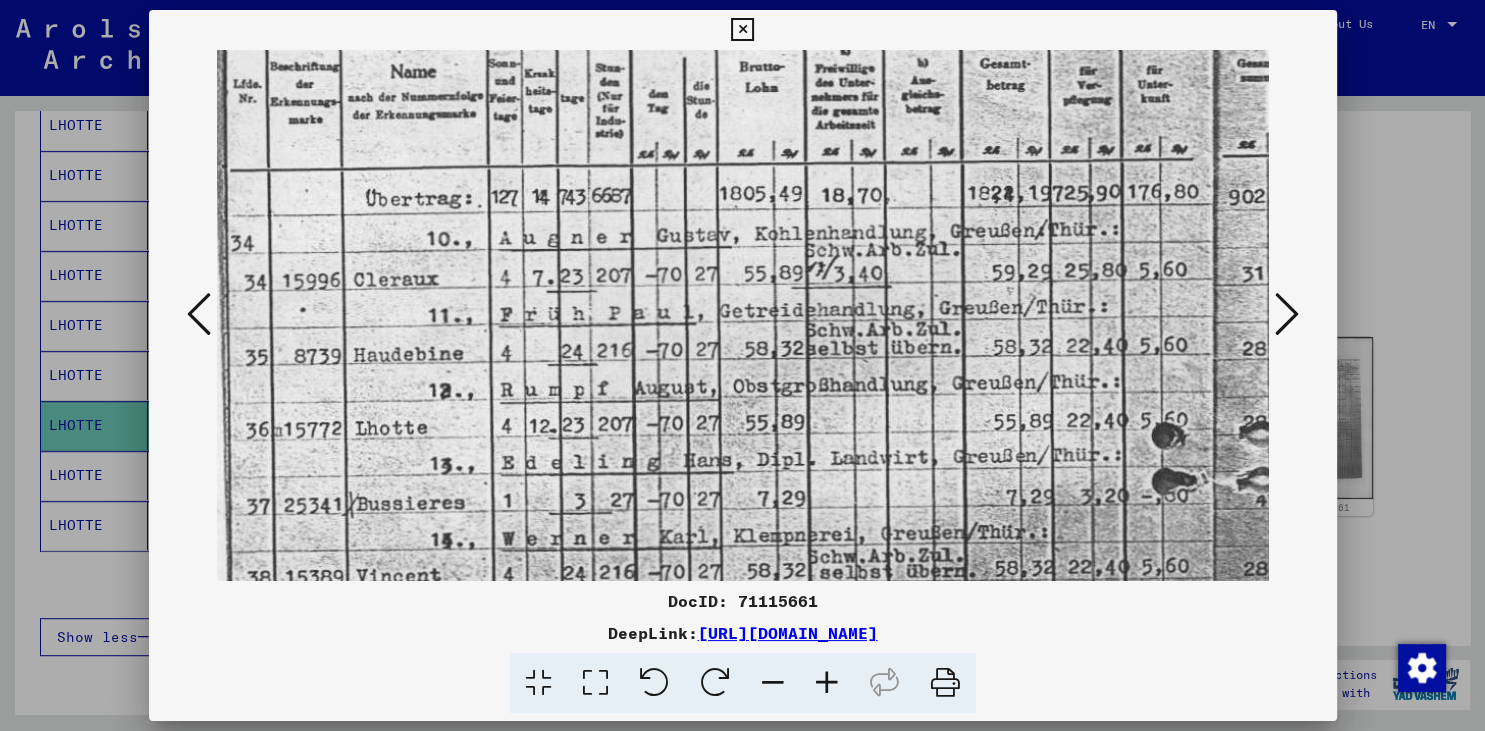 drag, startPoint x: 841, startPoint y: 430, endPoint x: 839, endPoint y: 380, distance: 50.039986 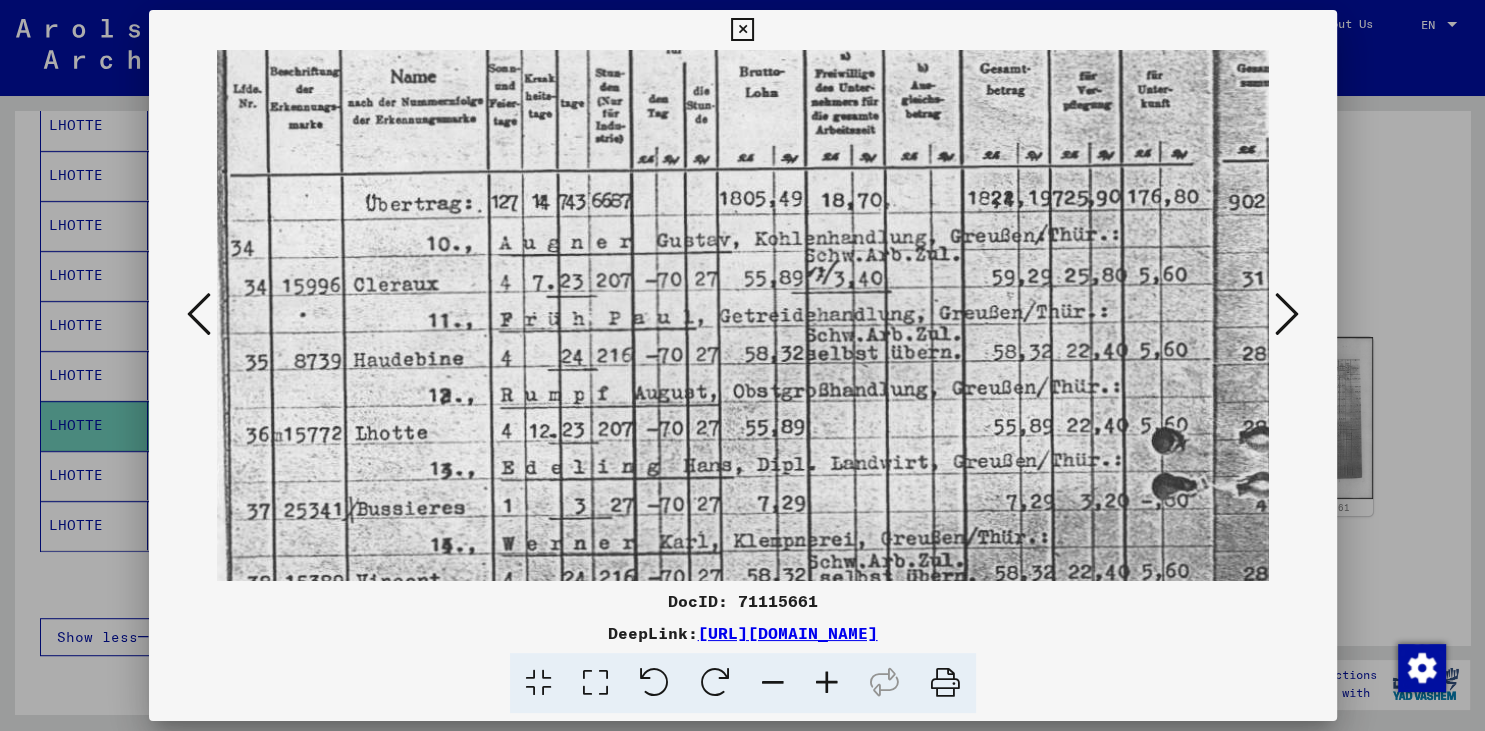 scroll, scrollTop: 117, scrollLeft: 0, axis: vertical 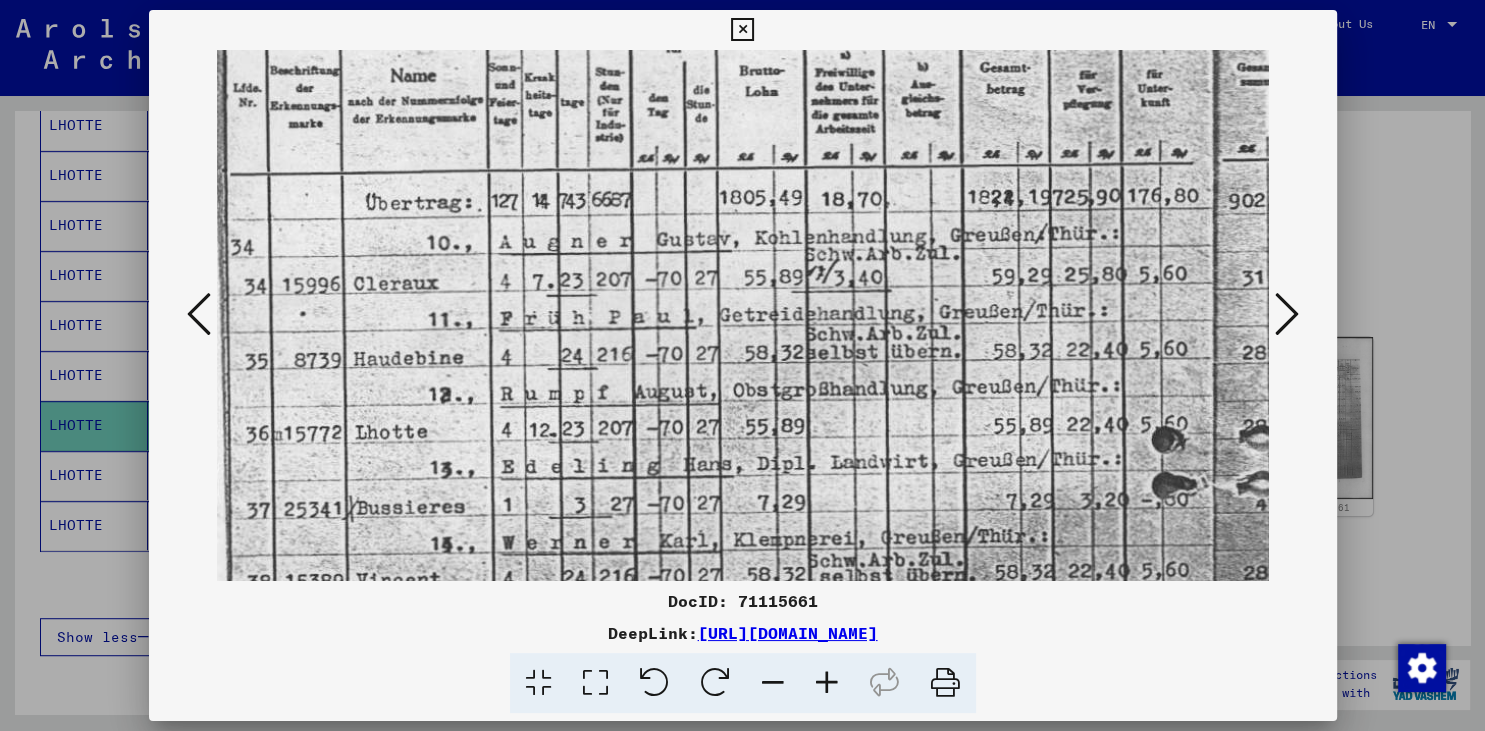 click at bounding box center [743, 634] 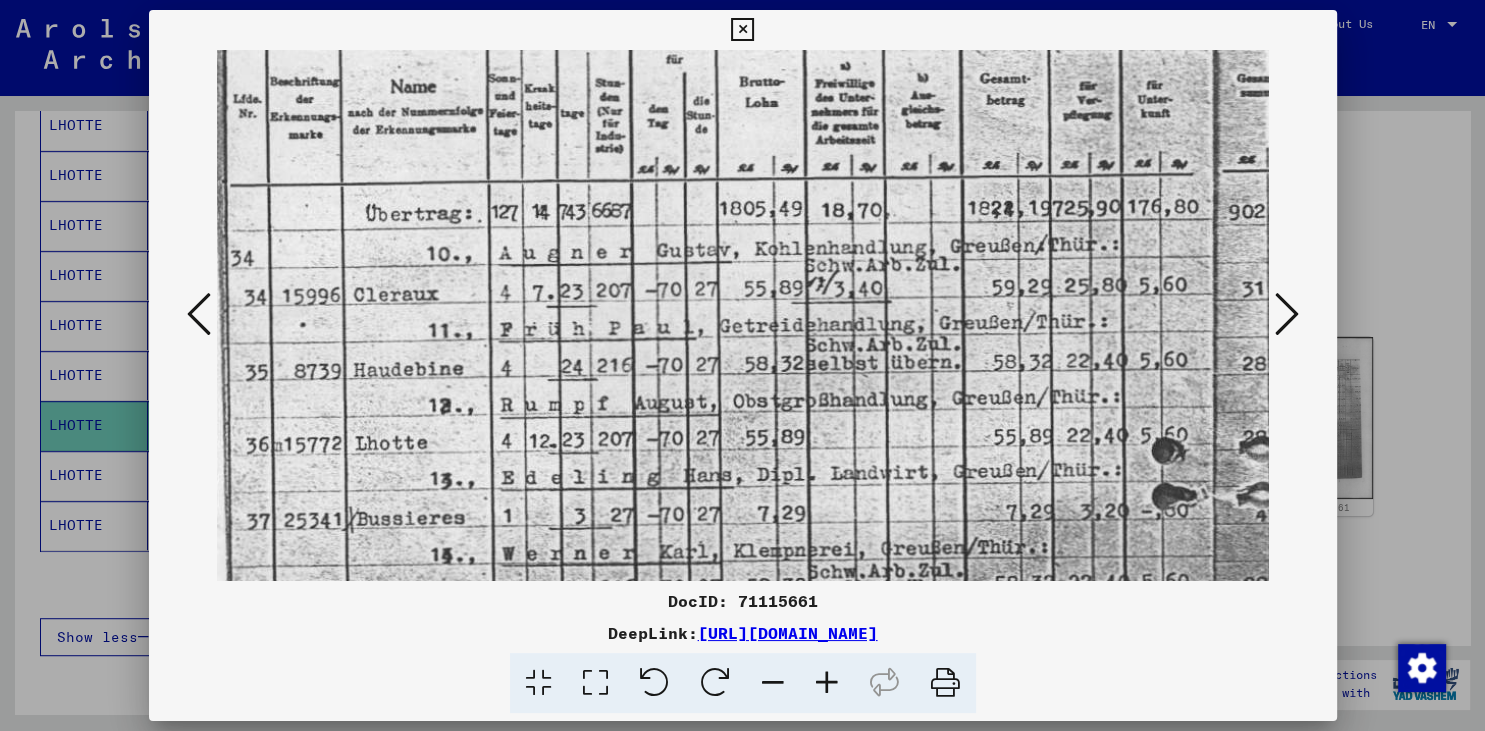 scroll, scrollTop: 105, scrollLeft: 0, axis: vertical 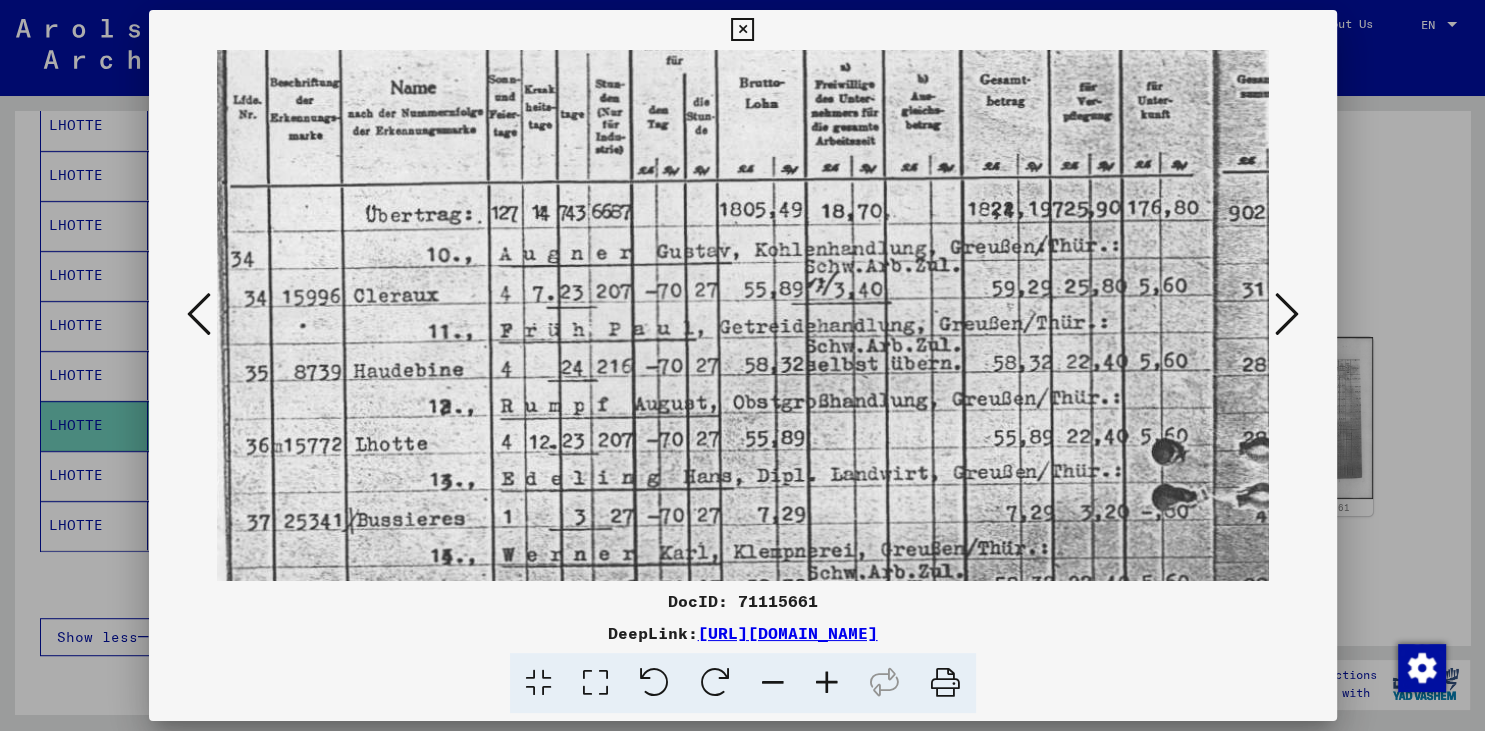 drag, startPoint x: 456, startPoint y: 424, endPoint x: 456, endPoint y: 436, distance: 12 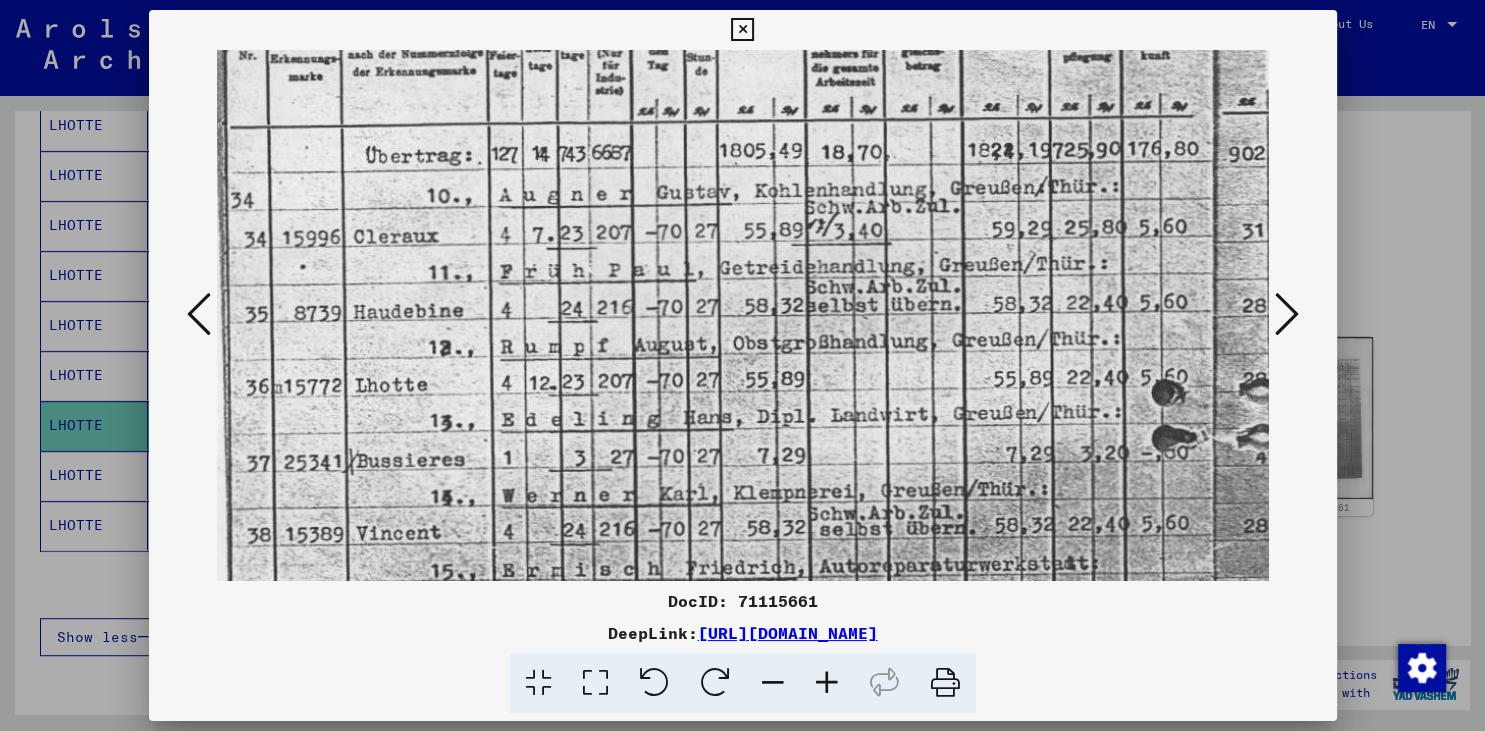 scroll, scrollTop: 165, scrollLeft: 0, axis: vertical 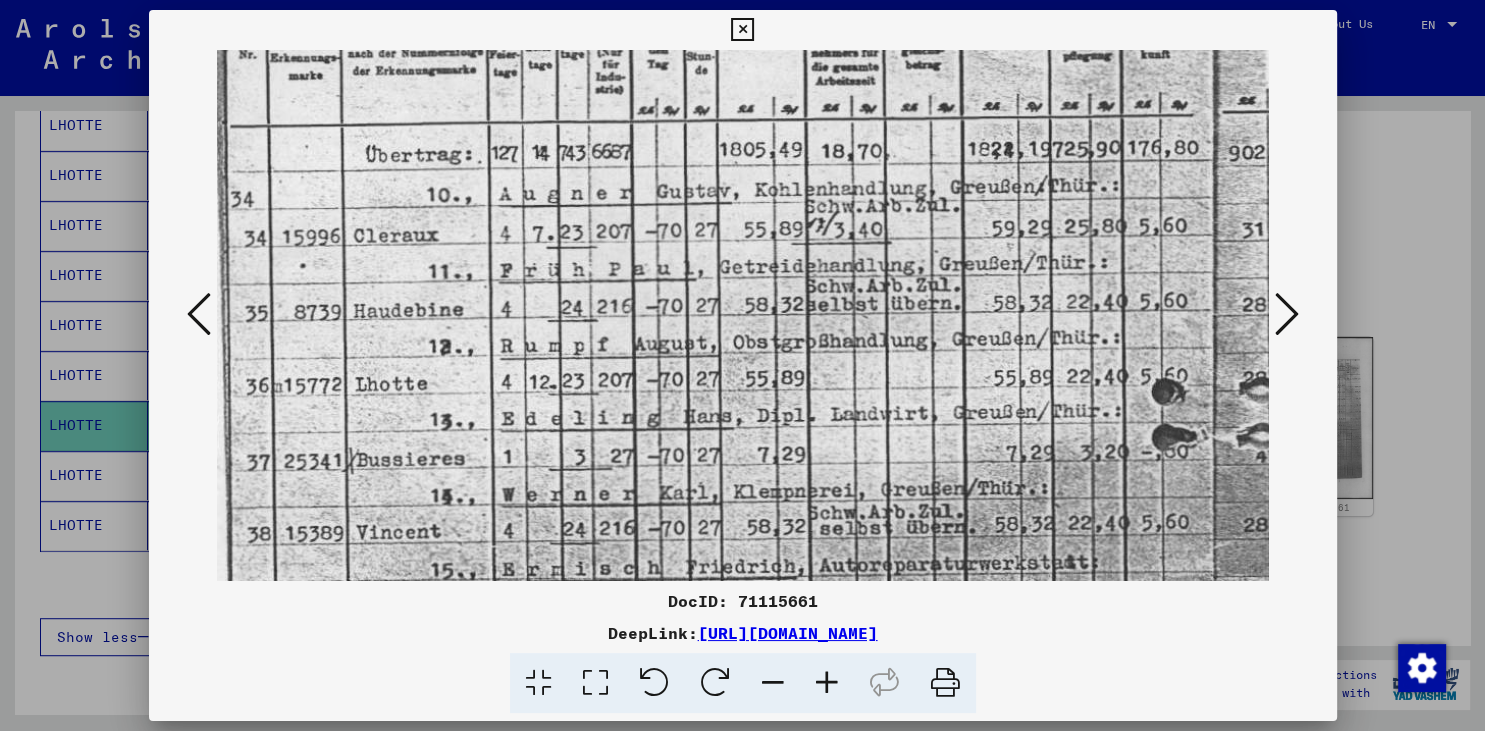 drag, startPoint x: 1046, startPoint y: 450, endPoint x: 891, endPoint y: 390, distance: 166.2077 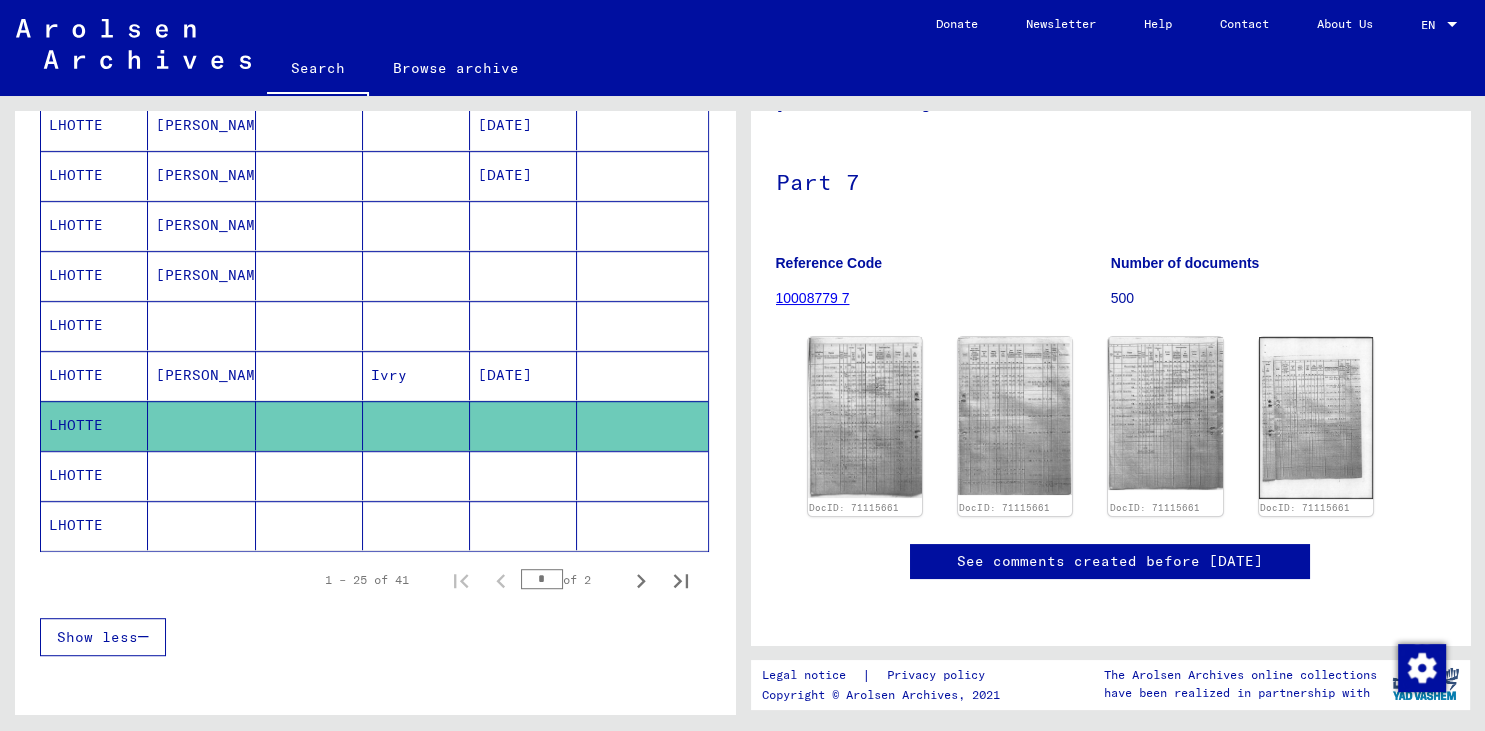 click on "Last Name   First Name   Maiden Name   Place of Birth   Date of Birth   Prisoner #   [PERSON_NAME]   [DATE]      LHOTTE   [PERSON_NAME]   [DATE]   7233   LHOTTE   Alfred         [DATE]      LHOTTE   [PERSON_NAME]         [DATE]      LHOTTE   [PERSON_NAME]         [DATE]      LHOTTE   [PERSON_NAME]   Alfred         [DATE]      [PERSON_NAME]         [DATE]      LHOTTE   [PERSON_NAME] [GEOGRAPHIC_DATA]   [DATE]      LHOTTE   [PERSON_NAME]         [DATE]      LHOTTE   [PERSON_NAME]      [GEOGRAPHIC_DATA]   [DATE]      LHOTTE   [PERSON_NAME] Frankreich   [DATE]      LHOTTE   [PERSON_NAME]   [PERSON_NAME]   [PERSON_NAME] Pdc.   [DATE]      LHOTTE                  LHOTTE   Robert         [DATE]      LHOTTE   Alfred         [DATE]      [PERSON_NAME]   [DATE]      [PERSON_NAME]                 *" at bounding box center [375, -37] 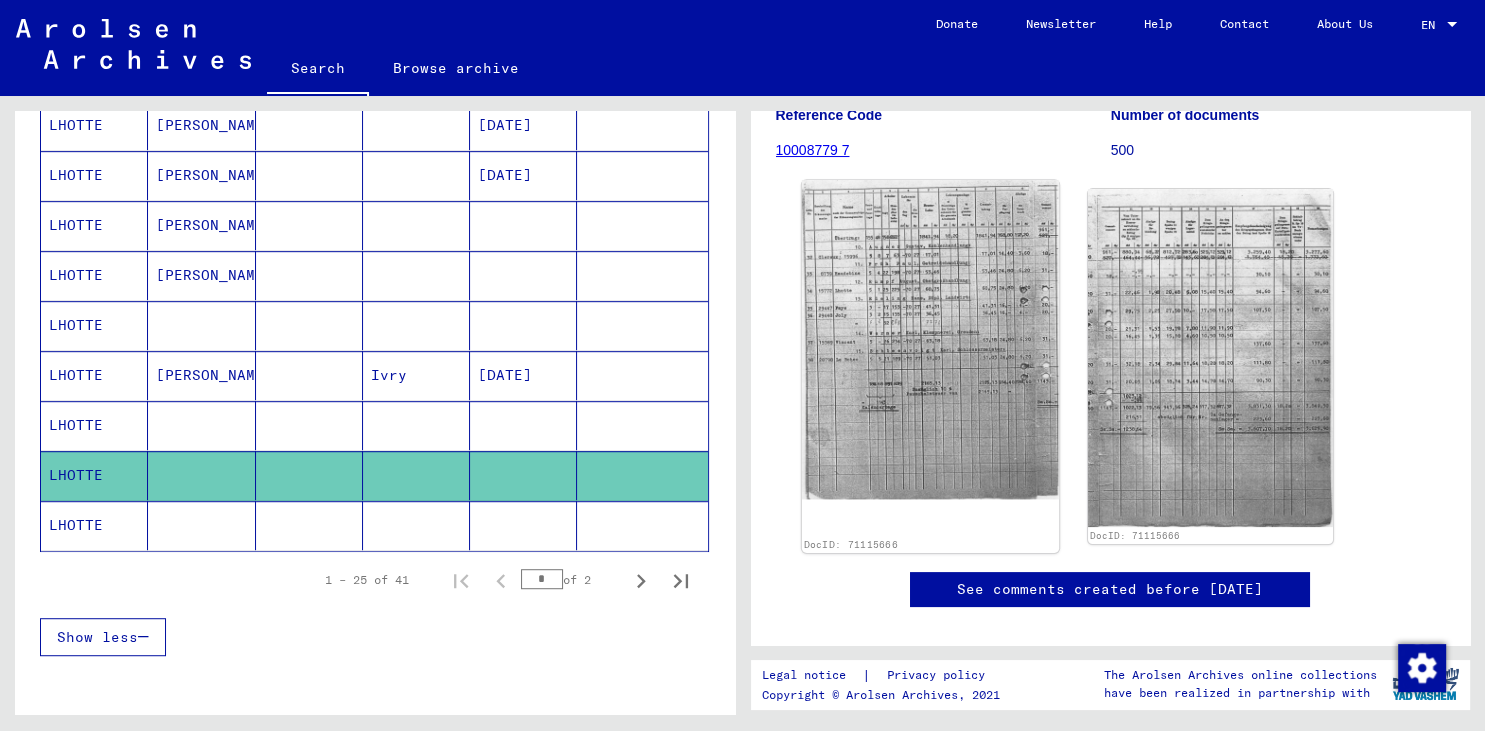 scroll, scrollTop: 331, scrollLeft: 0, axis: vertical 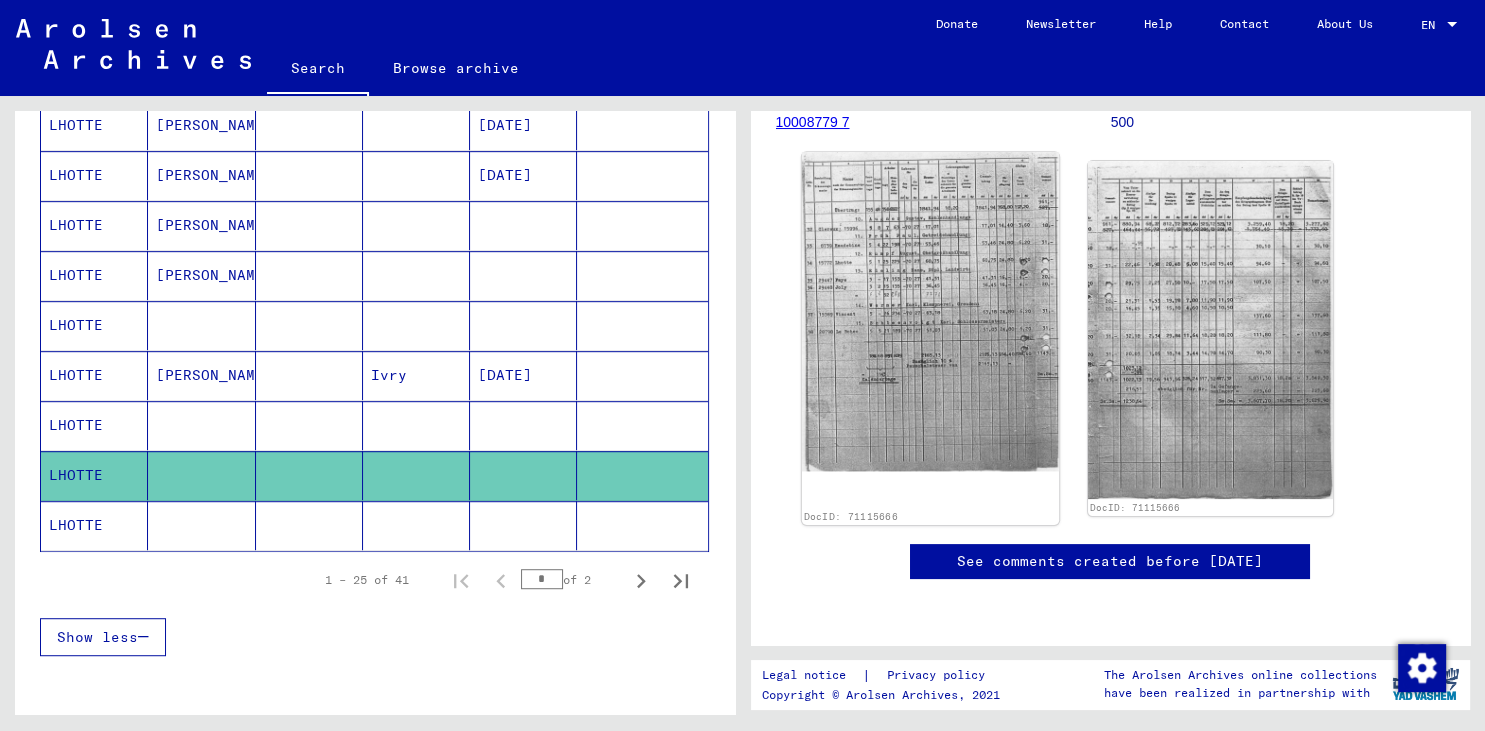 click 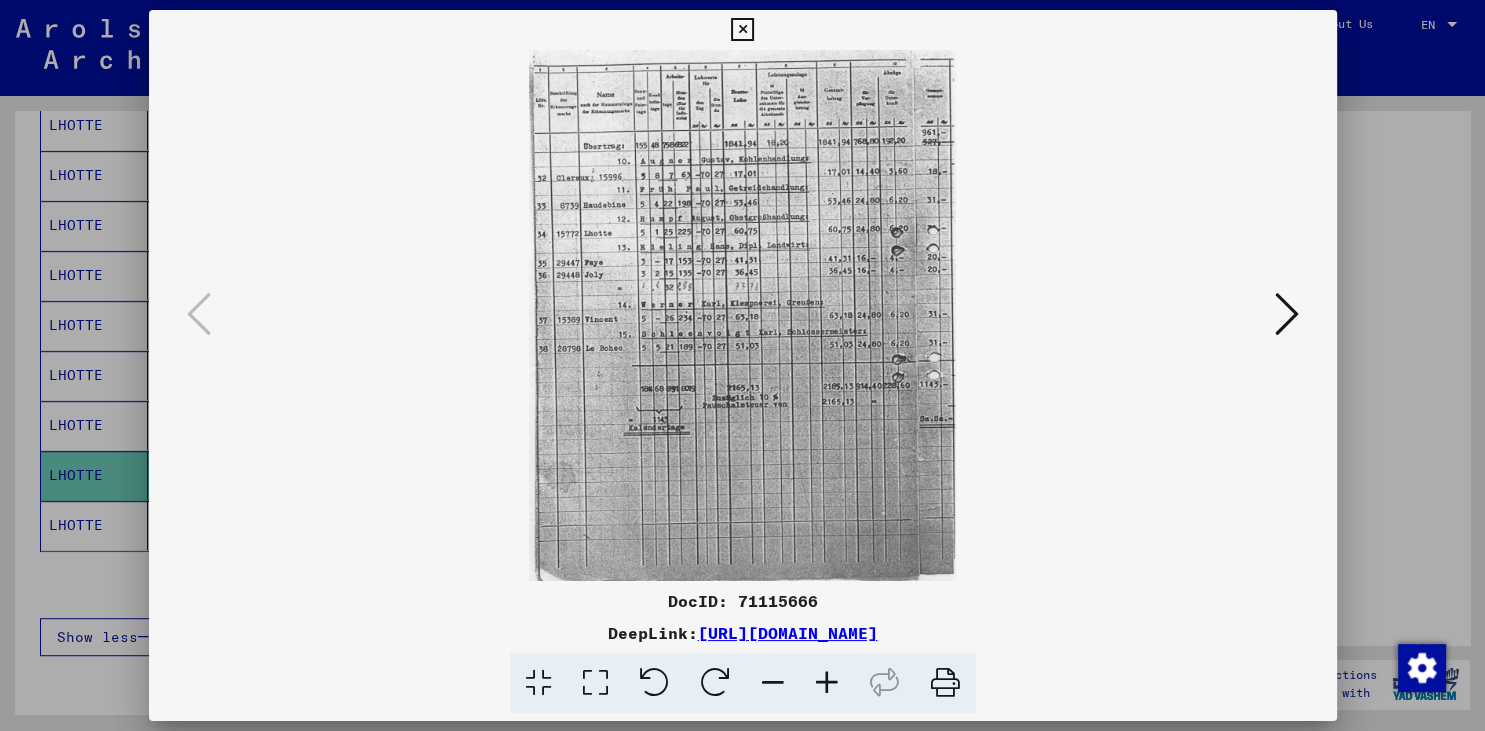 click at bounding box center (1287, 314) 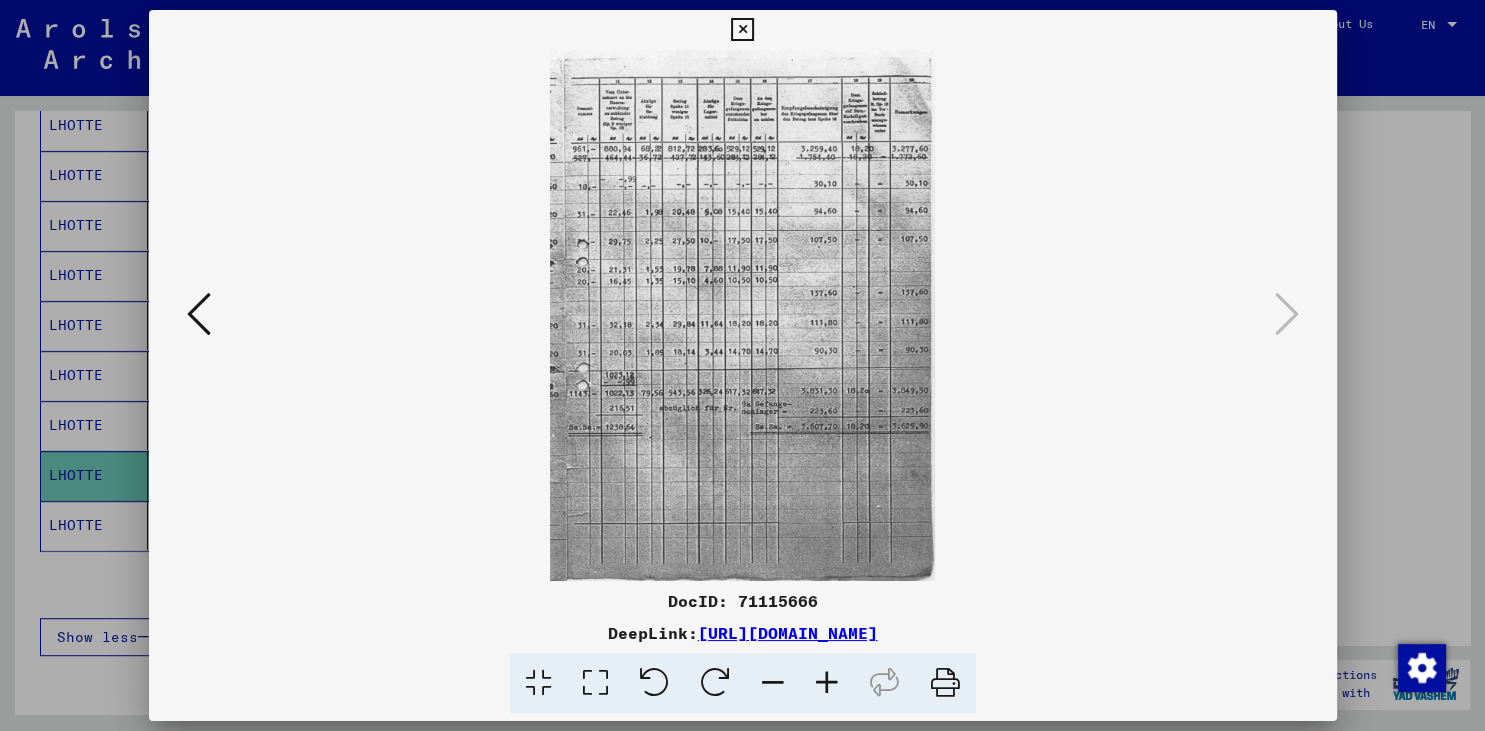 click at bounding box center [742, 30] 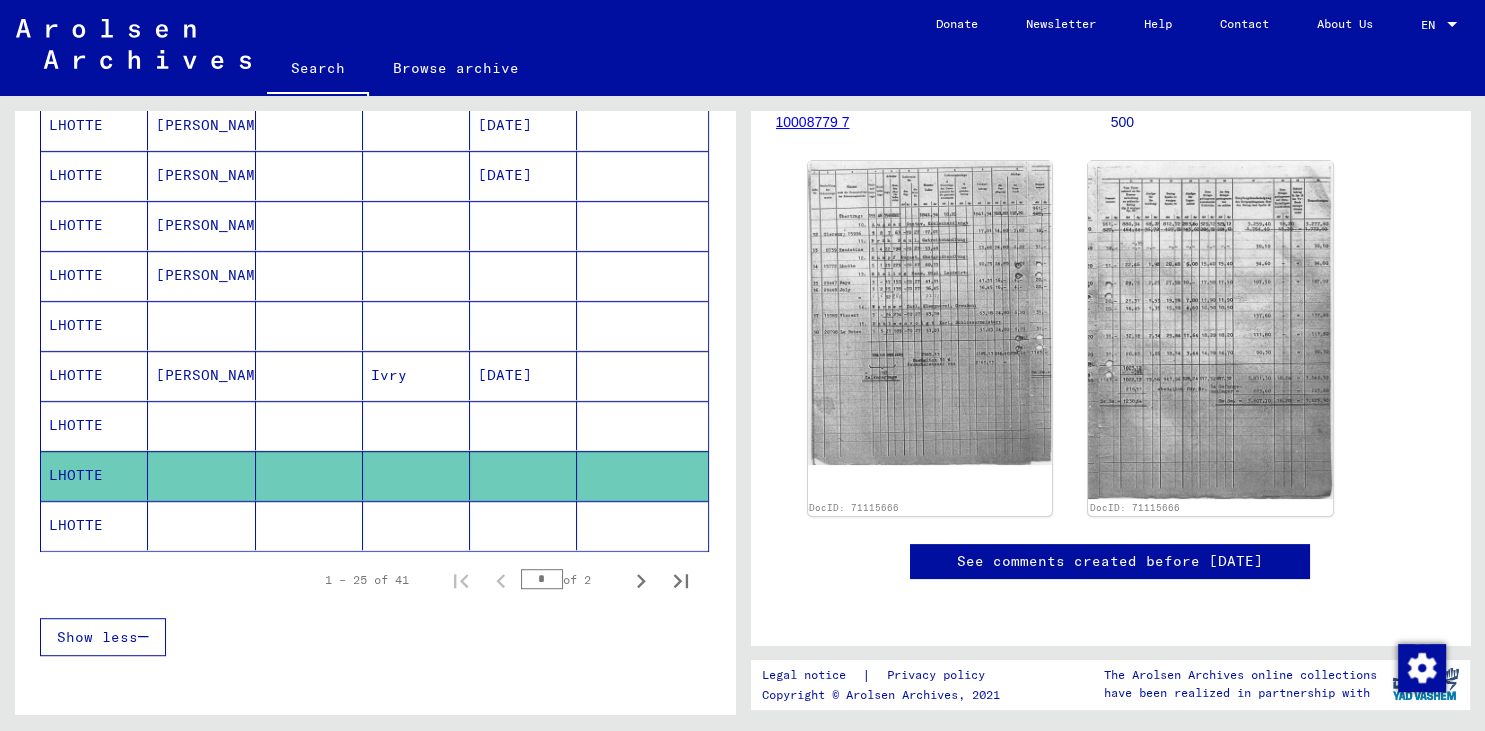 click on "LHOTTE" 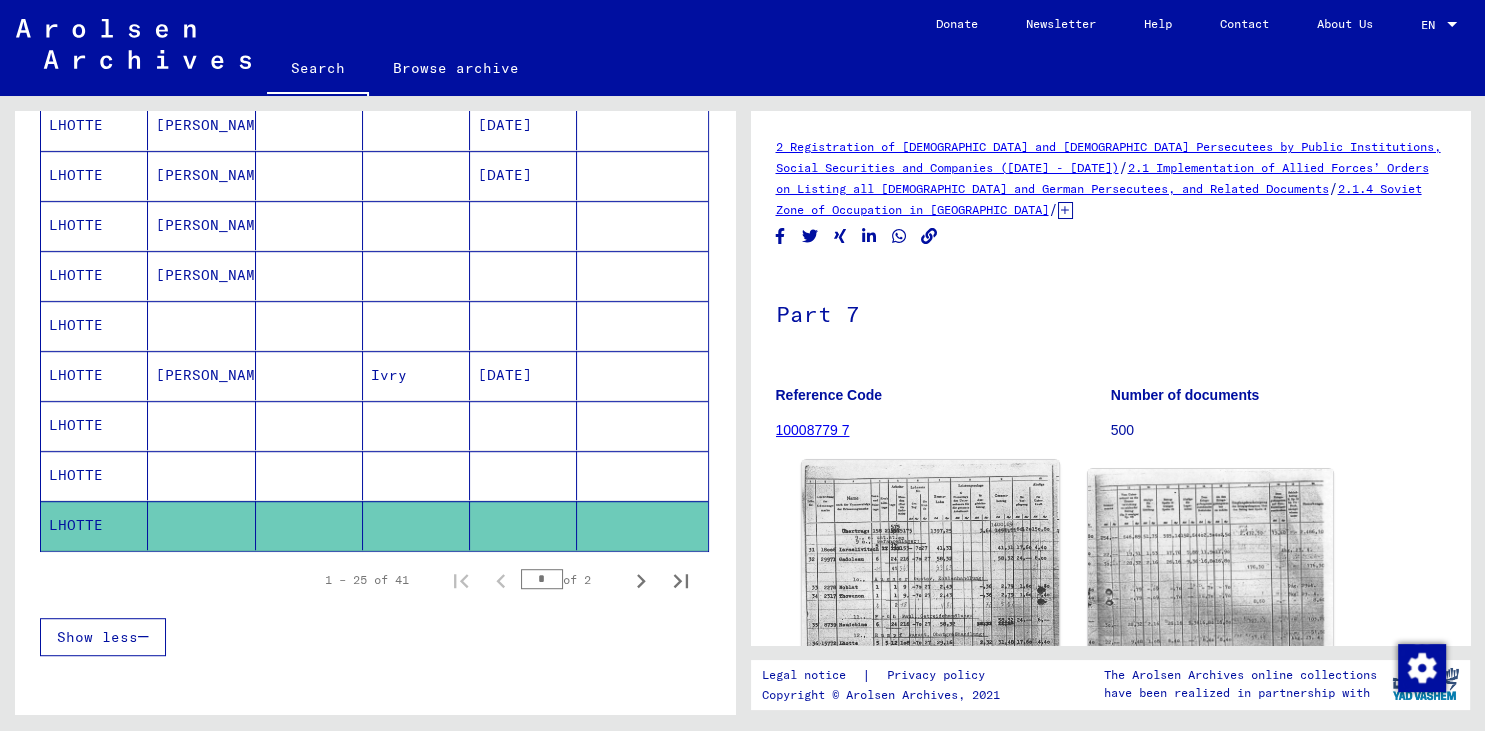 click 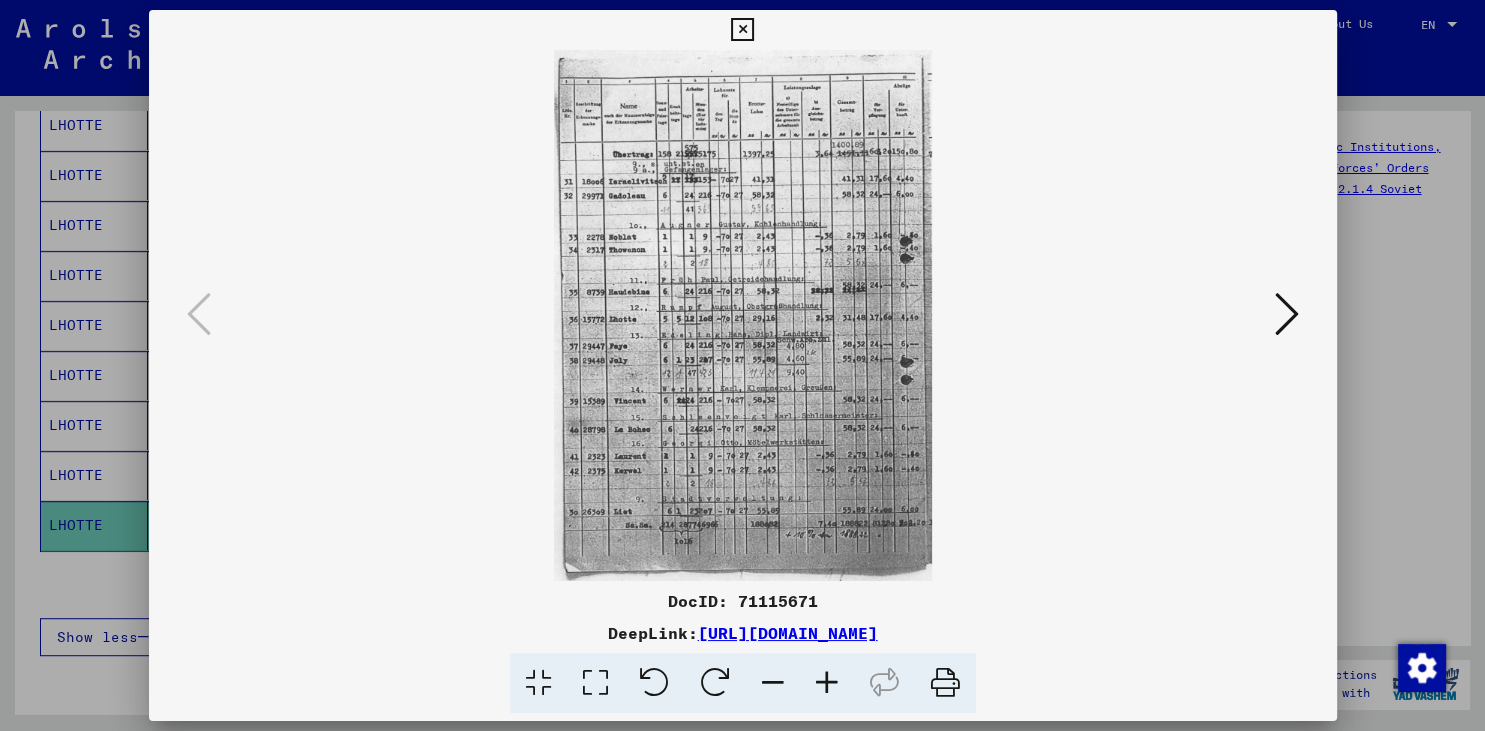 click at bounding box center [742, 30] 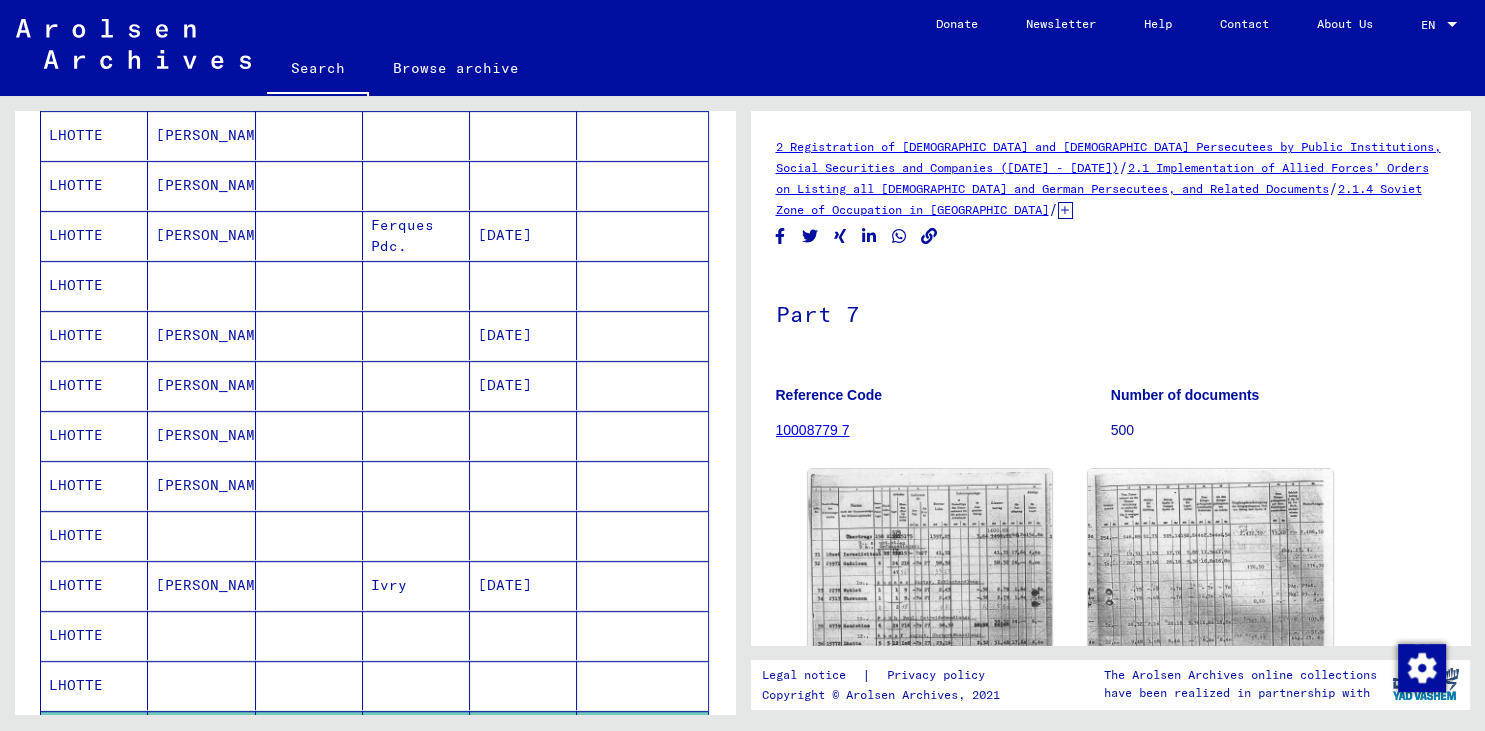 scroll, scrollTop: 883, scrollLeft: 0, axis: vertical 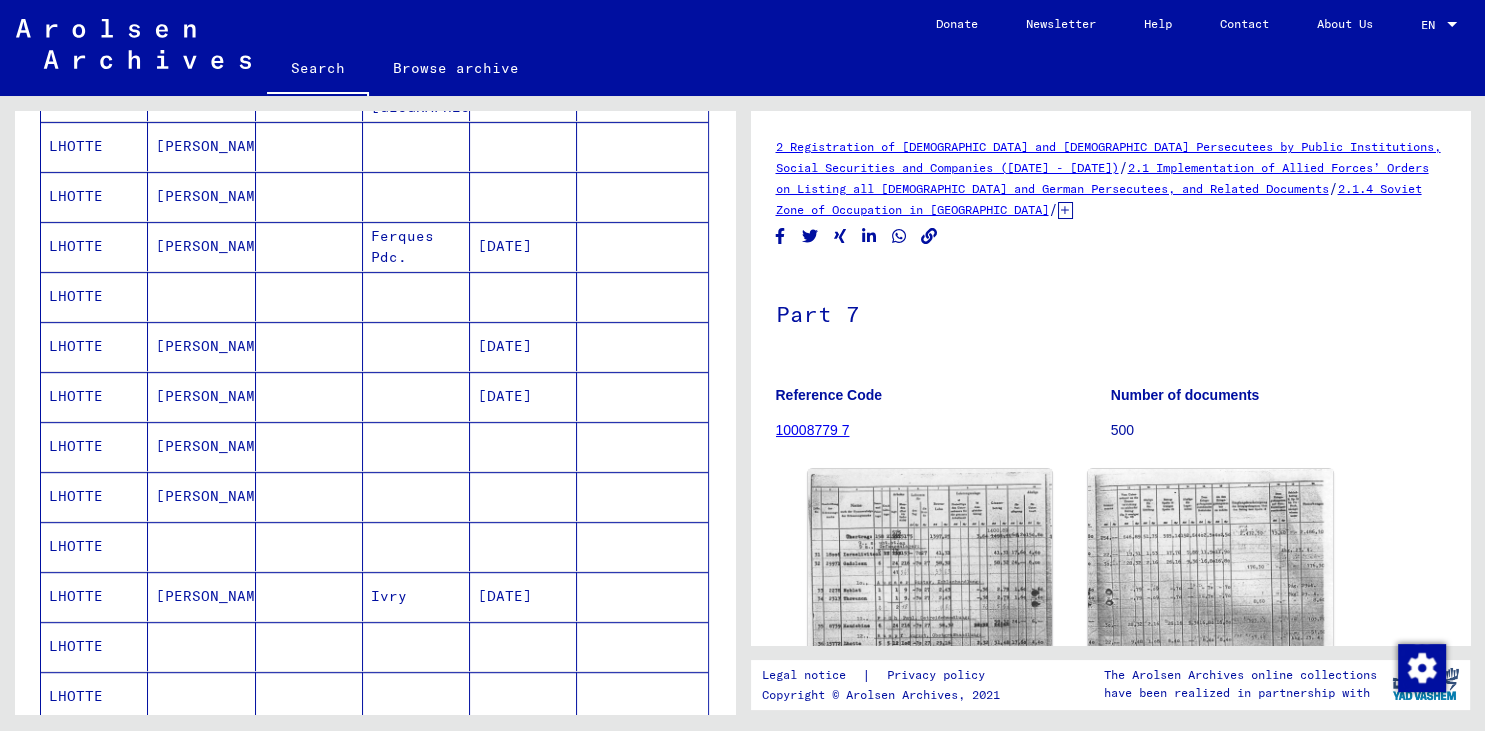 click at bounding box center (201, 346) 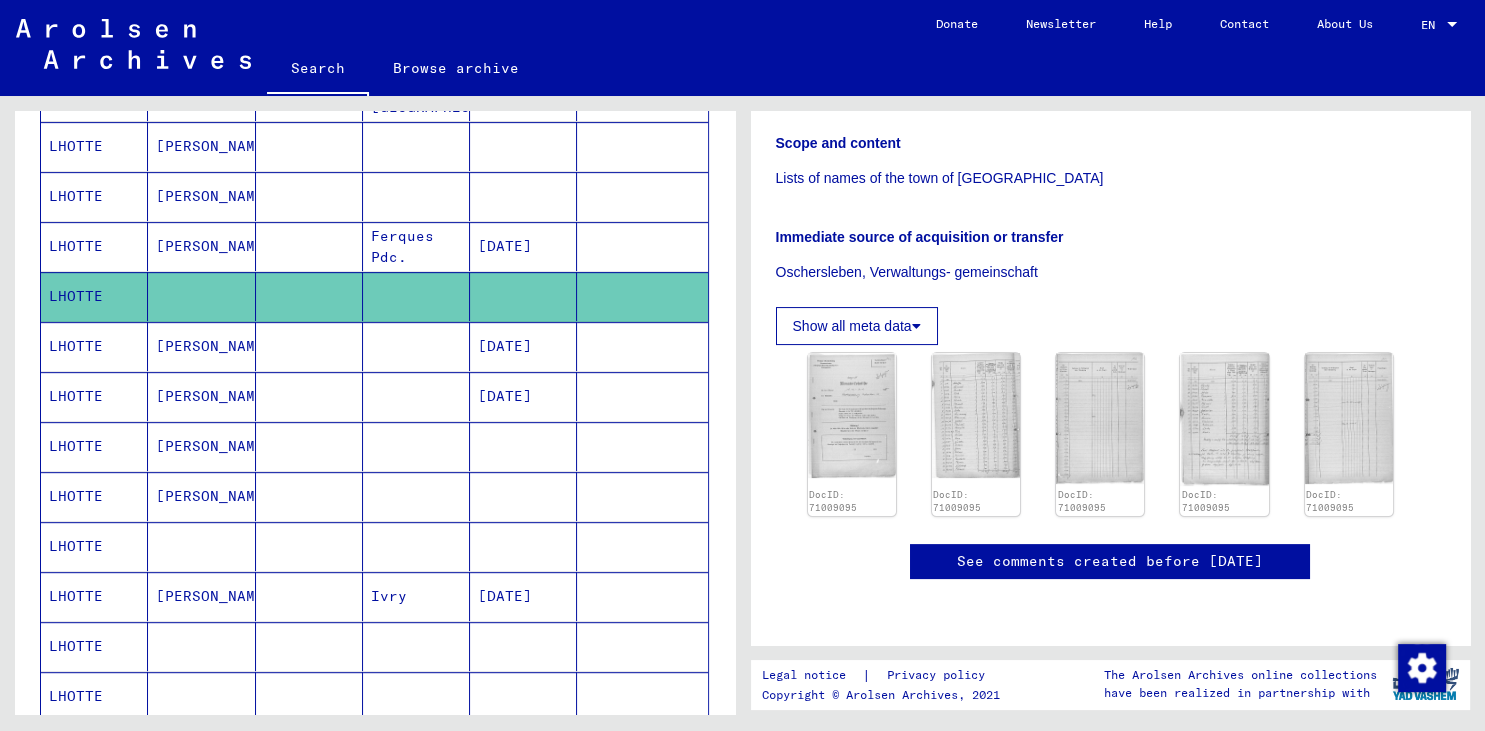scroll, scrollTop: 442, scrollLeft: 0, axis: vertical 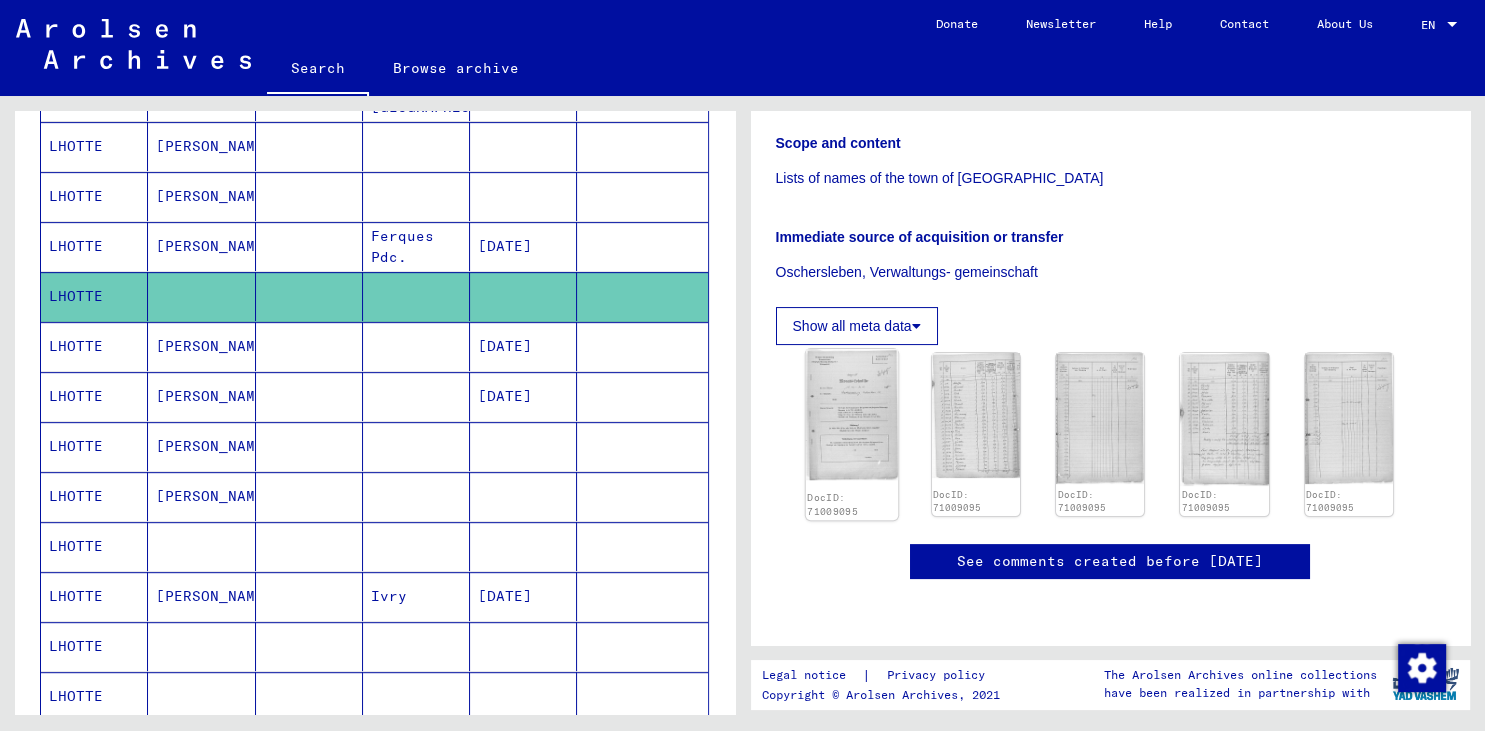 click 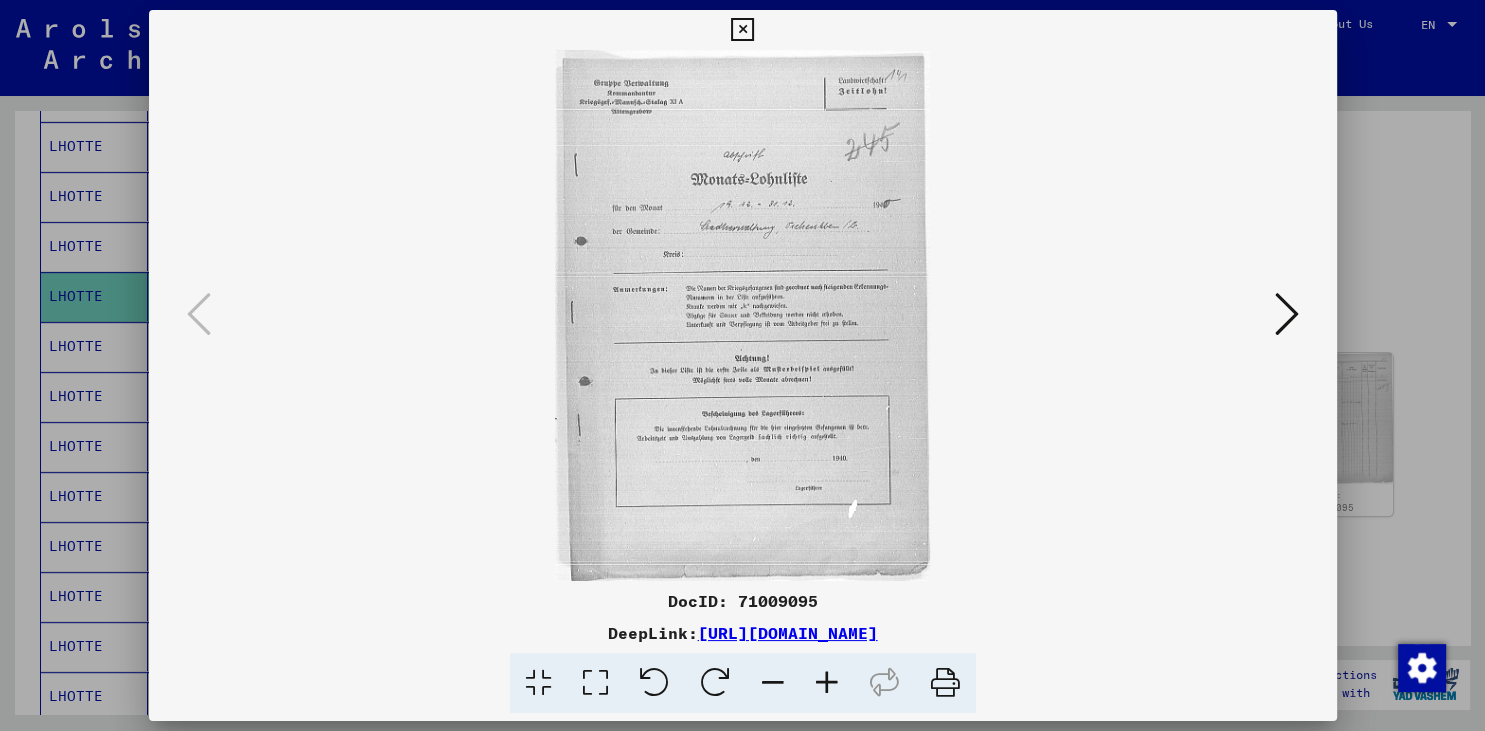 click at bounding box center [1287, 314] 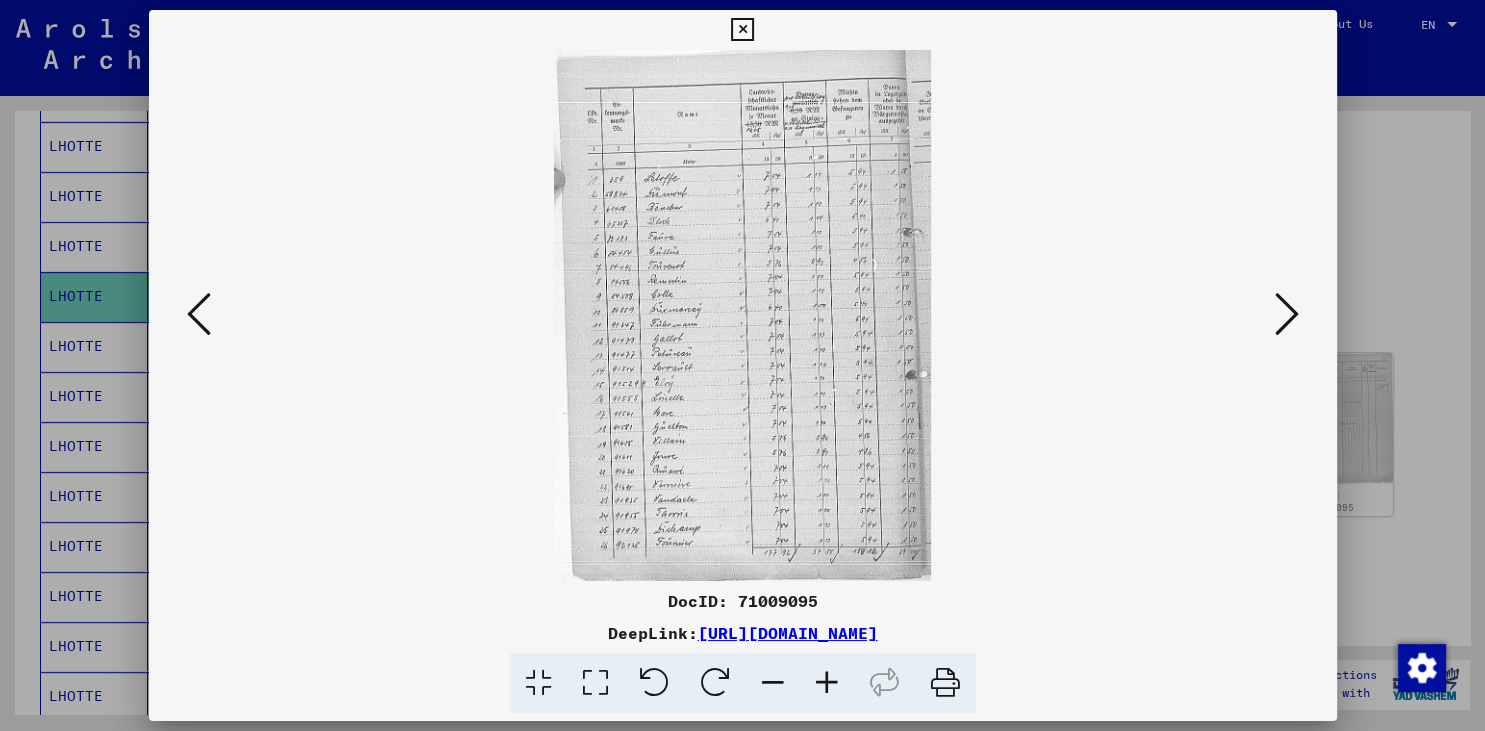 click at bounding box center (1287, 314) 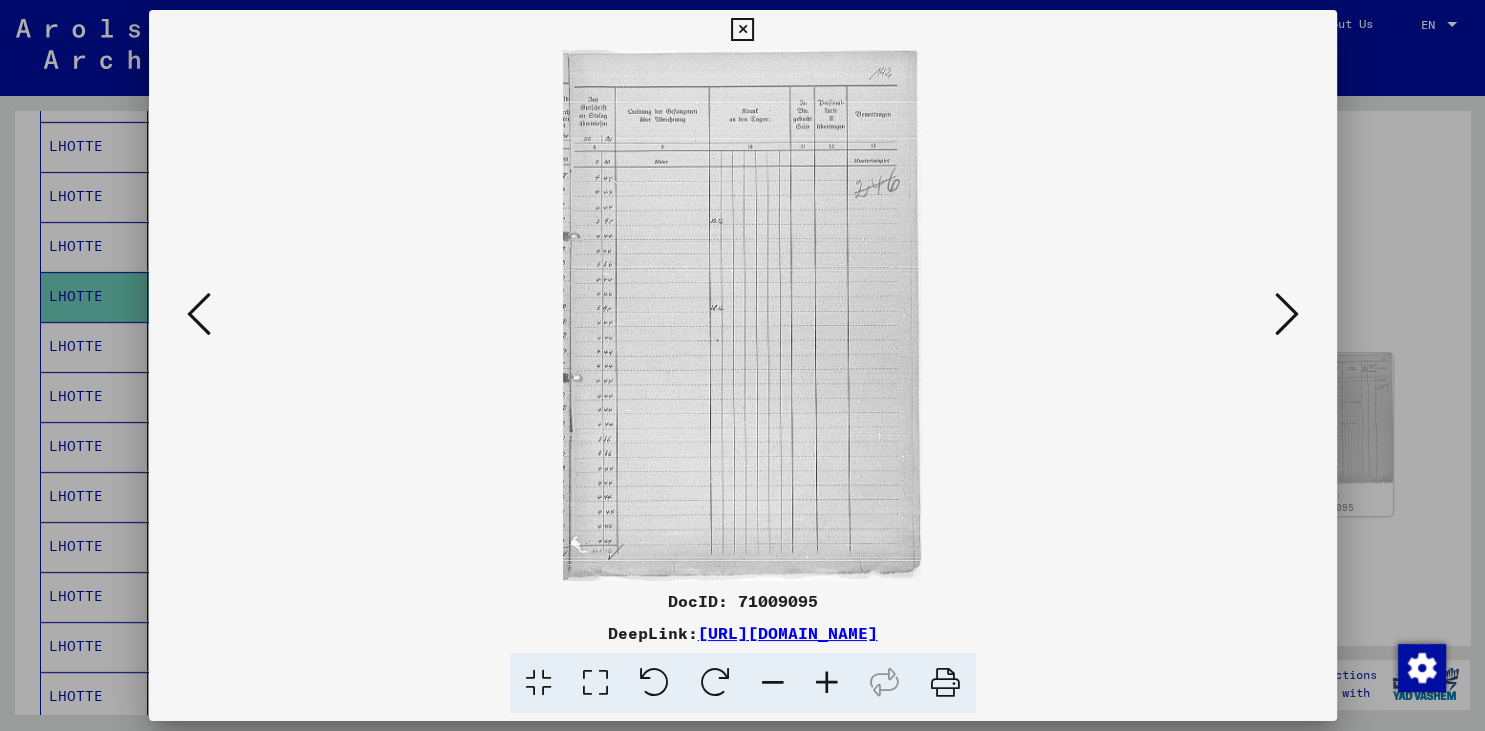 click at bounding box center [1287, 314] 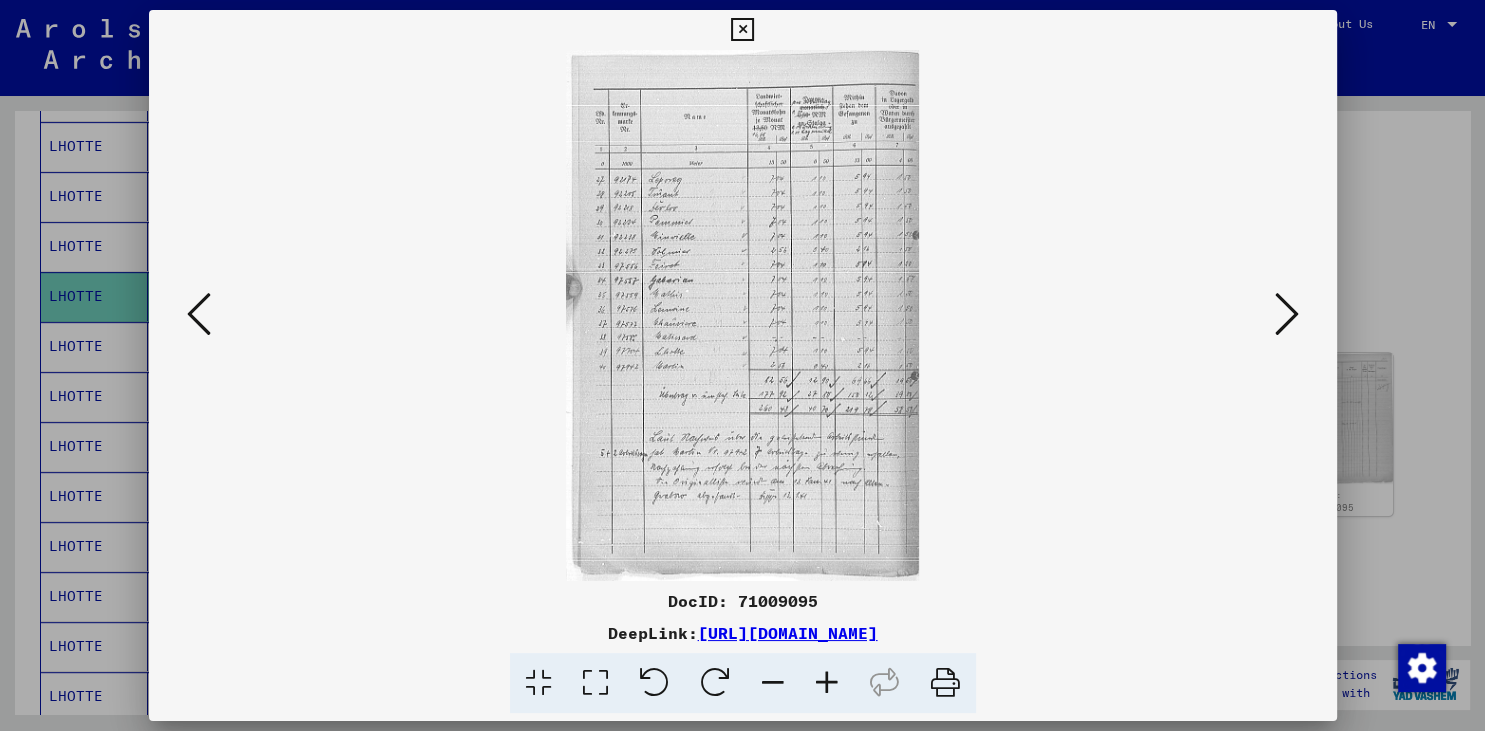 click at bounding box center (1287, 314) 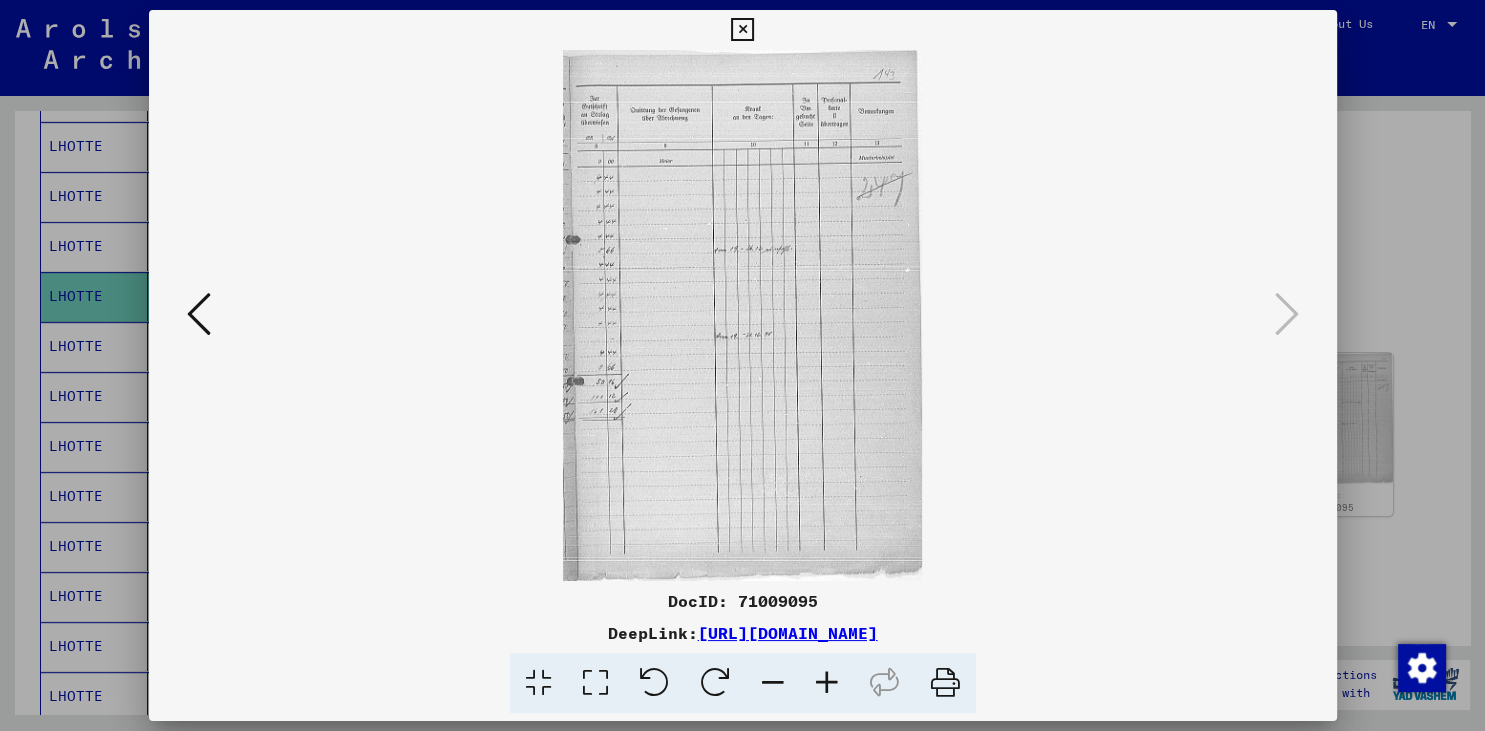 click at bounding box center (199, 314) 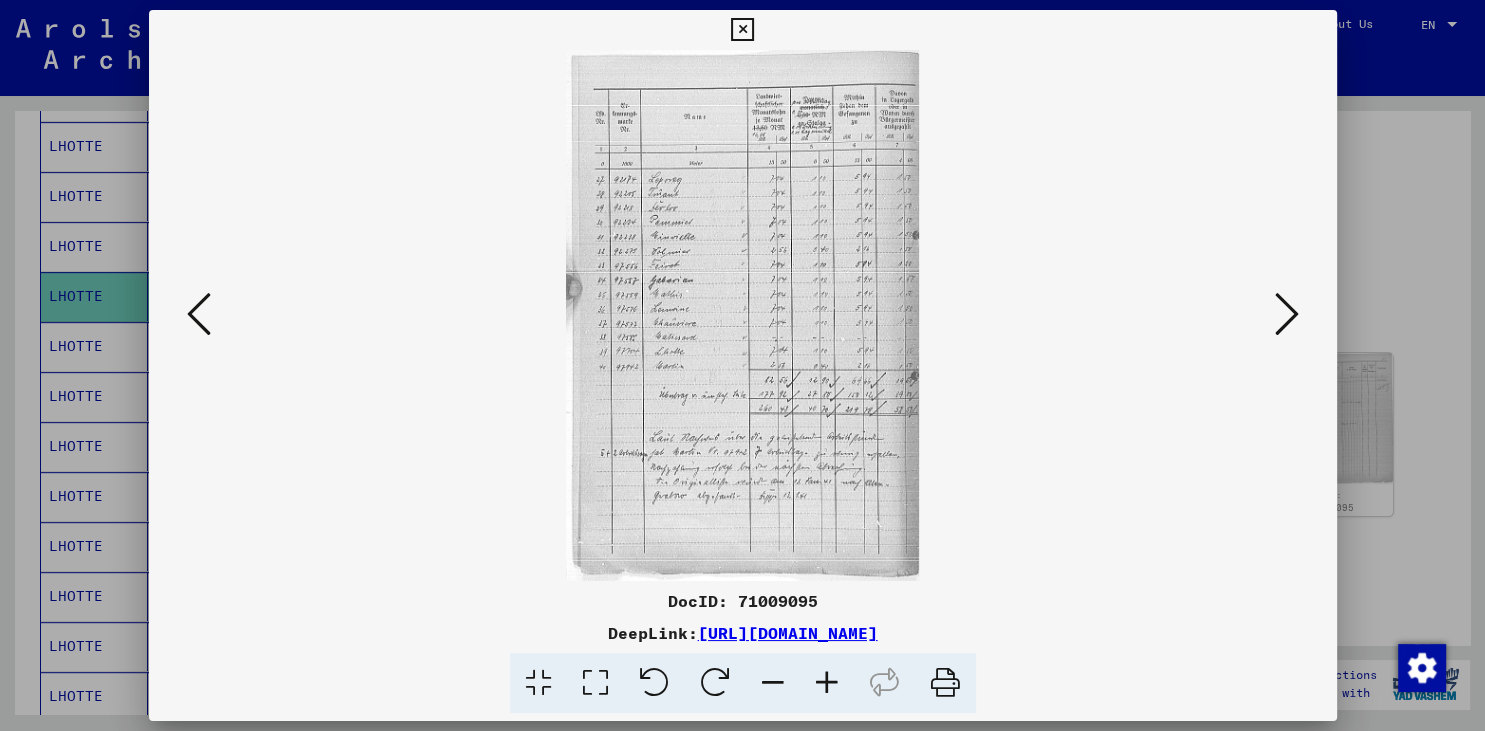 click at bounding box center [595, 683] 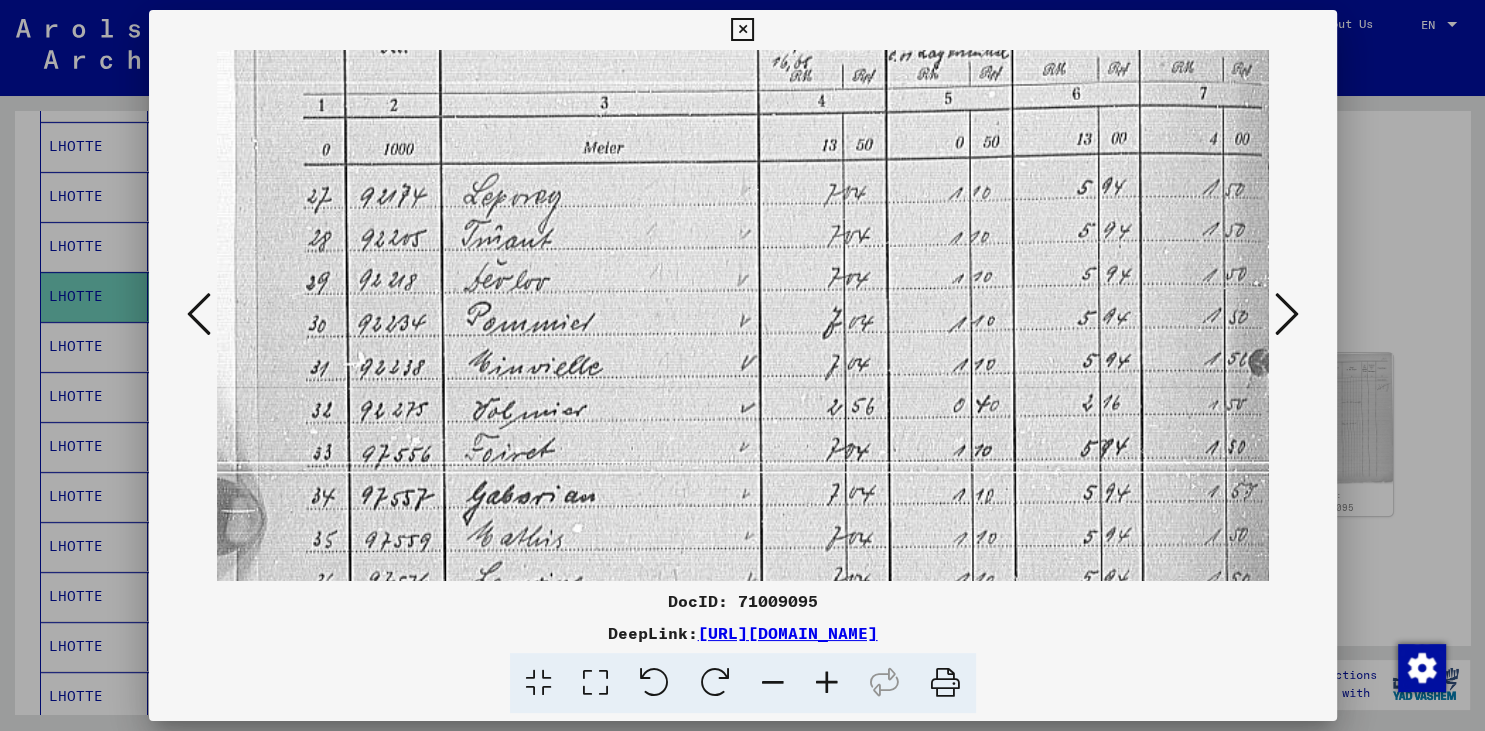 drag, startPoint x: 690, startPoint y: 352, endPoint x: 689, endPoint y: 127, distance: 225.00223 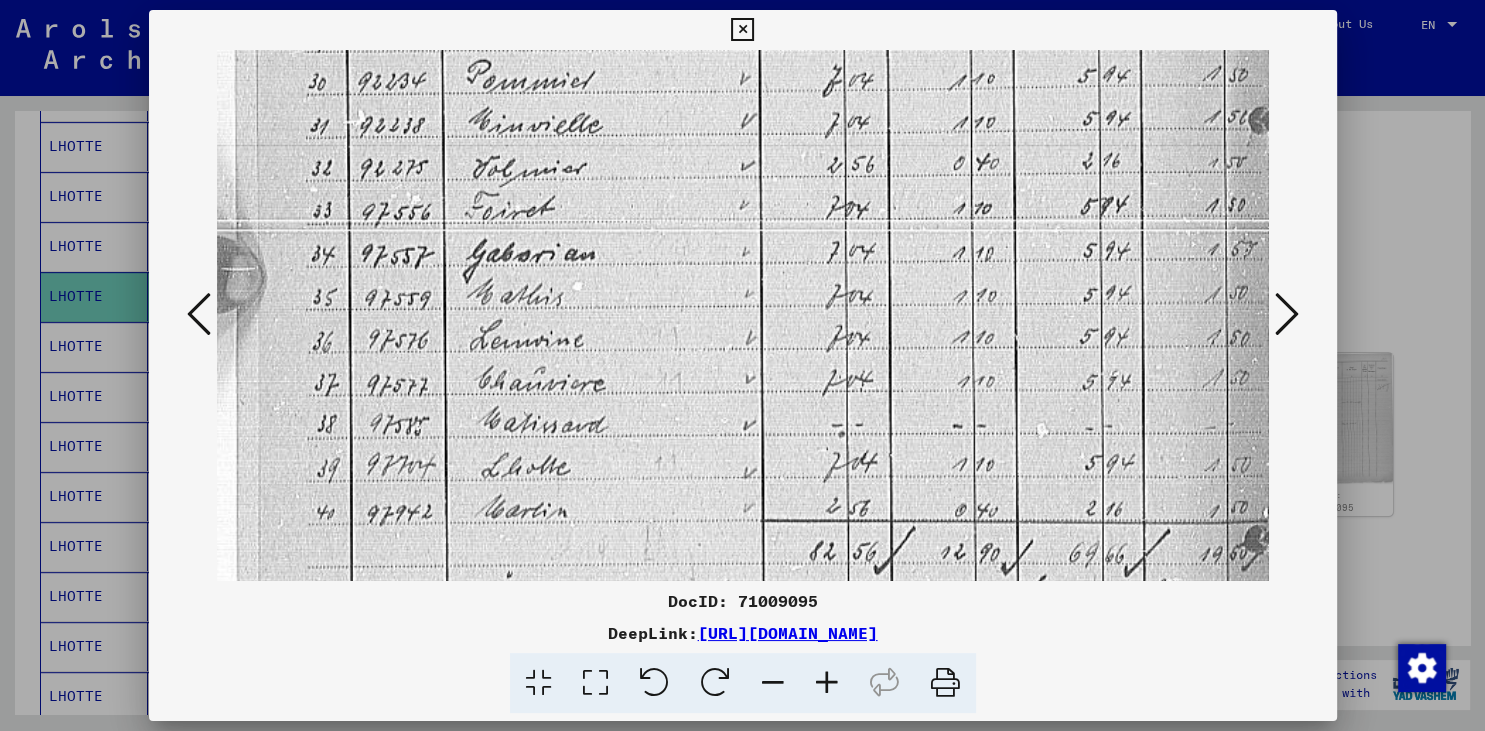 drag, startPoint x: 658, startPoint y: 280, endPoint x: 664, endPoint y: 38, distance: 242.07437 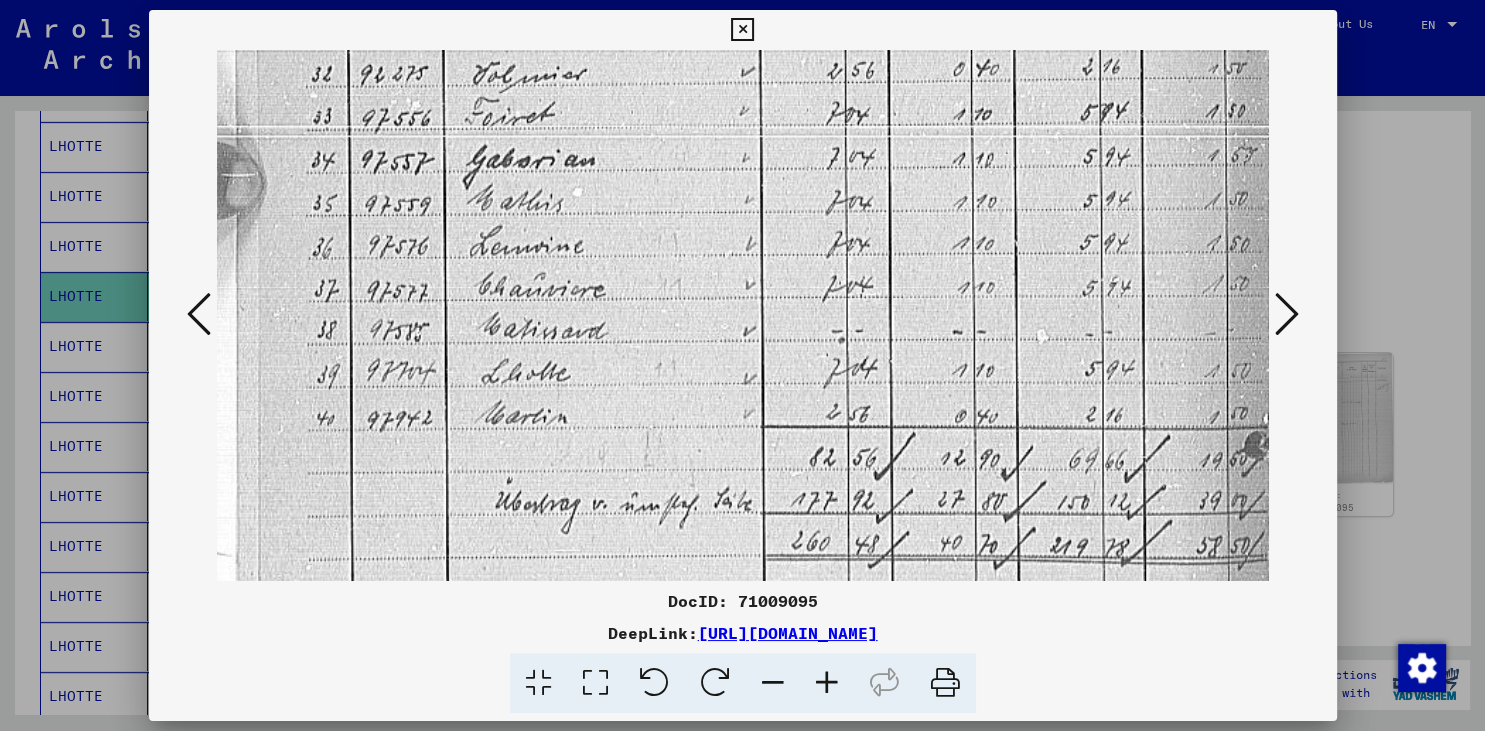 scroll, scrollTop: 606, scrollLeft: 0, axis: vertical 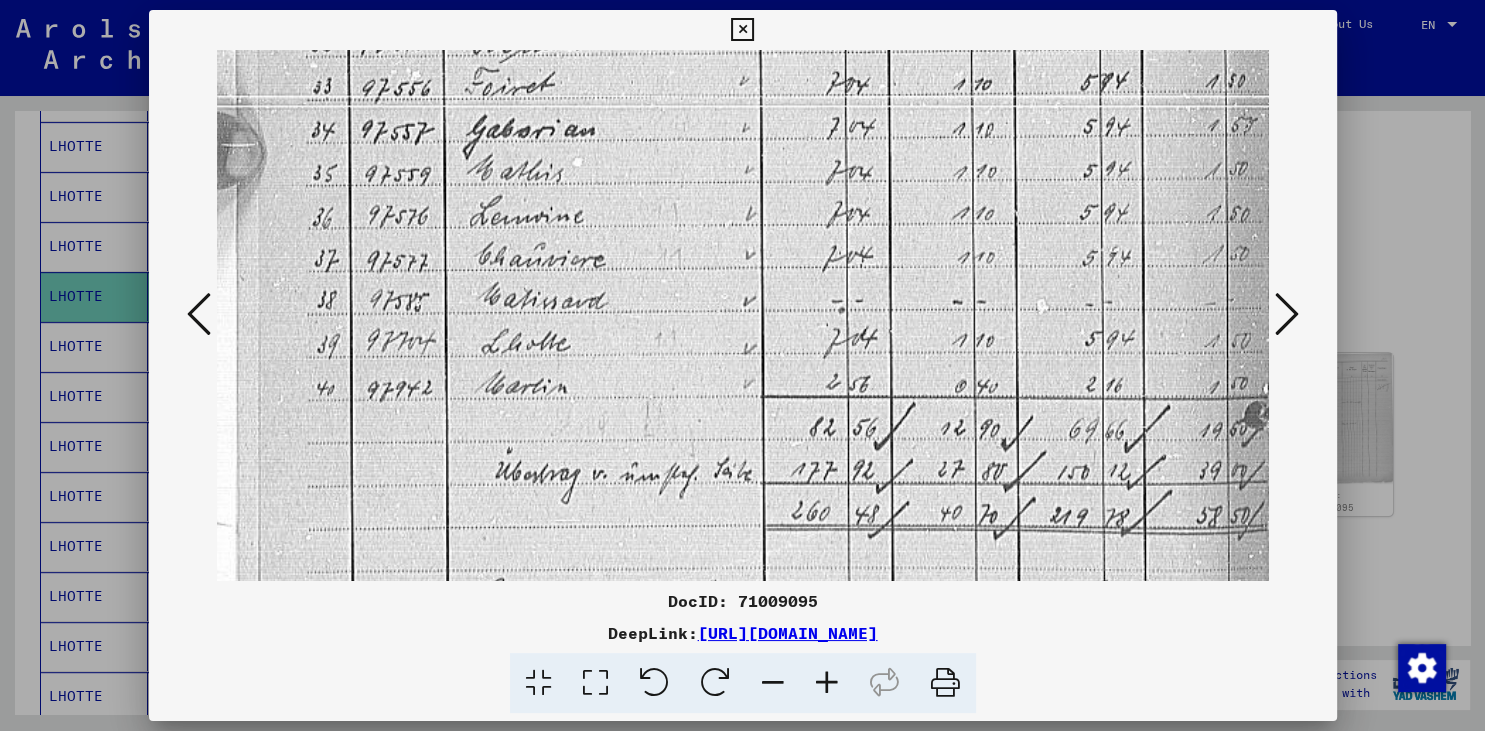 drag, startPoint x: 648, startPoint y: 364, endPoint x: 662, endPoint y: 240, distance: 124.78782 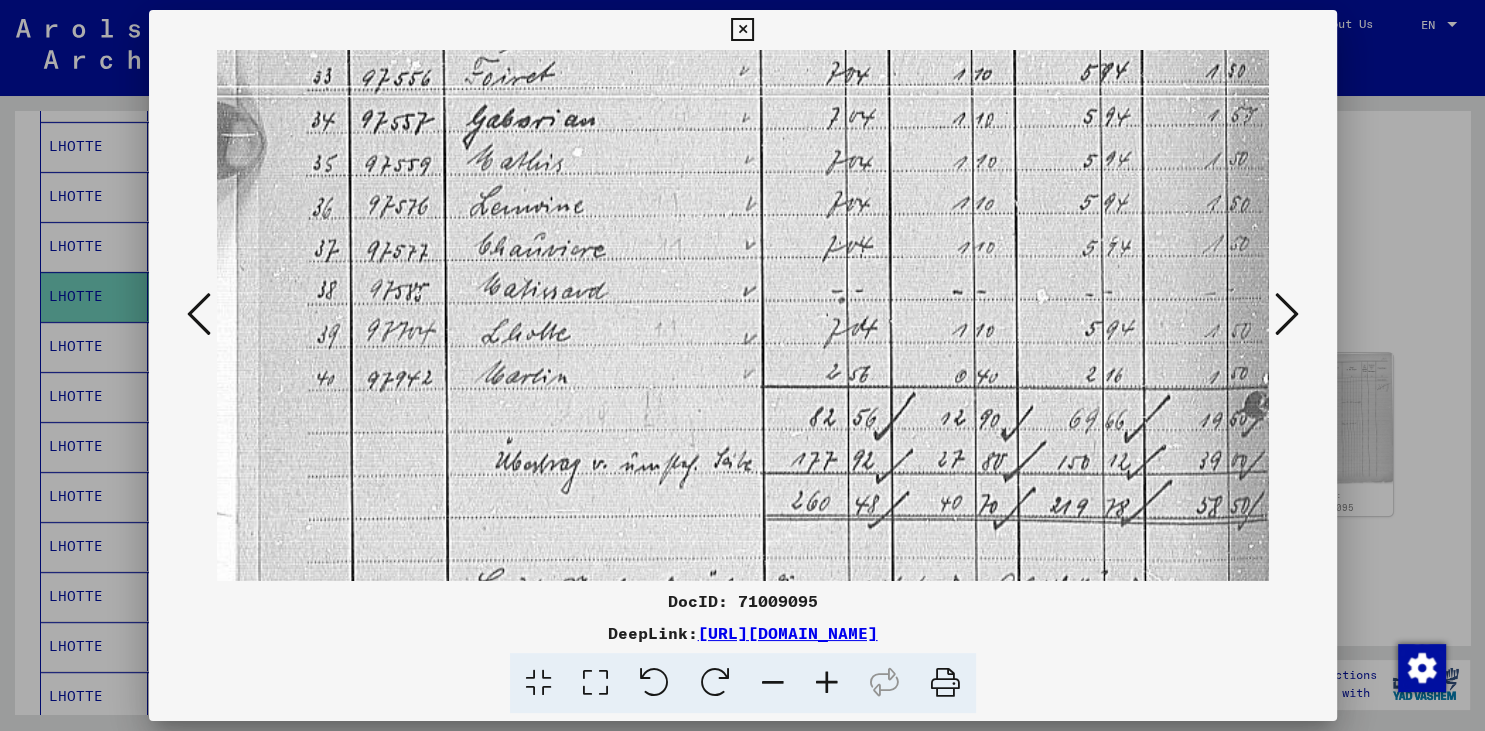 scroll, scrollTop: 617, scrollLeft: 0, axis: vertical 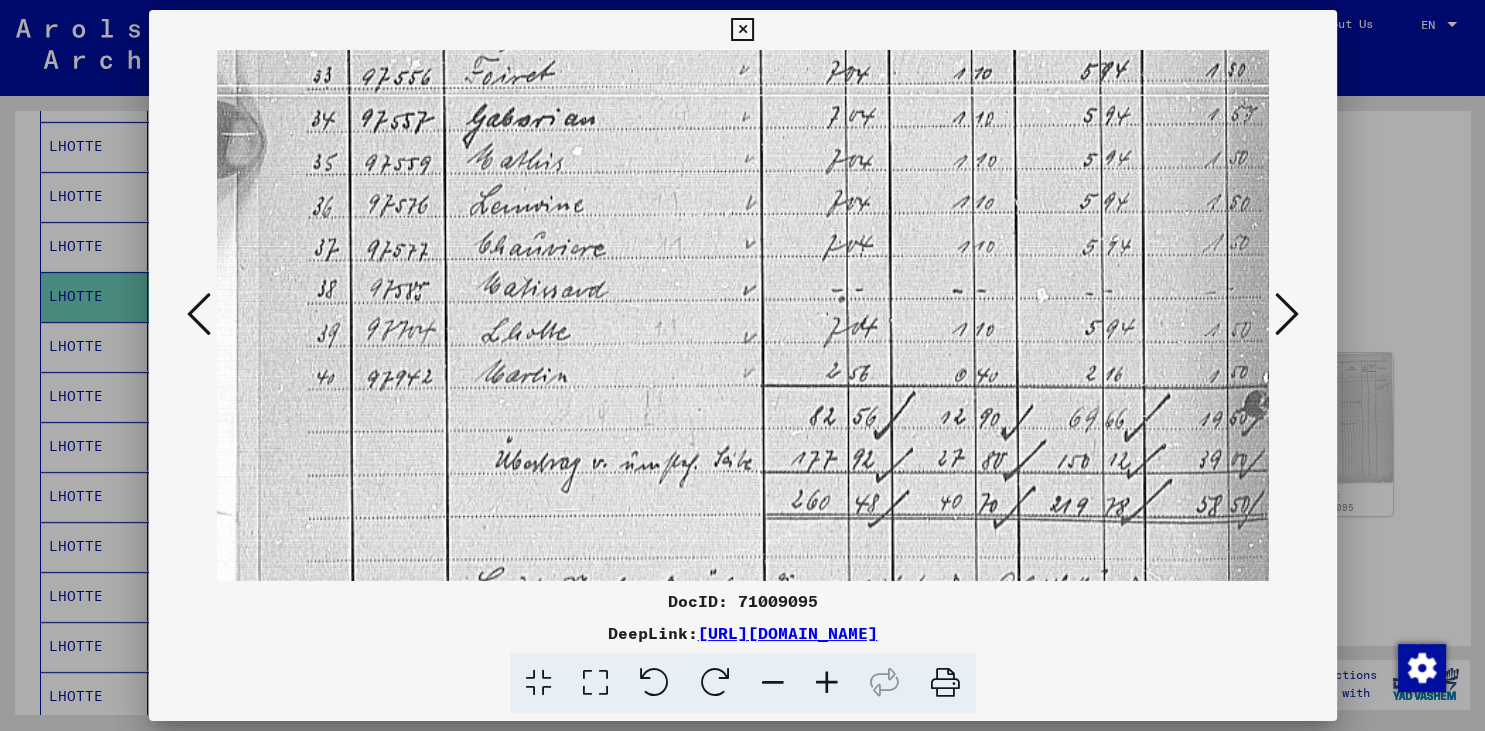 drag, startPoint x: 784, startPoint y: 374, endPoint x: 691, endPoint y: 363, distance: 93.64828 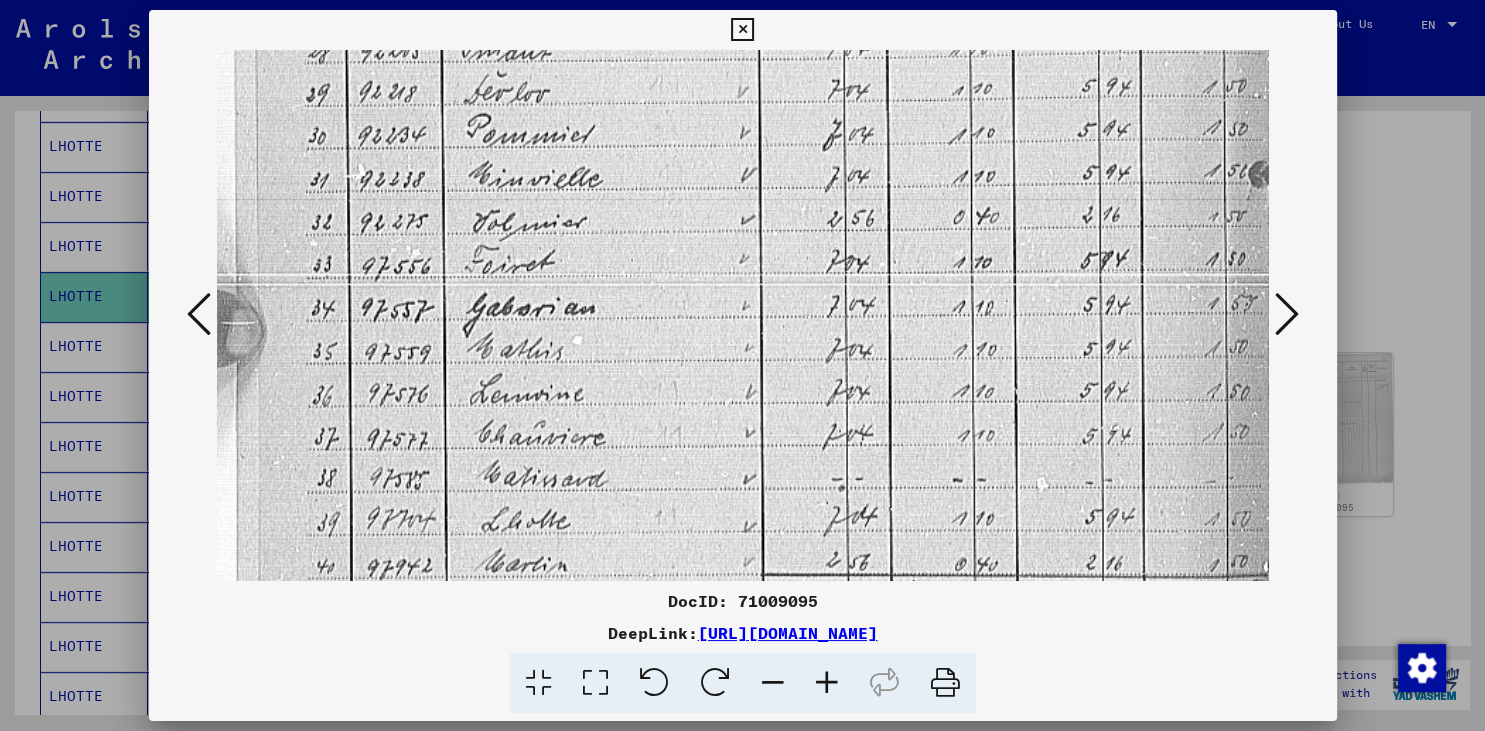 drag, startPoint x: 650, startPoint y: 320, endPoint x: 622, endPoint y: 454, distance: 136.89412 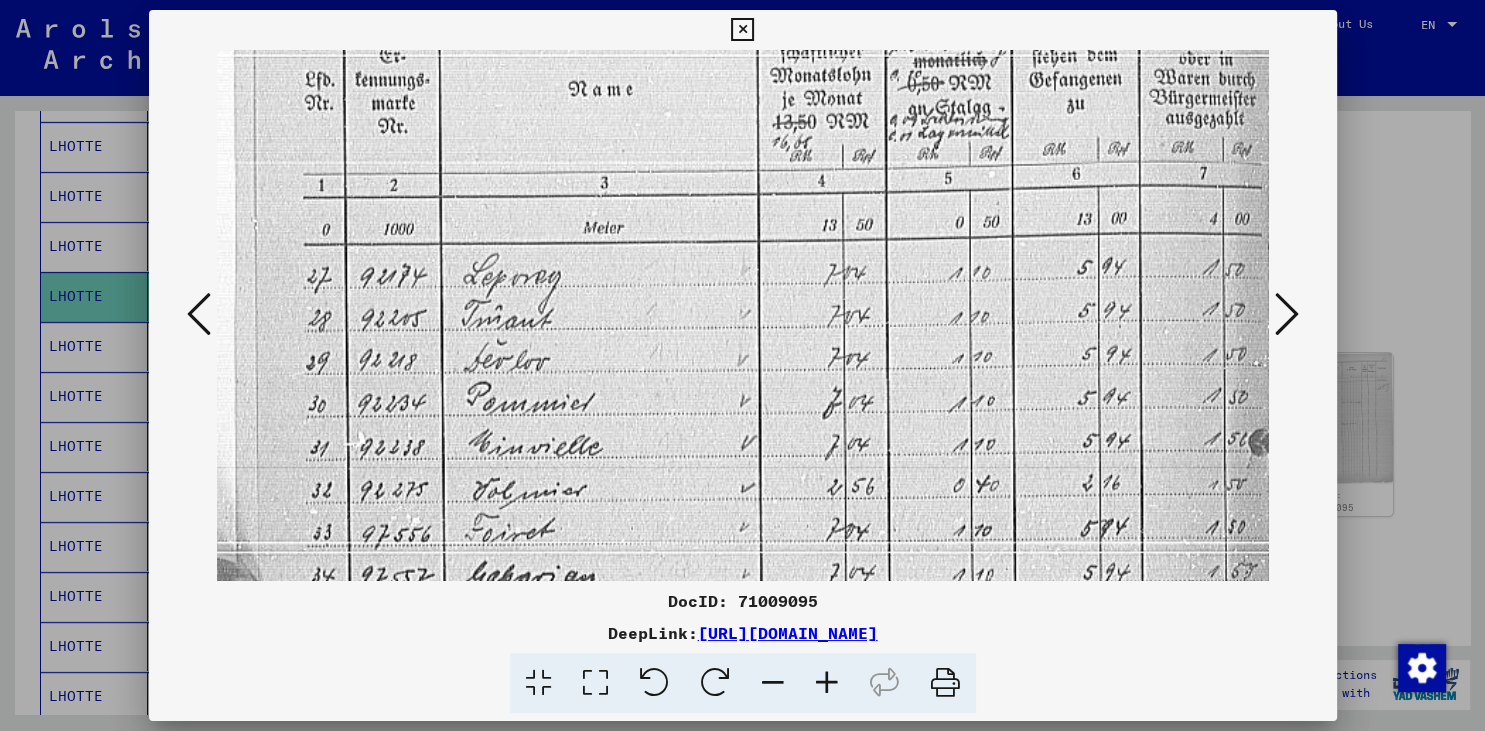 drag, startPoint x: 632, startPoint y: 138, endPoint x: 622, endPoint y: 410, distance: 272.18375 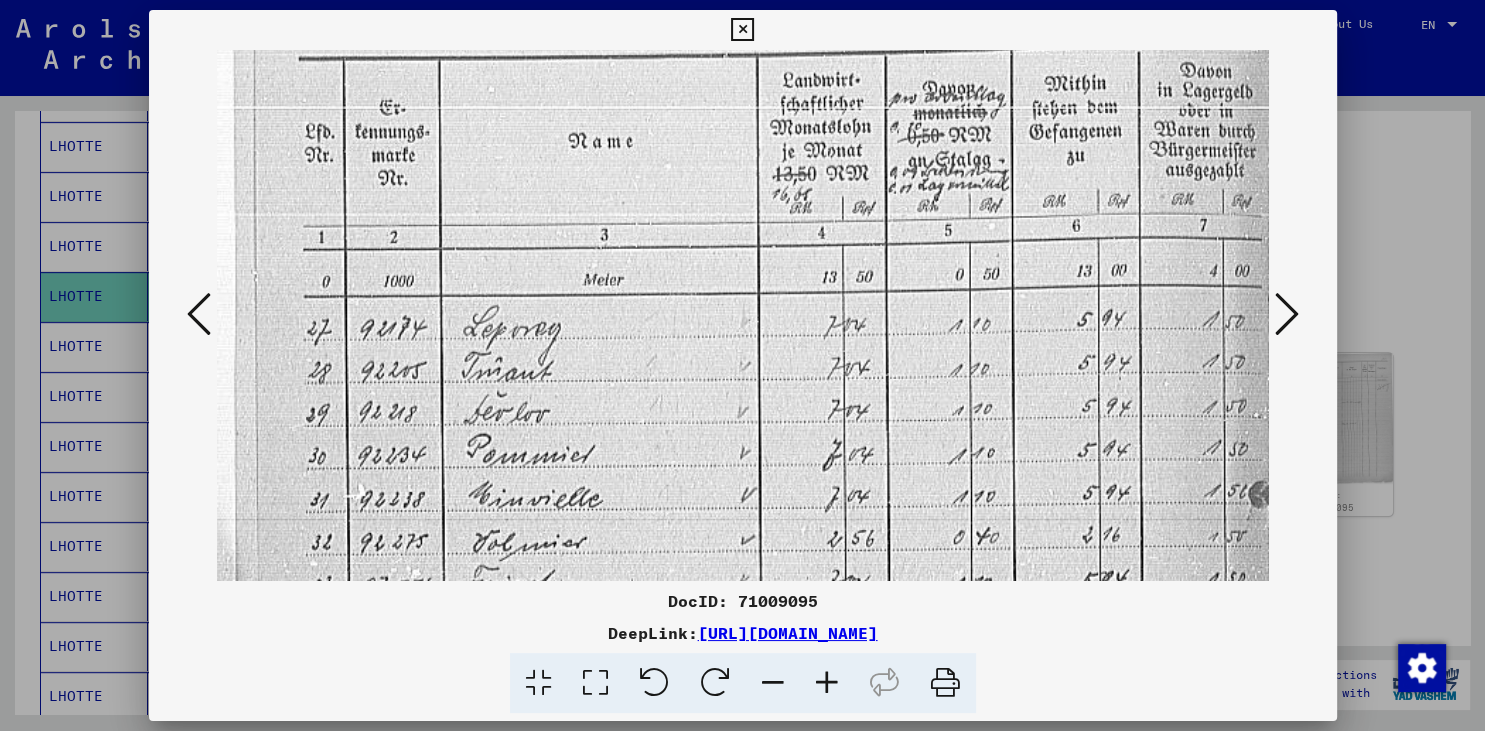 scroll, scrollTop: 106, scrollLeft: 0, axis: vertical 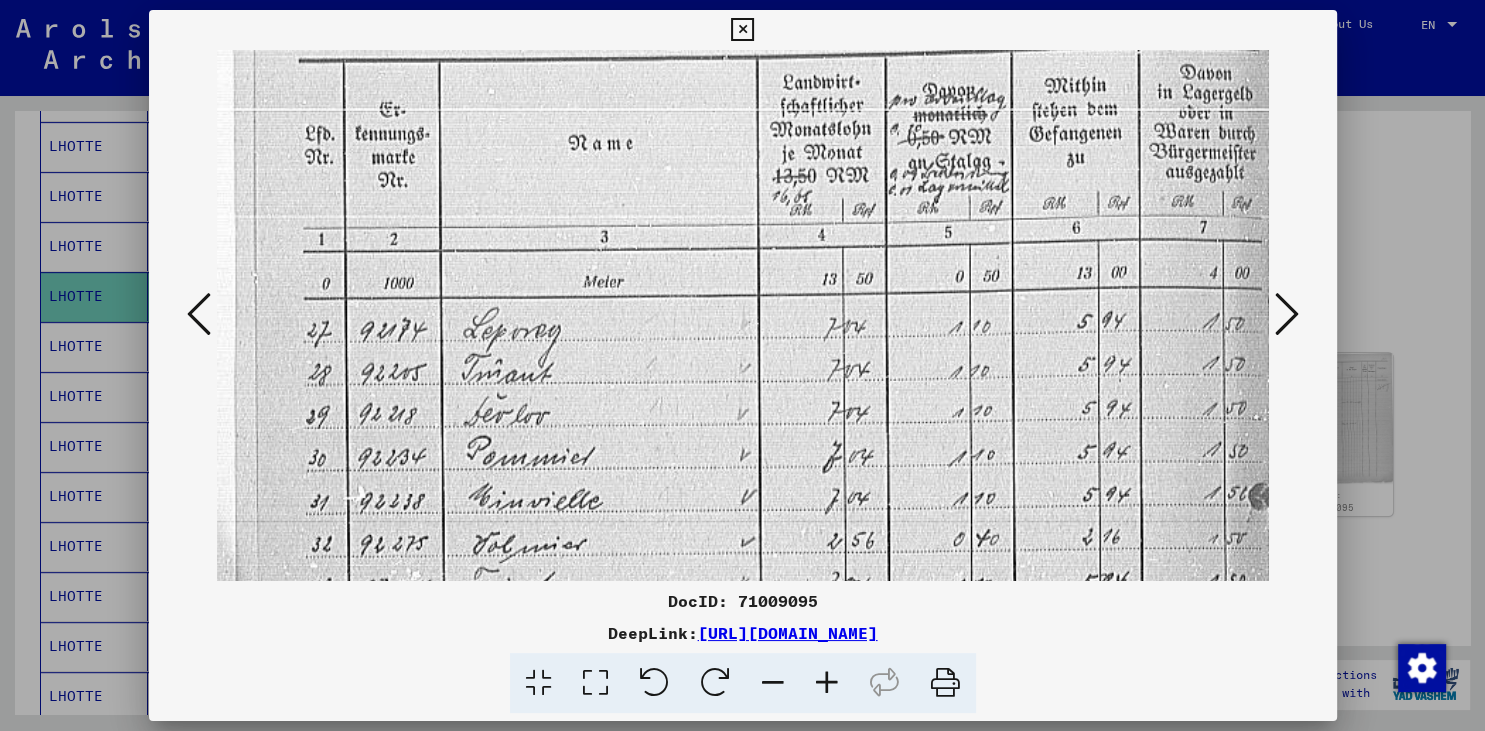 drag, startPoint x: 621, startPoint y: 203, endPoint x: 619, endPoint y: 253, distance: 50.039986 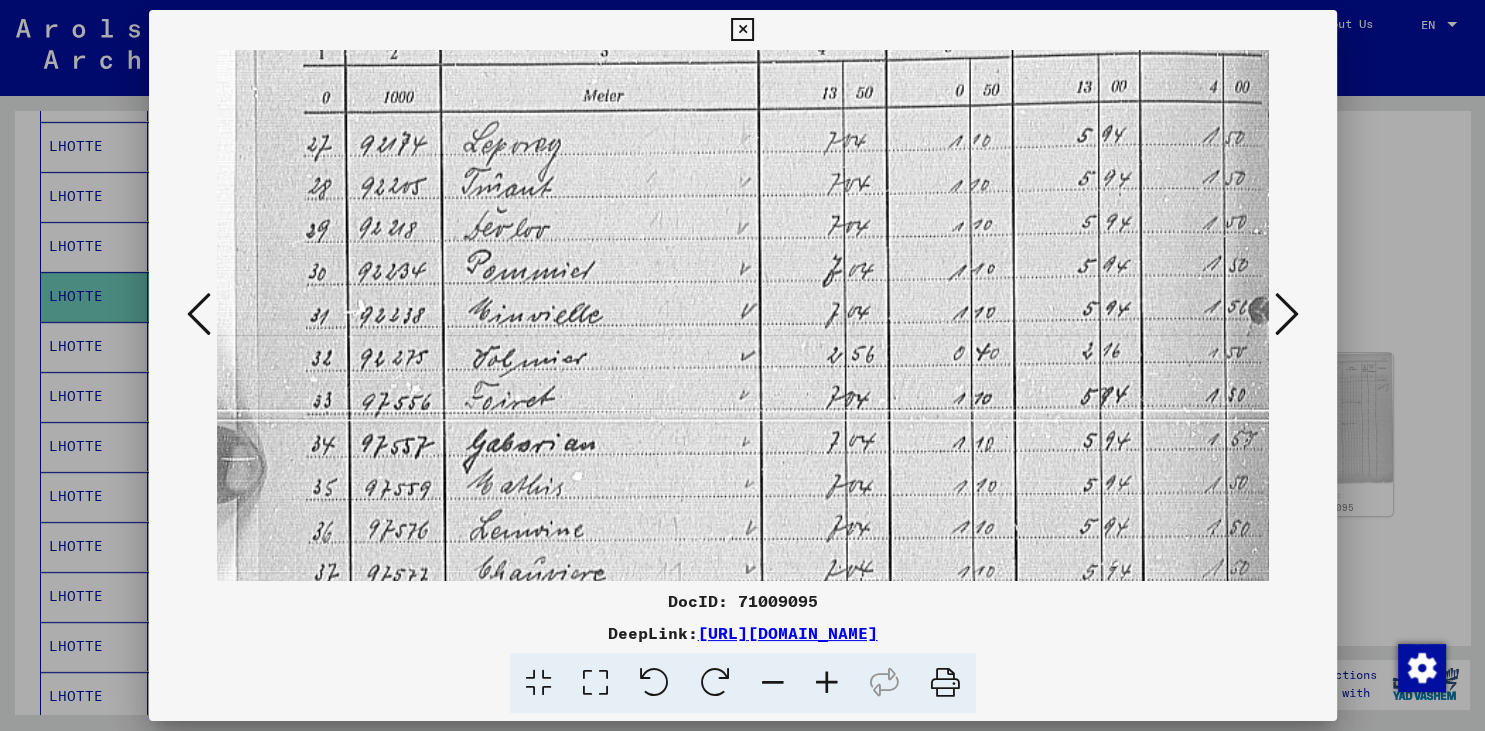 scroll, scrollTop: 309, scrollLeft: 0, axis: vertical 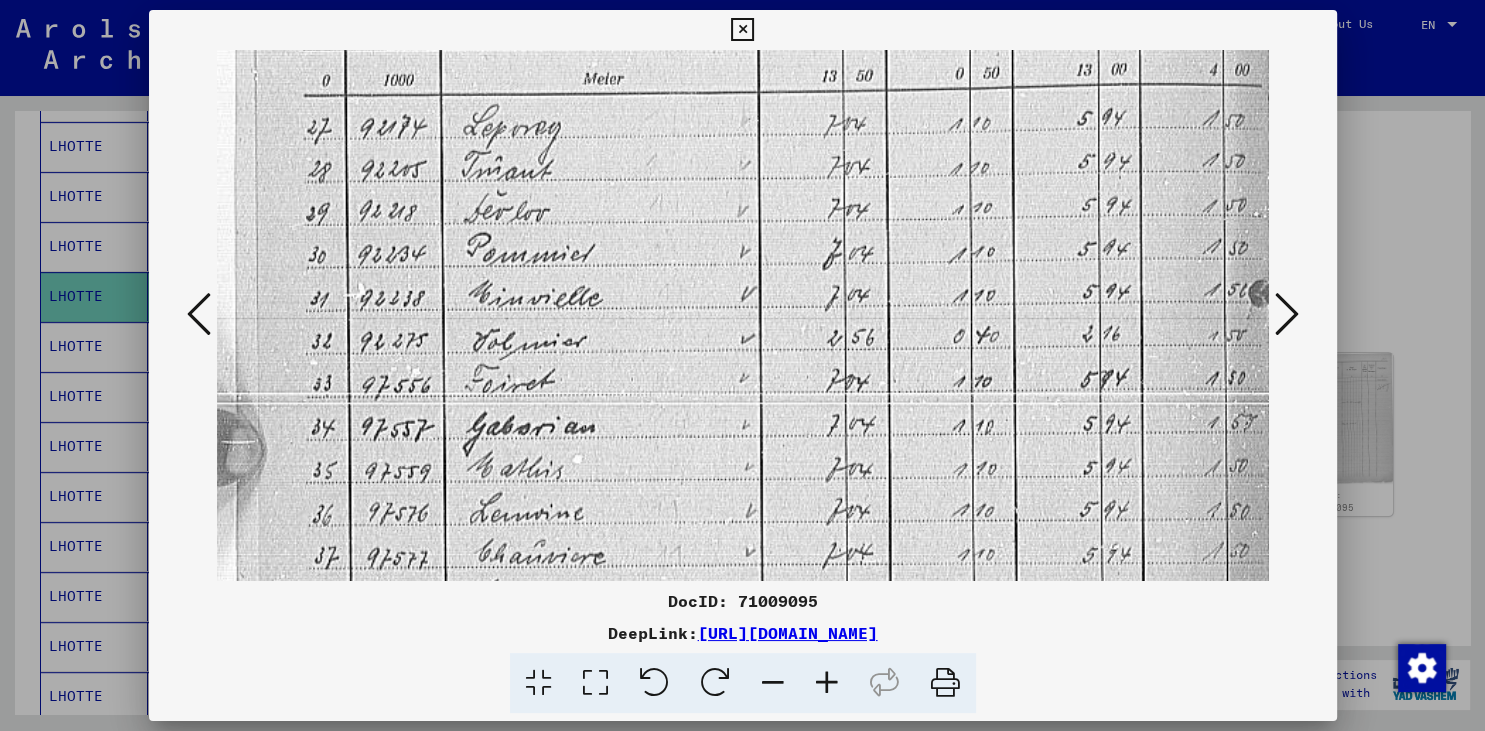 drag, startPoint x: 787, startPoint y: 375, endPoint x: 840, endPoint y: 172, distance: 209.80467 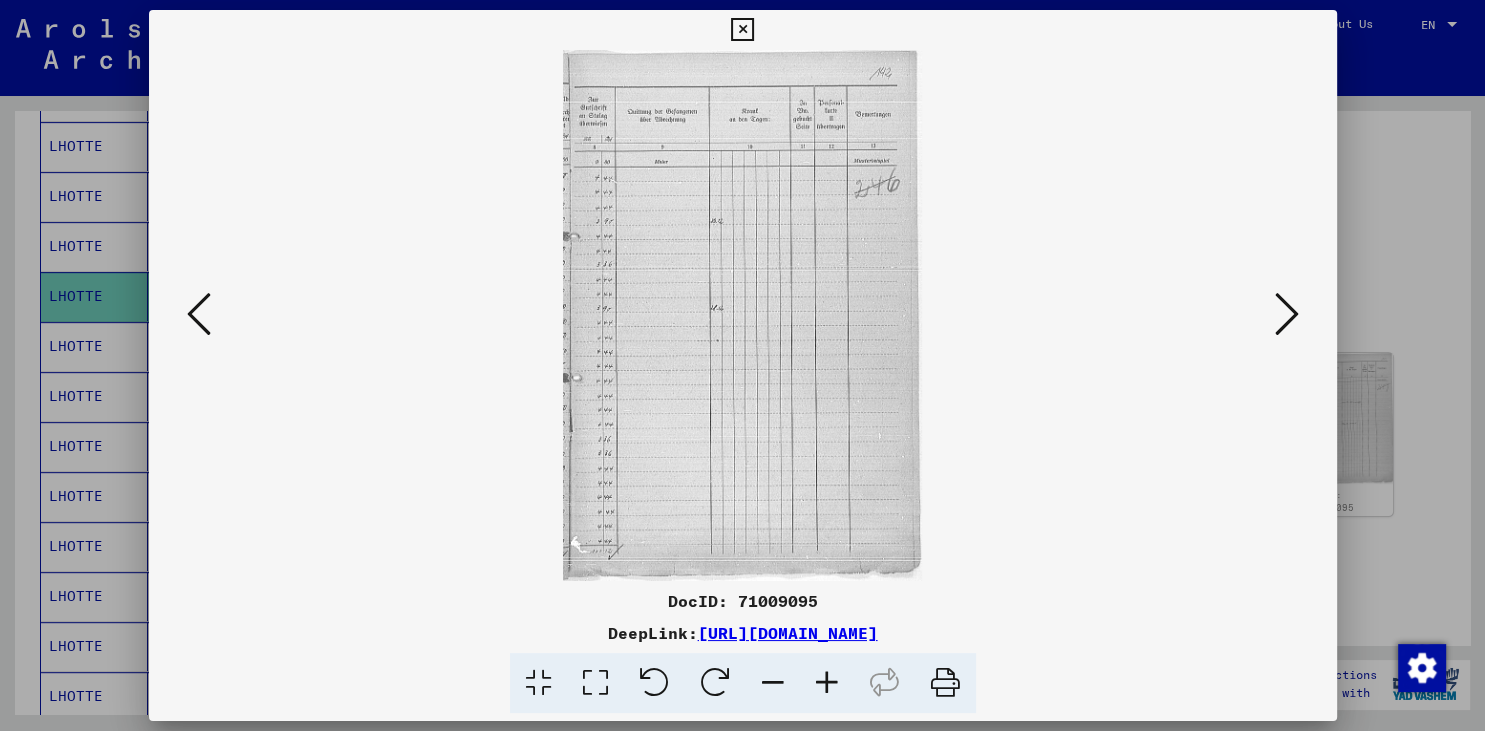 scroll, scrollTop: 0, scrollLeft: 0, axis: both 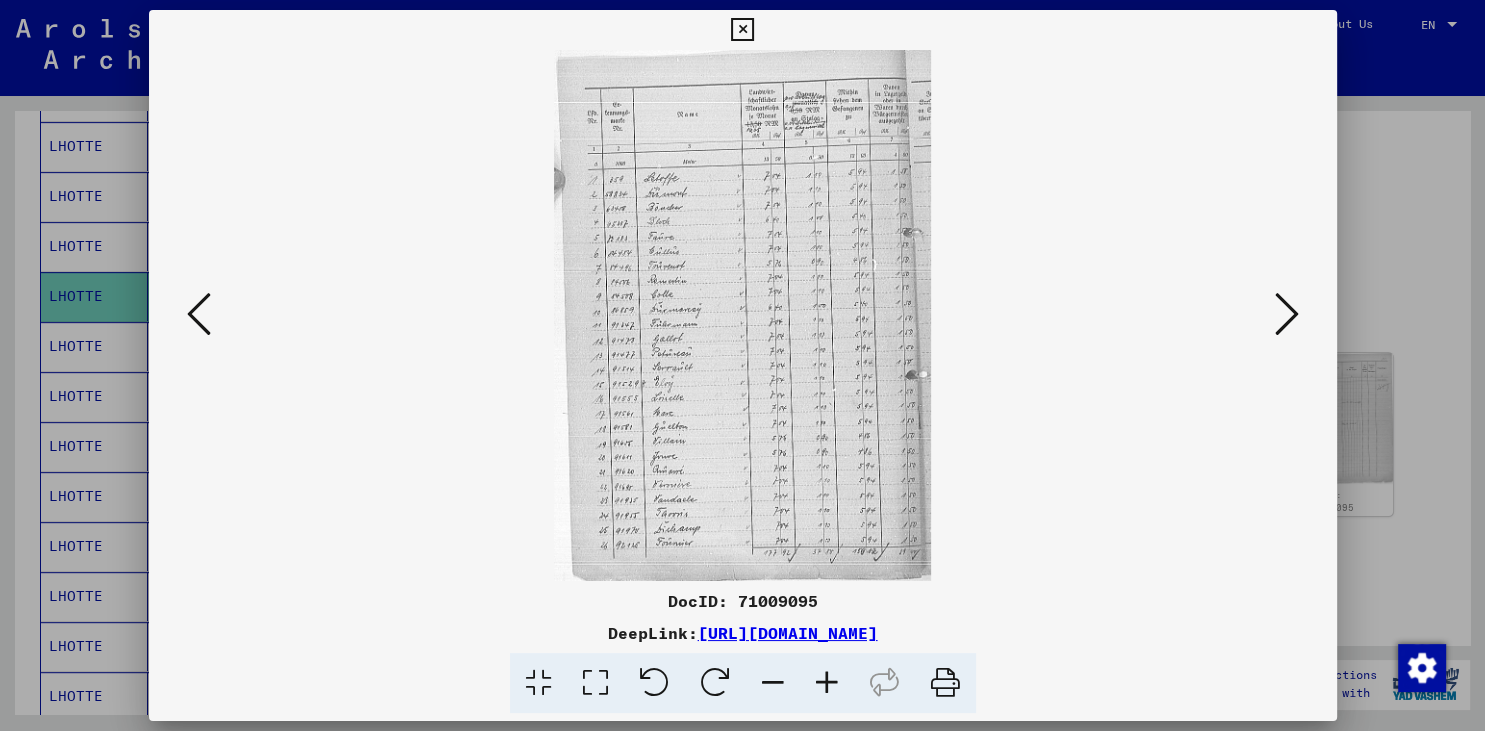 click at bounding box center [595, 683] 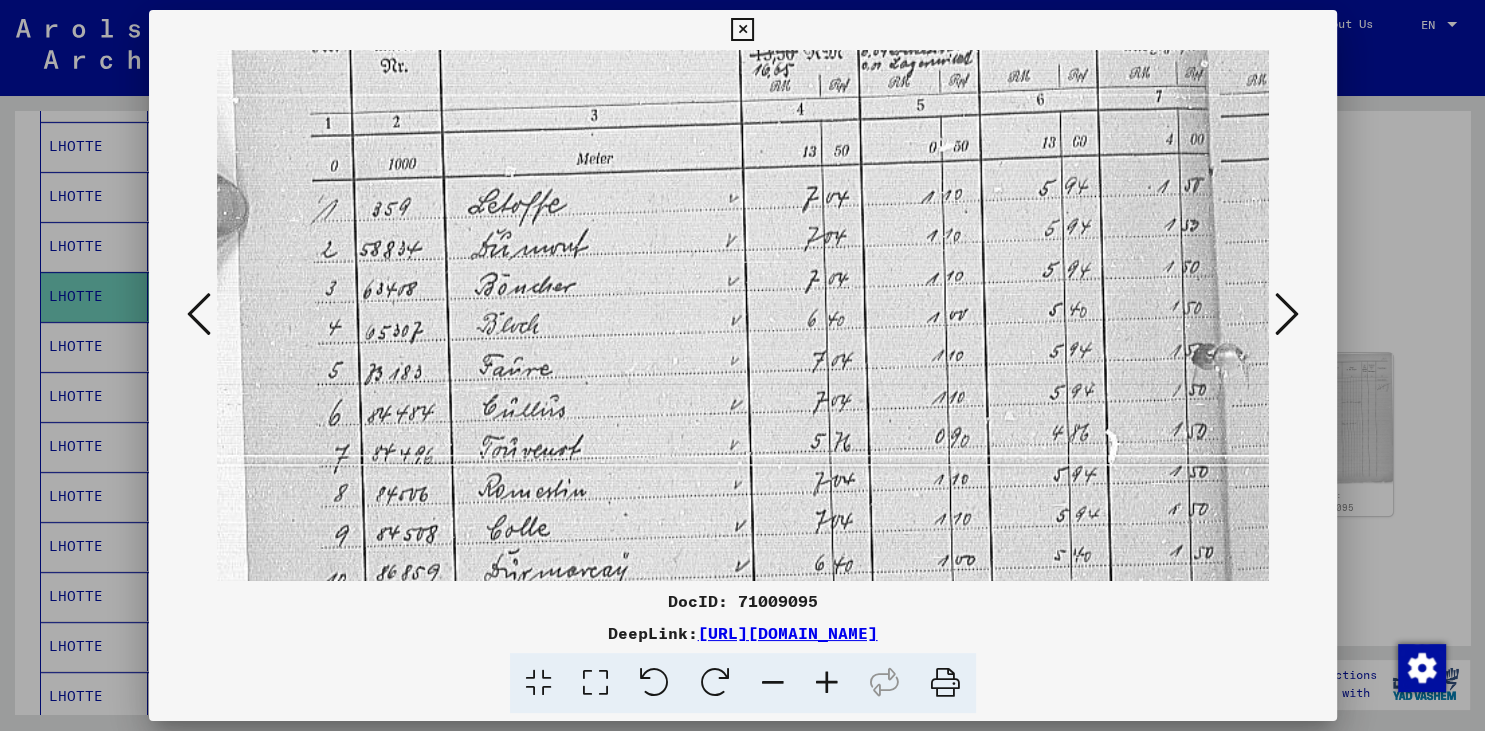 scroll, scrollTop: 208, scrollLeft: 0, axis: vertical 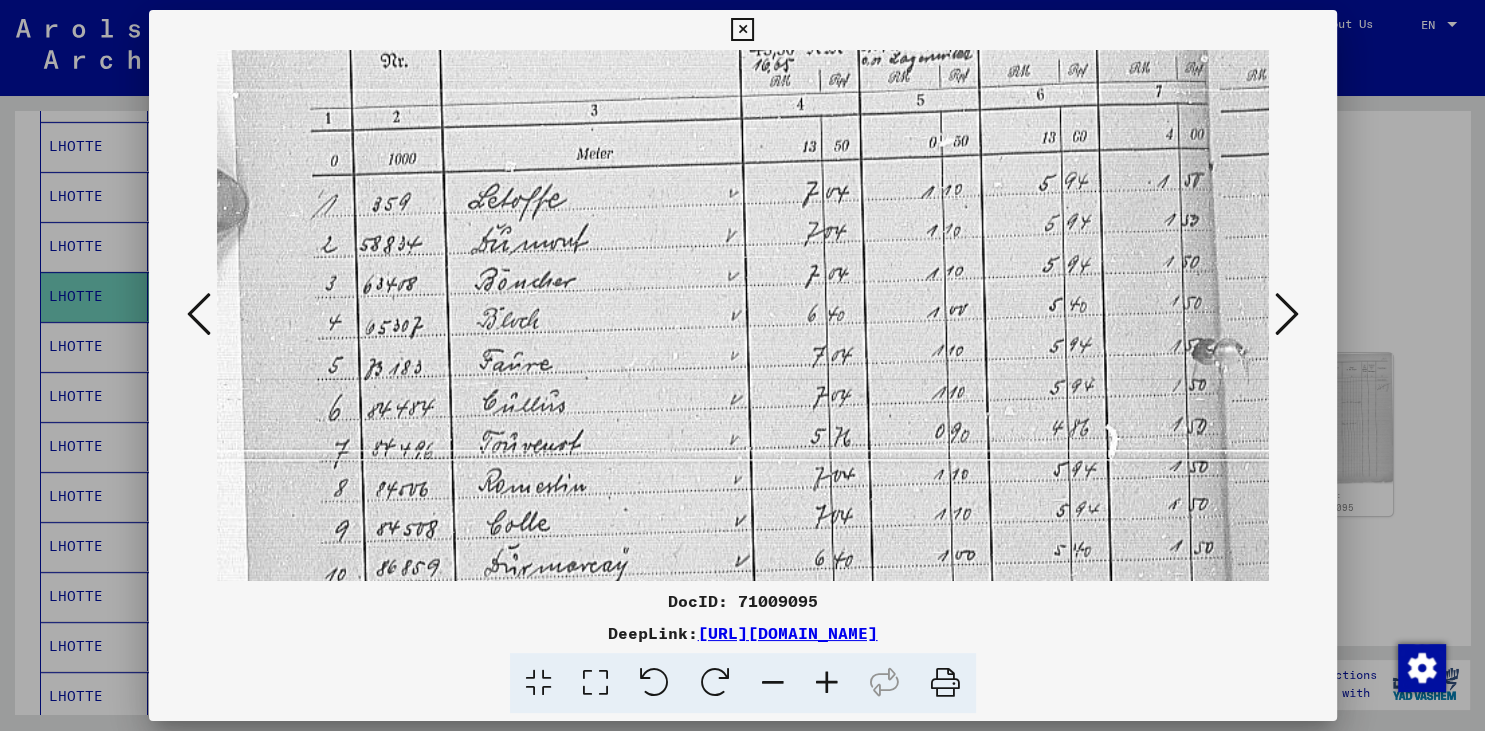 drag, startPoint x: 615, startPoint y: 413, endPoint x: 614, endPoint y: 205, distance: 208.00241 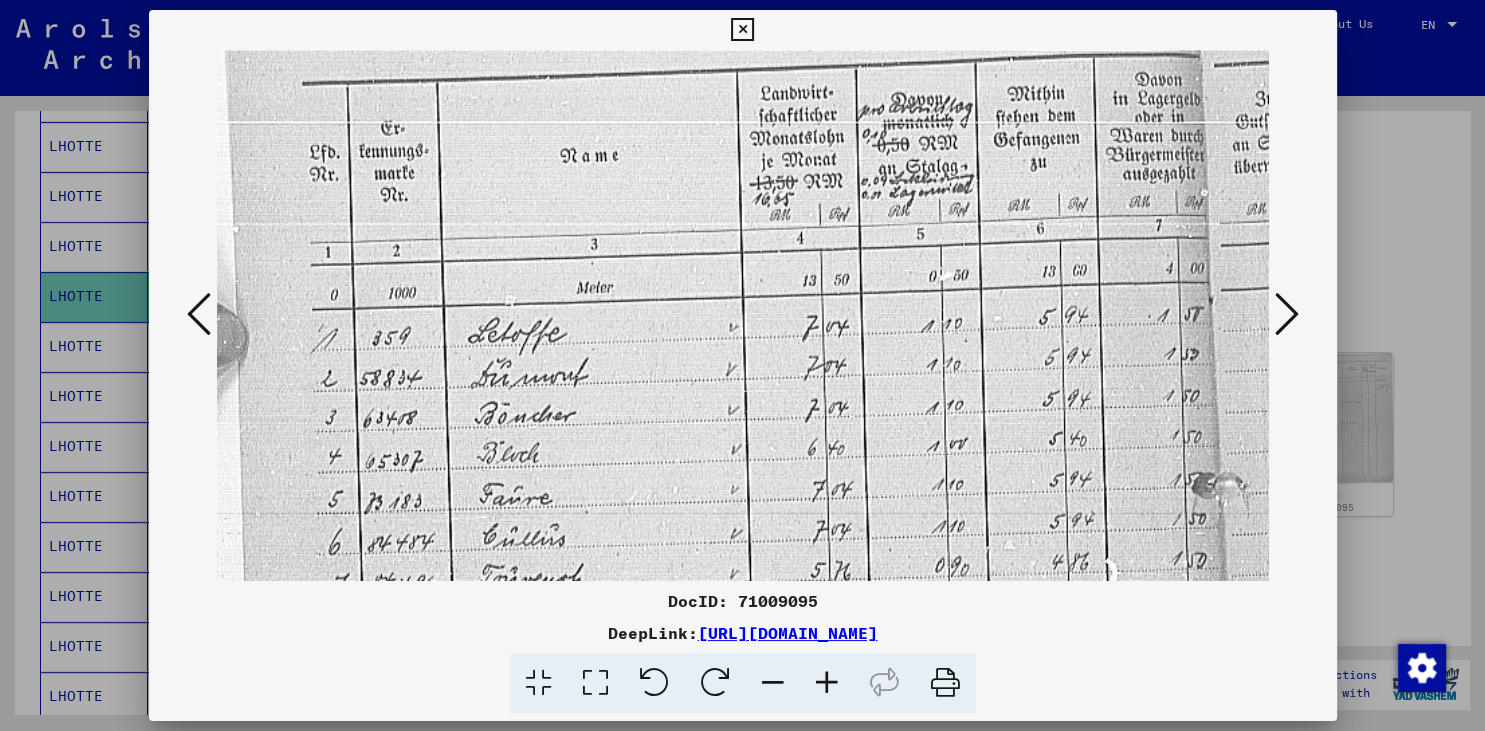 scroll, scrollTop: 71, scrollLeft: 0, axis: vertical 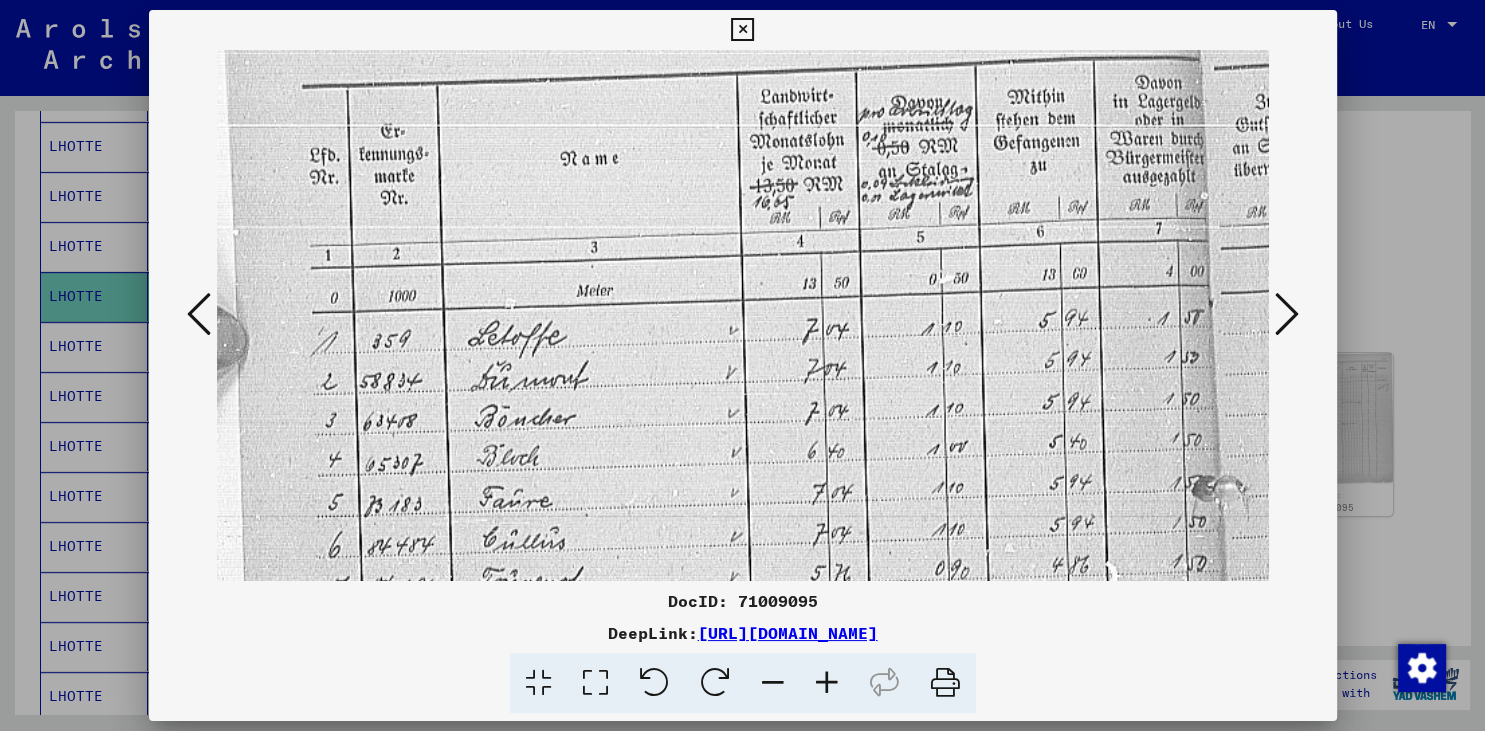 drag, startPoint x: 602, startPoint y: 260, endPoint x: 571, endPoint y: 397, distance: 140.46352 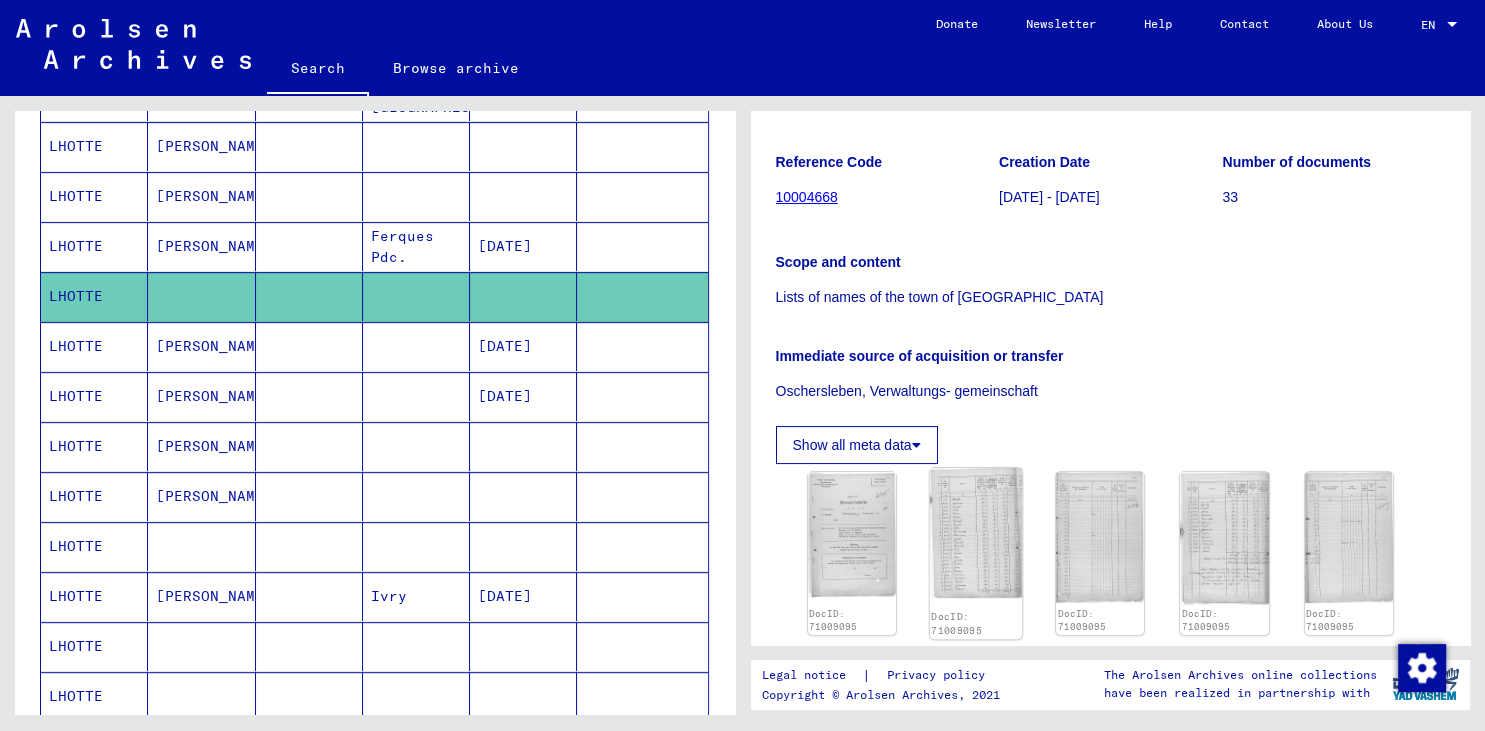 scroll, scrollTop: 221, scrollLeft: 0, axis: vertical 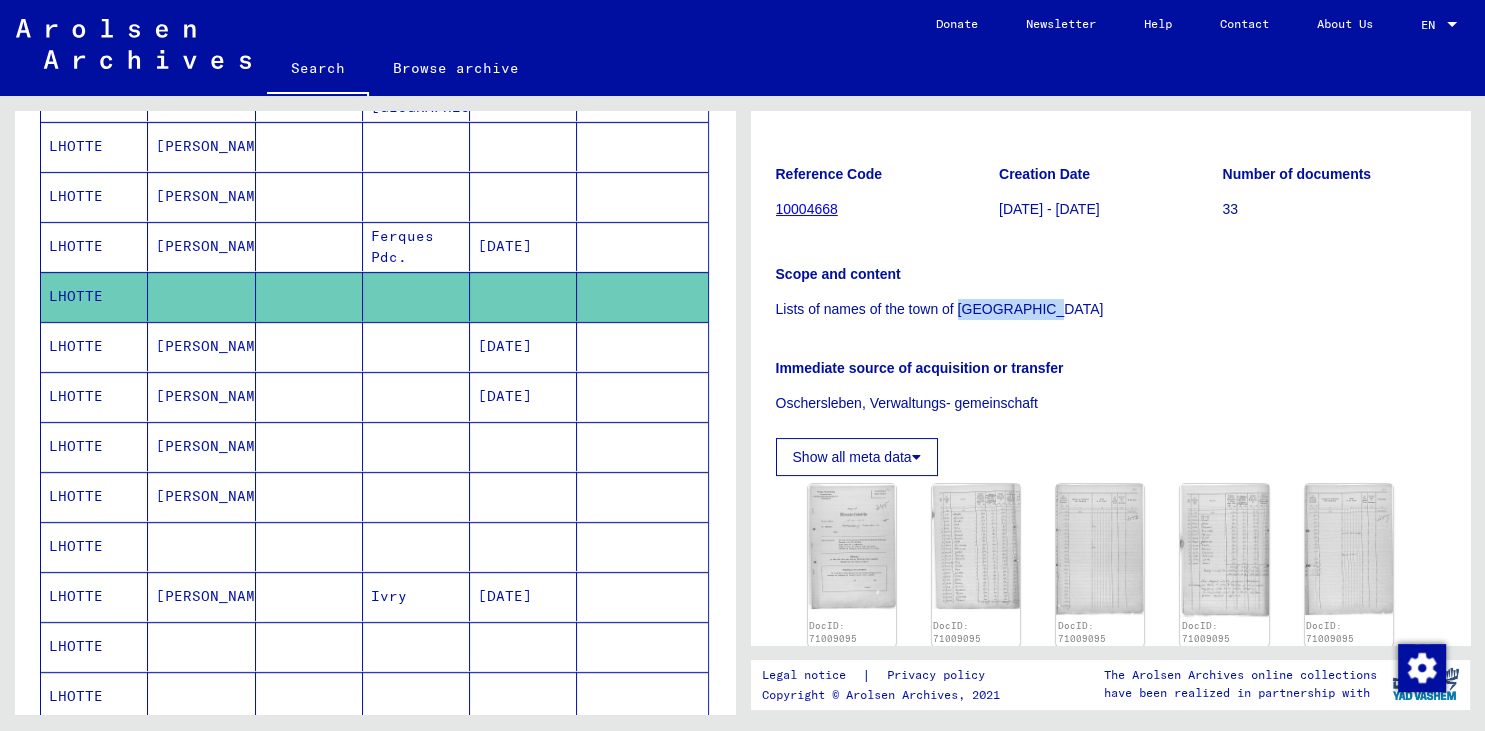 drag, startPoint x: 1045, startPoint y: 306, endPoint x: 958, endPoint y: 307, distance: 87.005745 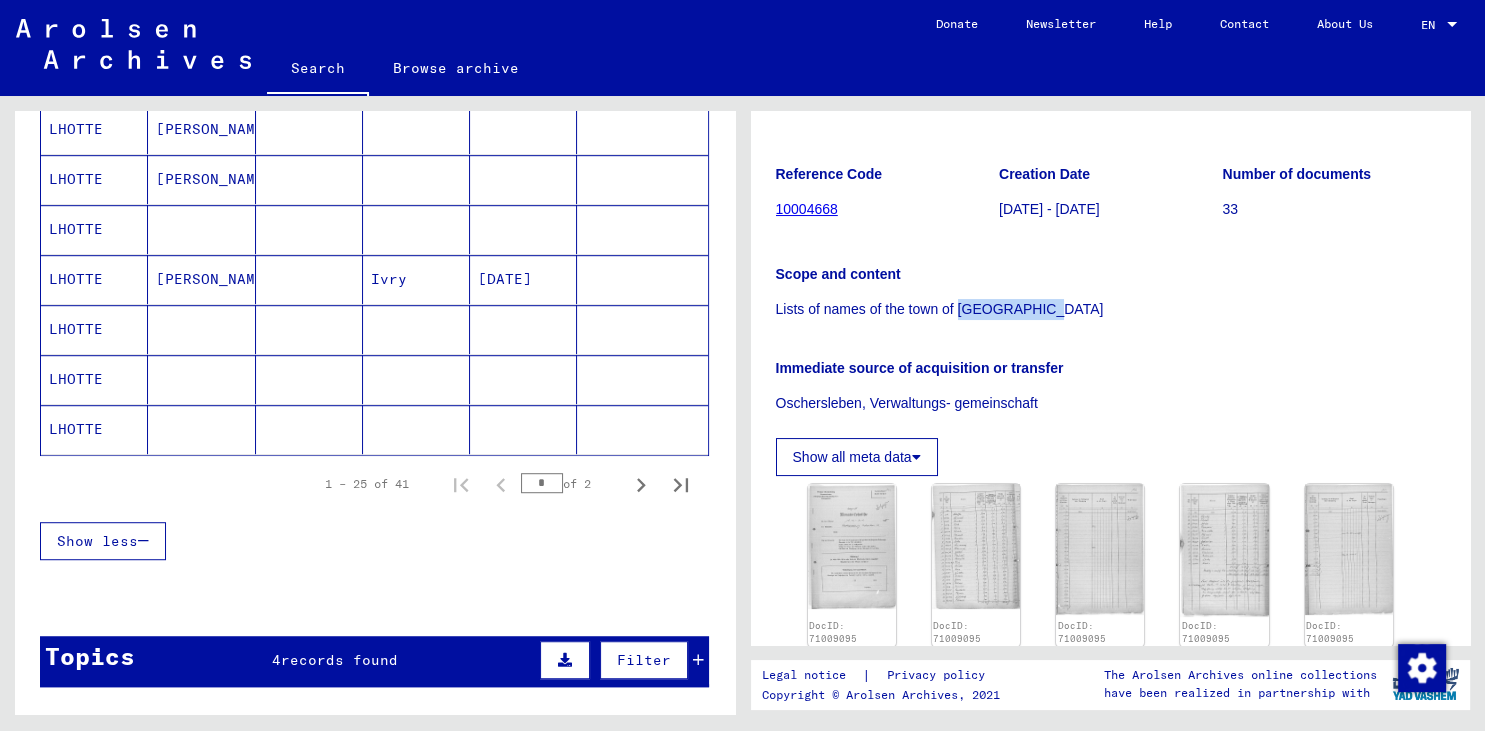 scroll, scrollTop: 1214, scrollLeft: 0, axis: vertical 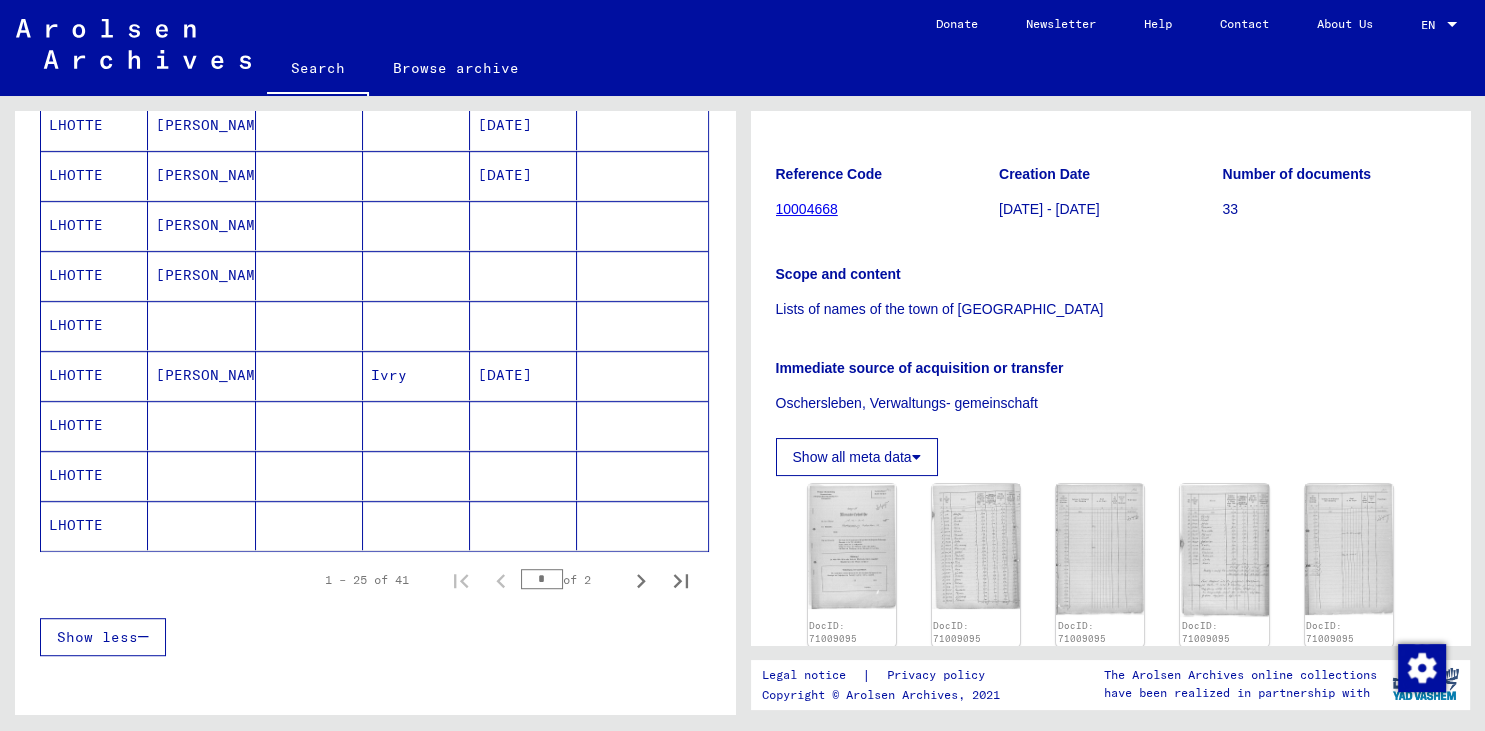 click on "LHOTTE" at bounding box center (94, 525) 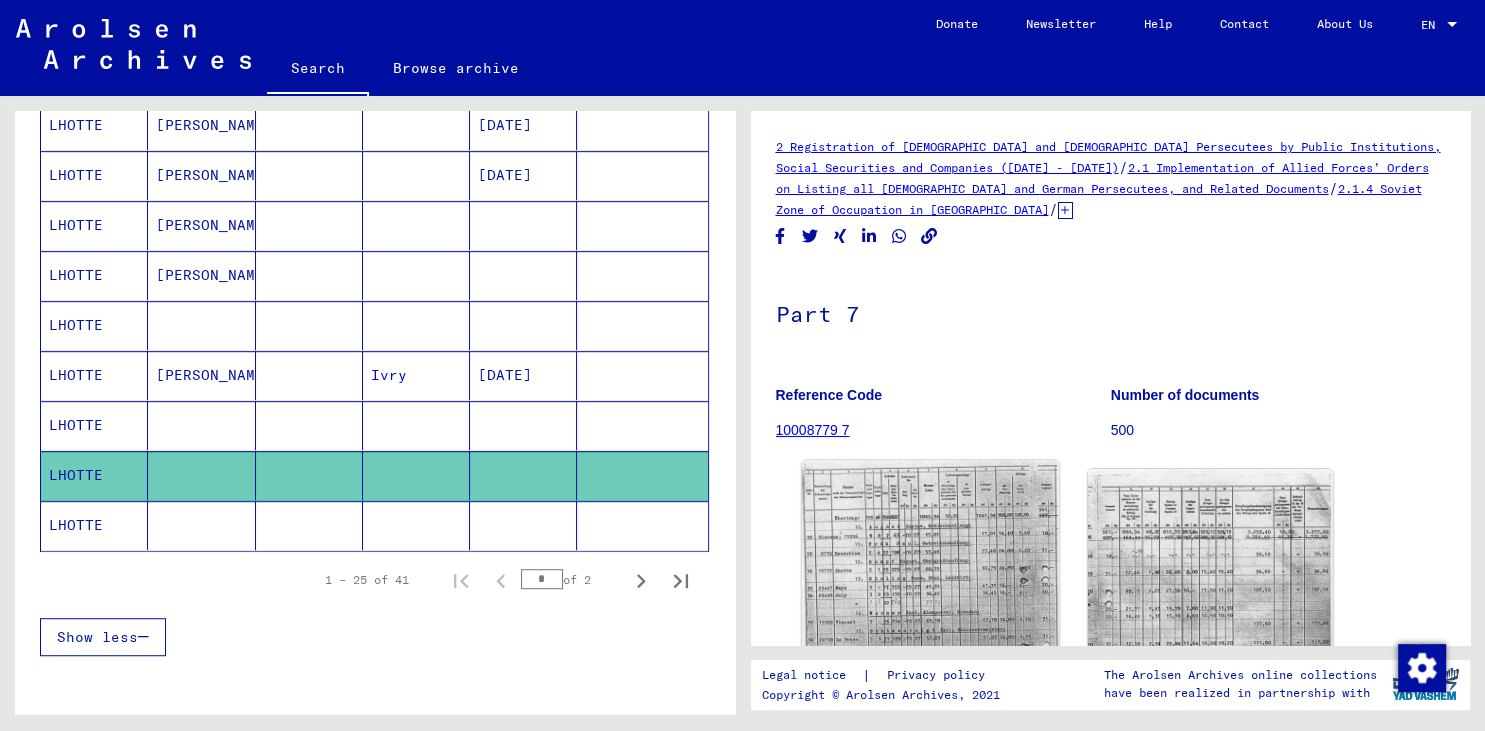 click 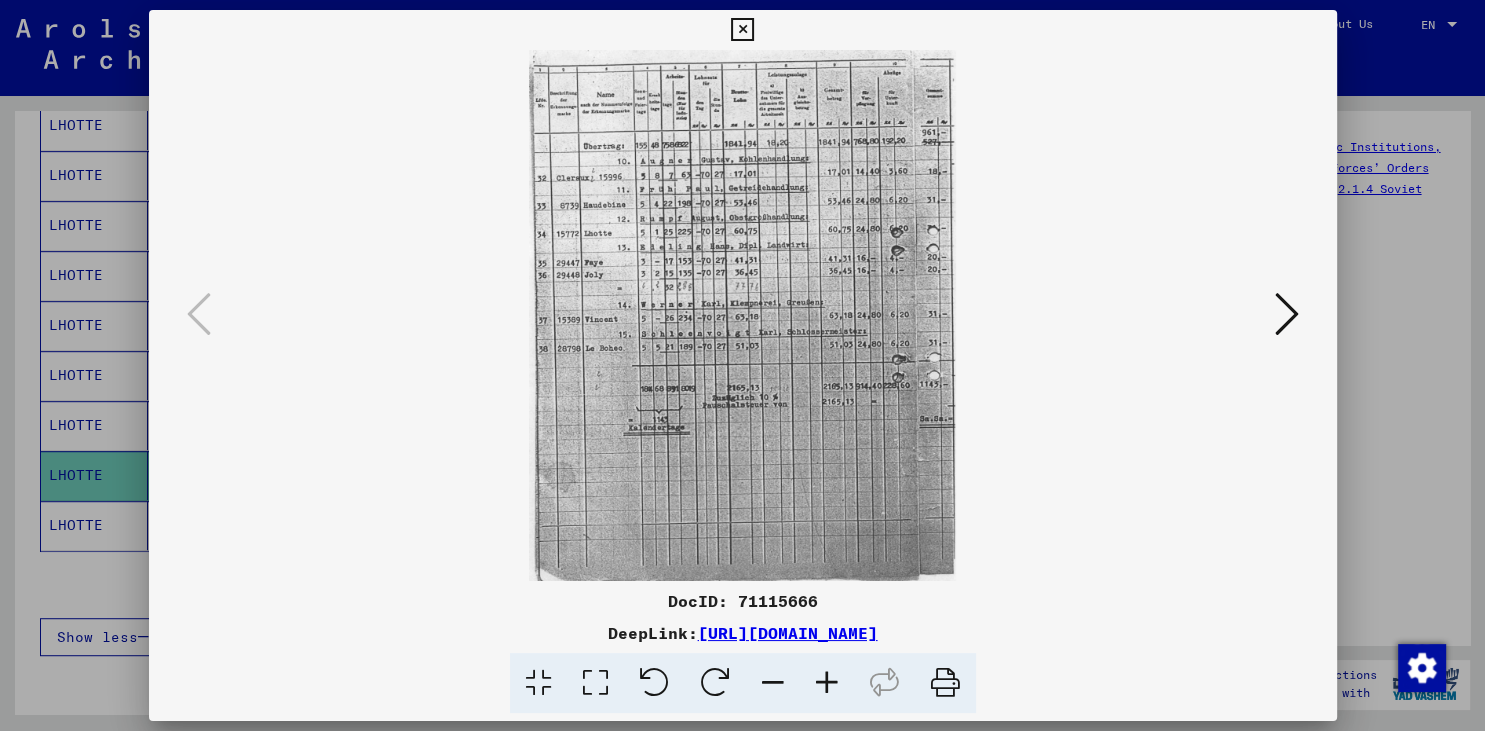 click at bounding box center [1287, 314] 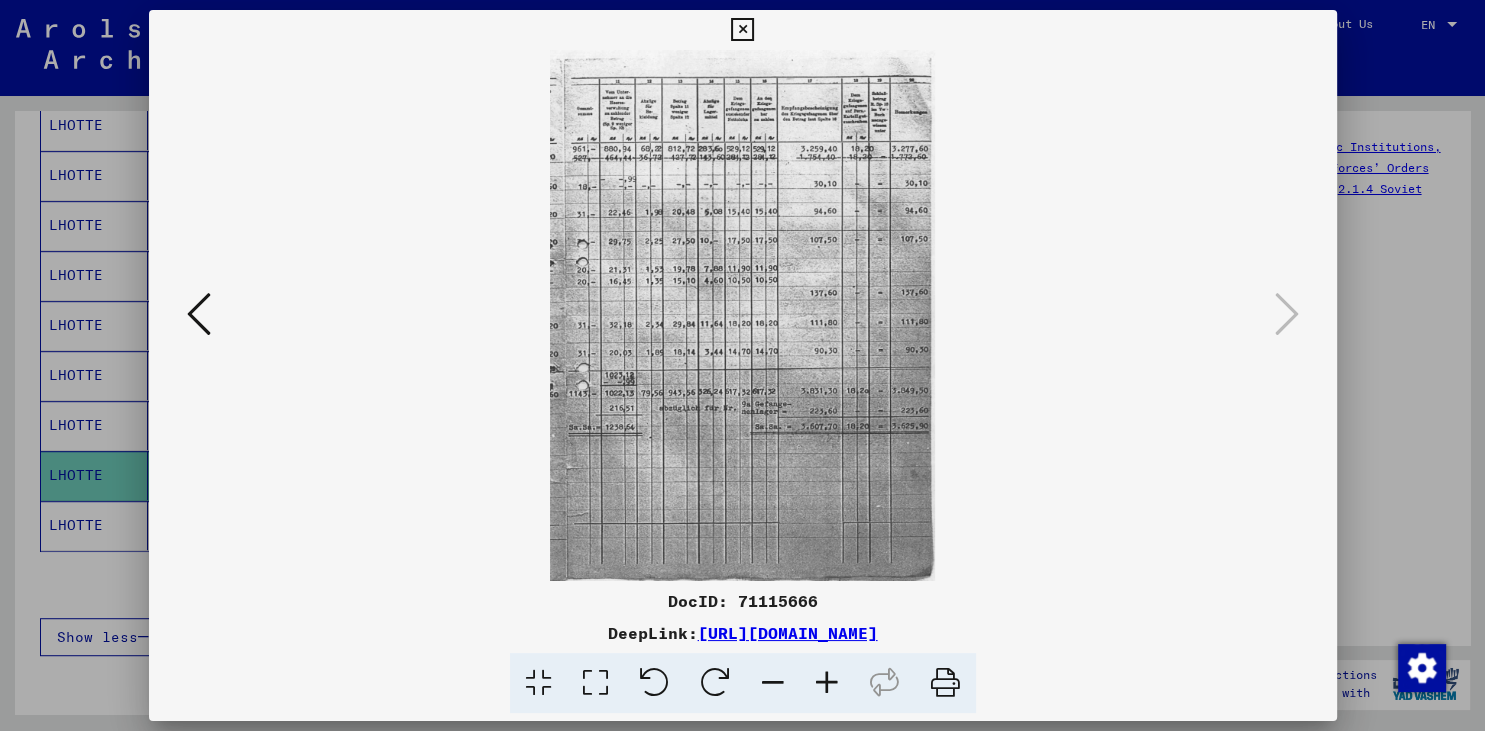 click at bounding box center (742, 30) 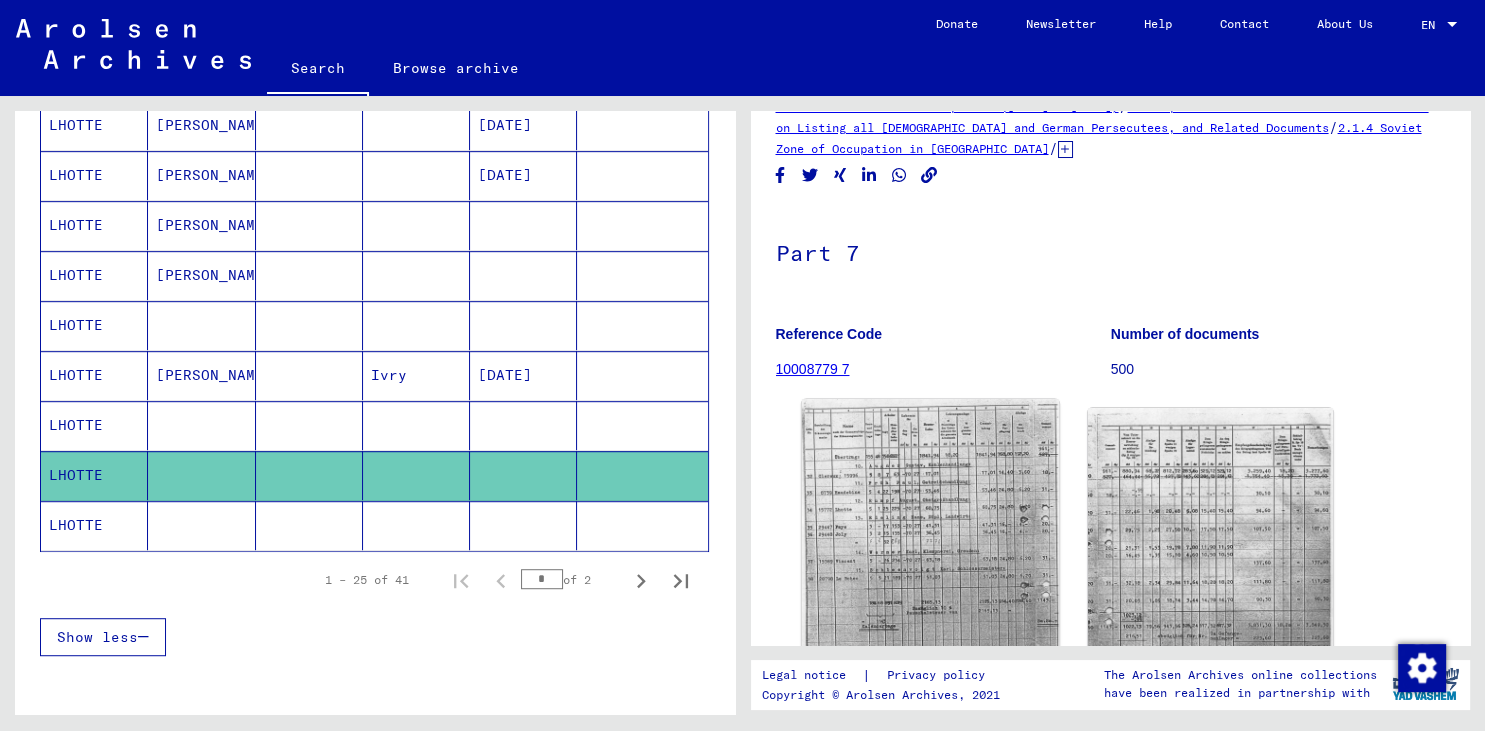 scroll, scrollTop: 0, scrollLeft: 0, axis: both 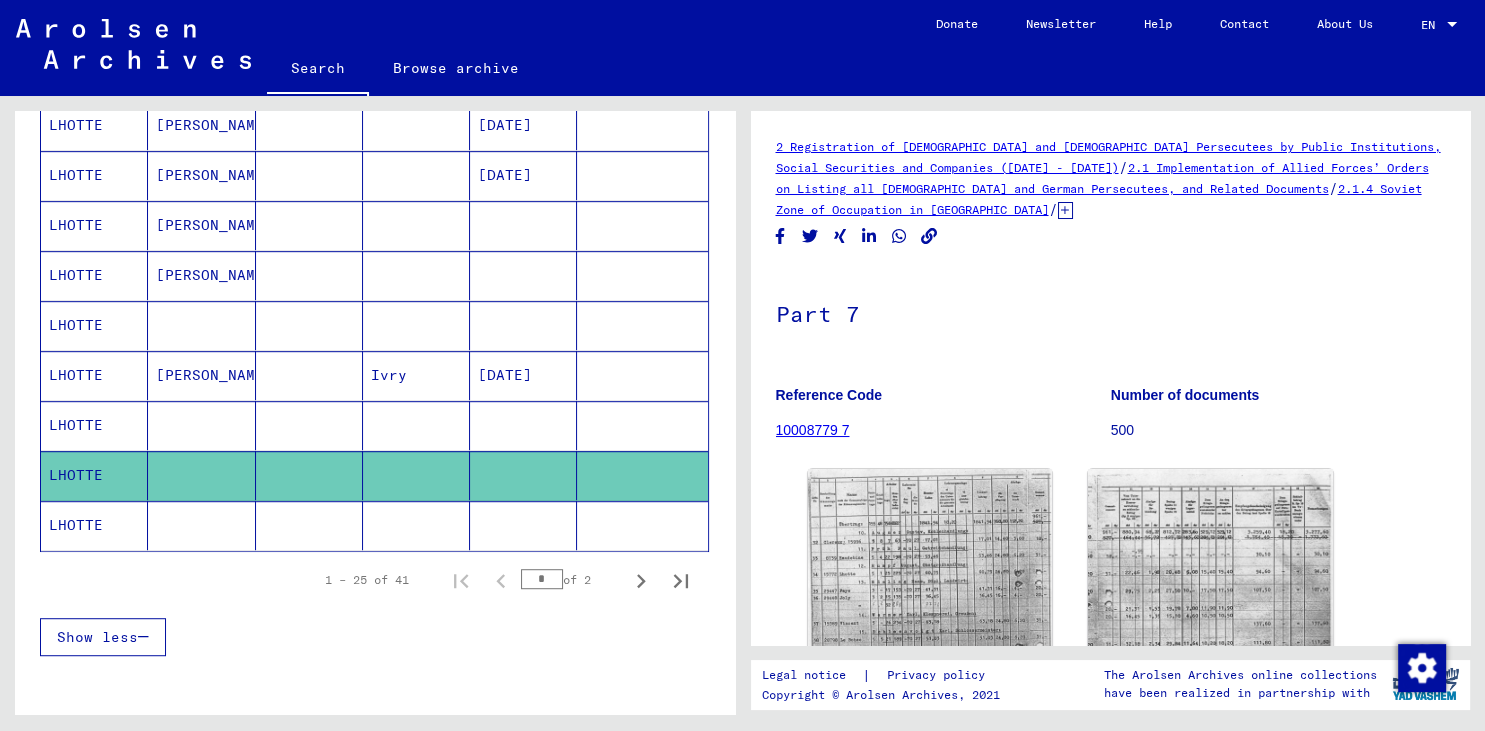 click on "2.1.4 Soviet Zone of Occupation in [GEOGRAPHIC_DATA]" 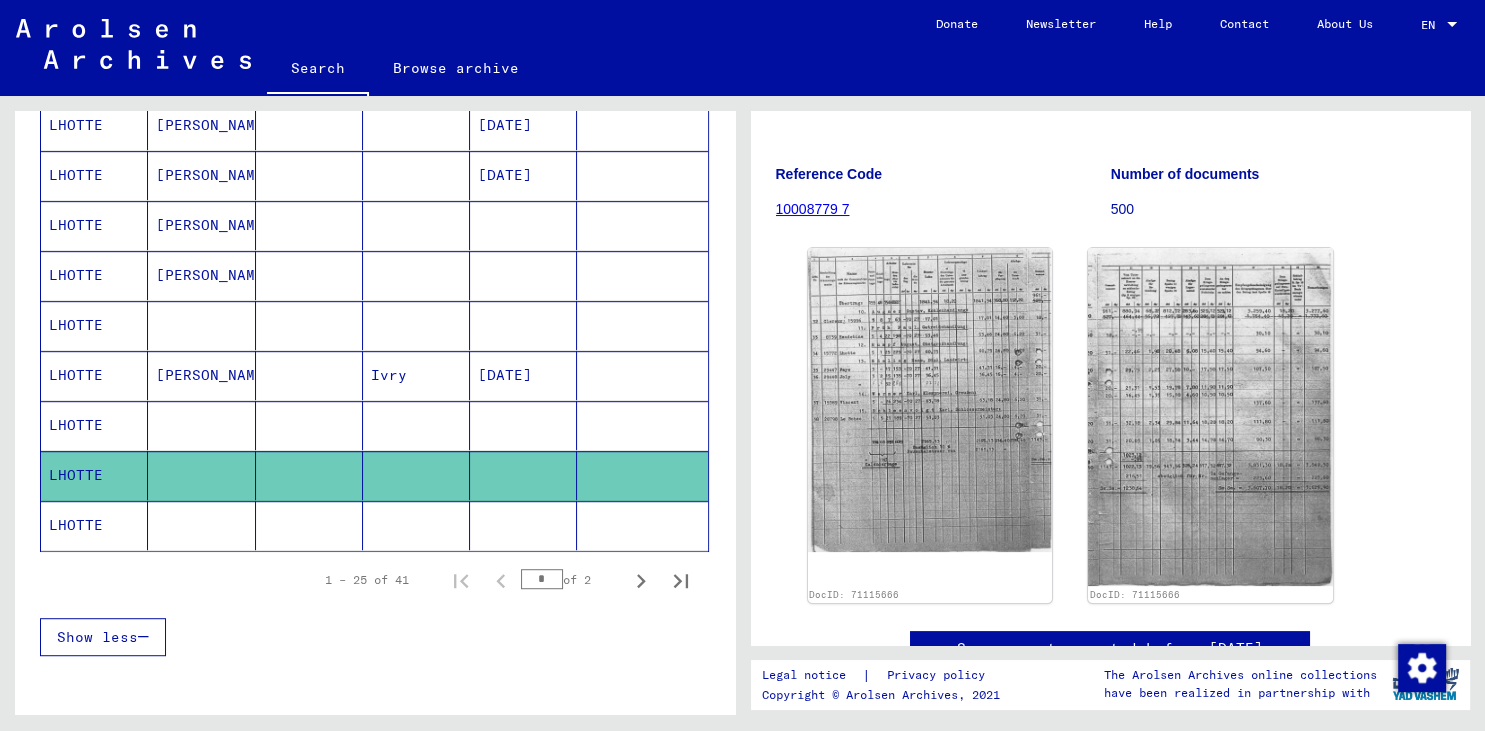 scroll, scrollTop: 0, scrollLeft: 0, axis: both 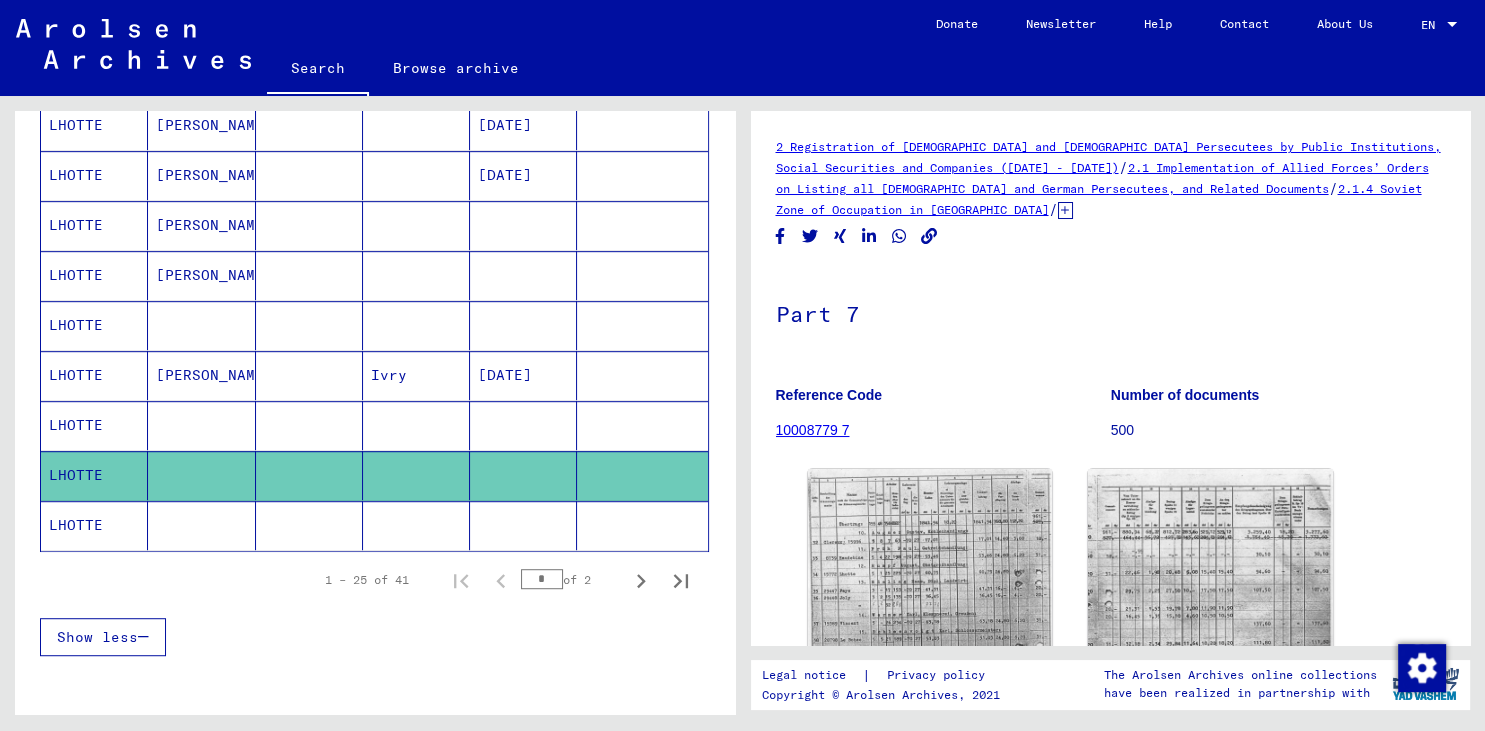 click on "2.1.4 Soviet Zone of Occupation in [GEOGRAPHIC_DATA]" 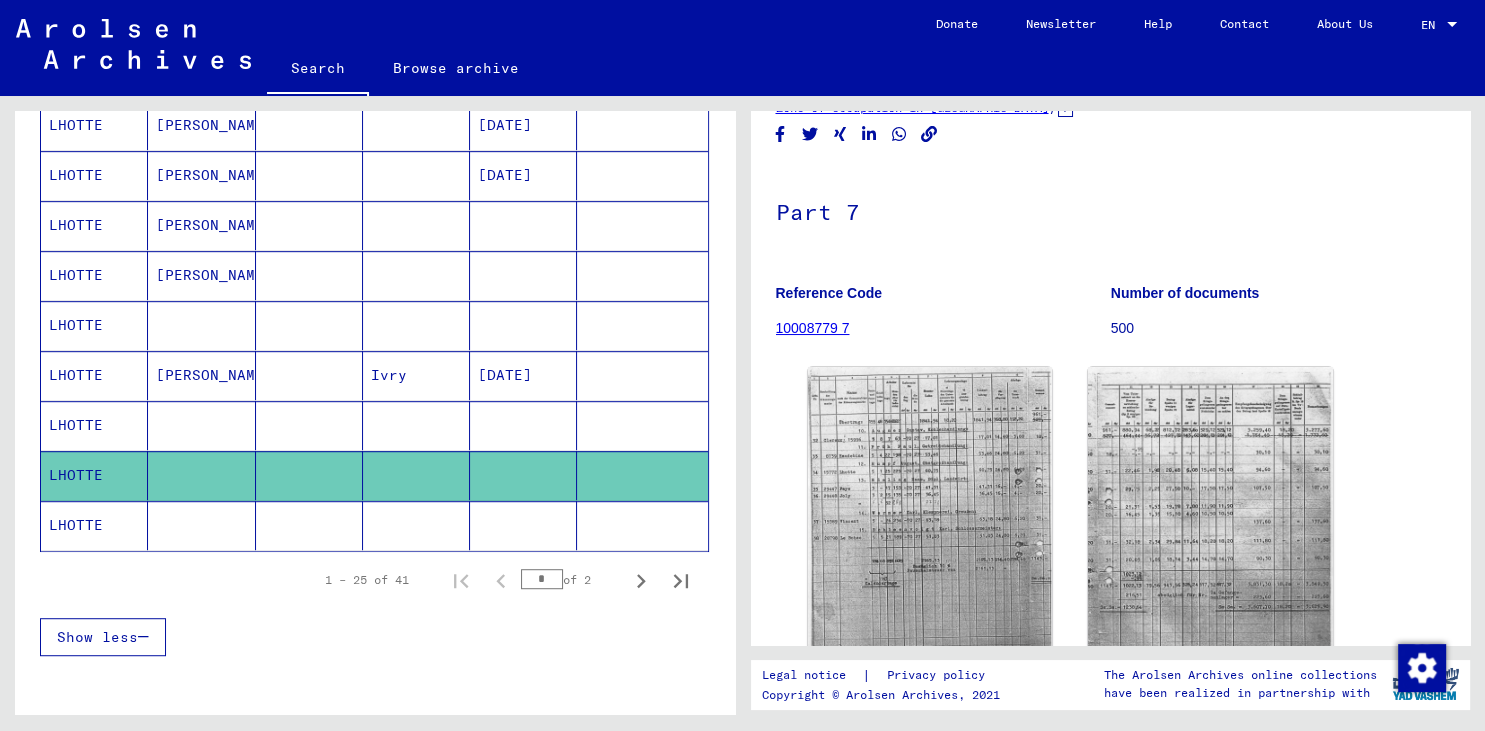 scroll, scrollTop: 110, scrollLeft: 0, axis: vertical 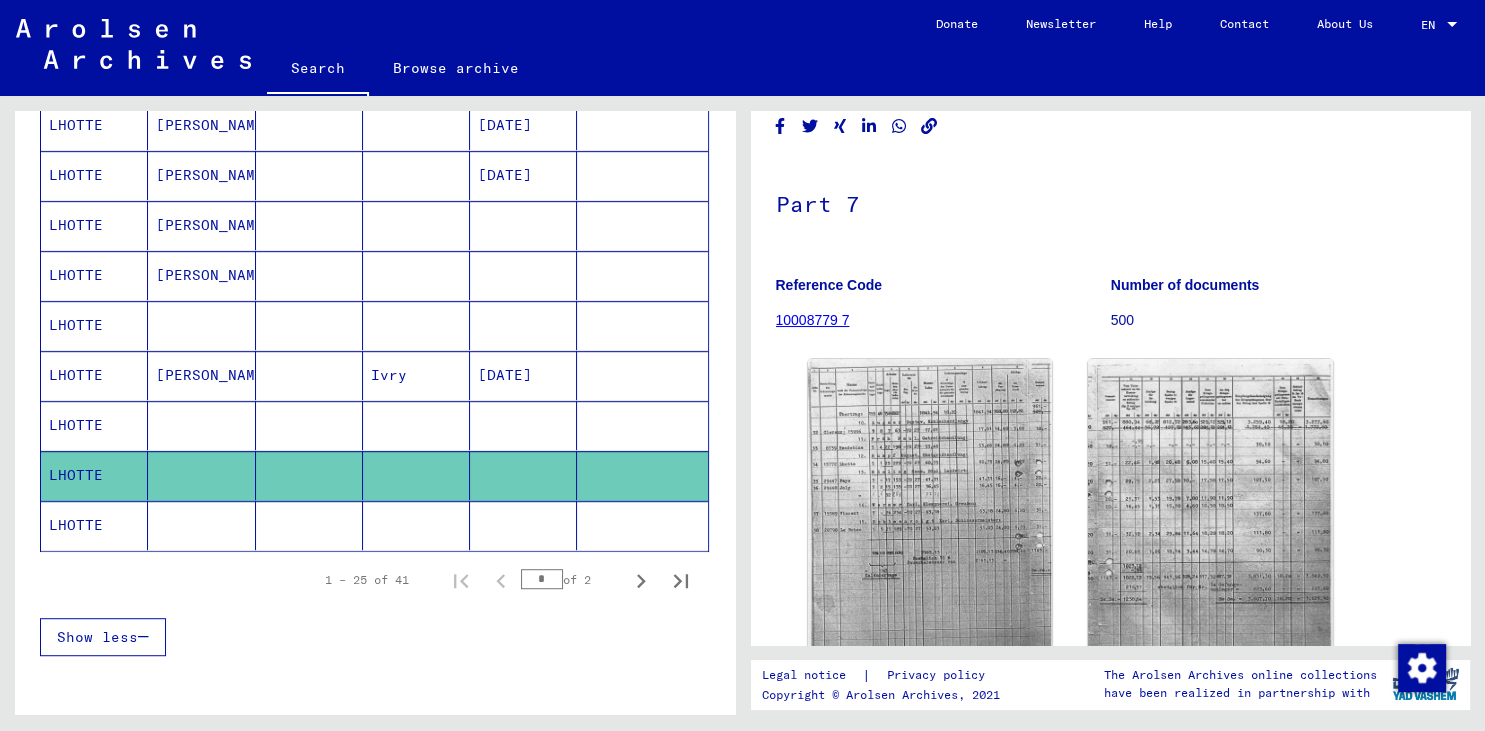 click on "10008779 7" 